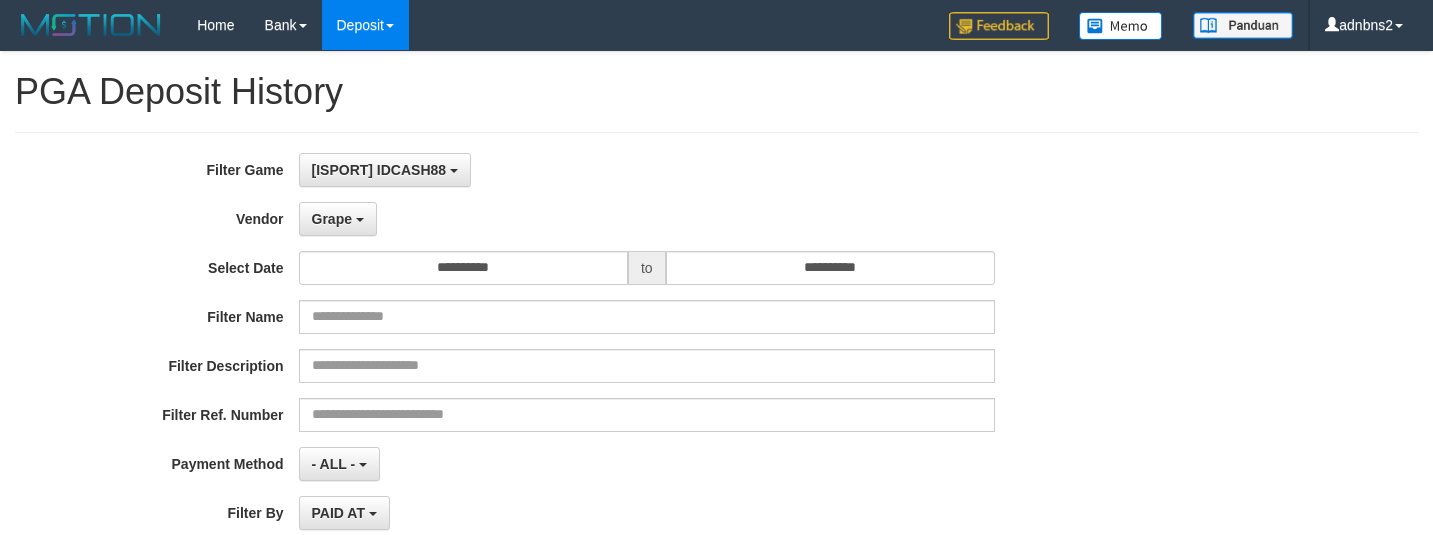 select on "**********" 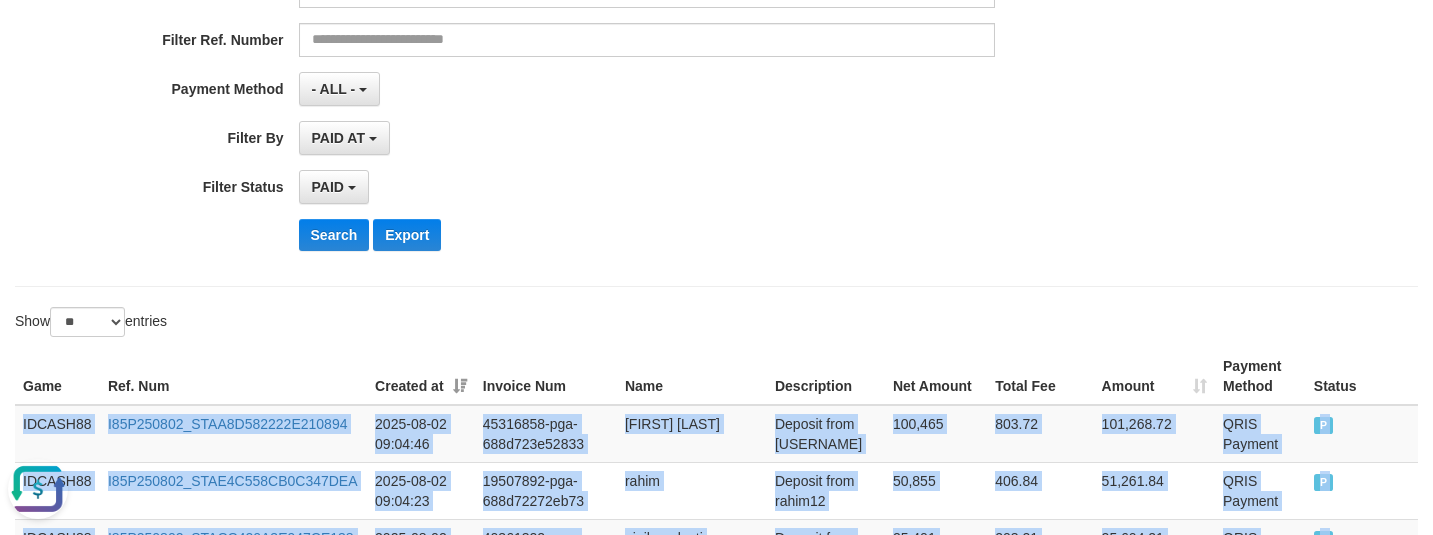 scroll, scrollTop: 0, scrollLeft: 0, axis: both 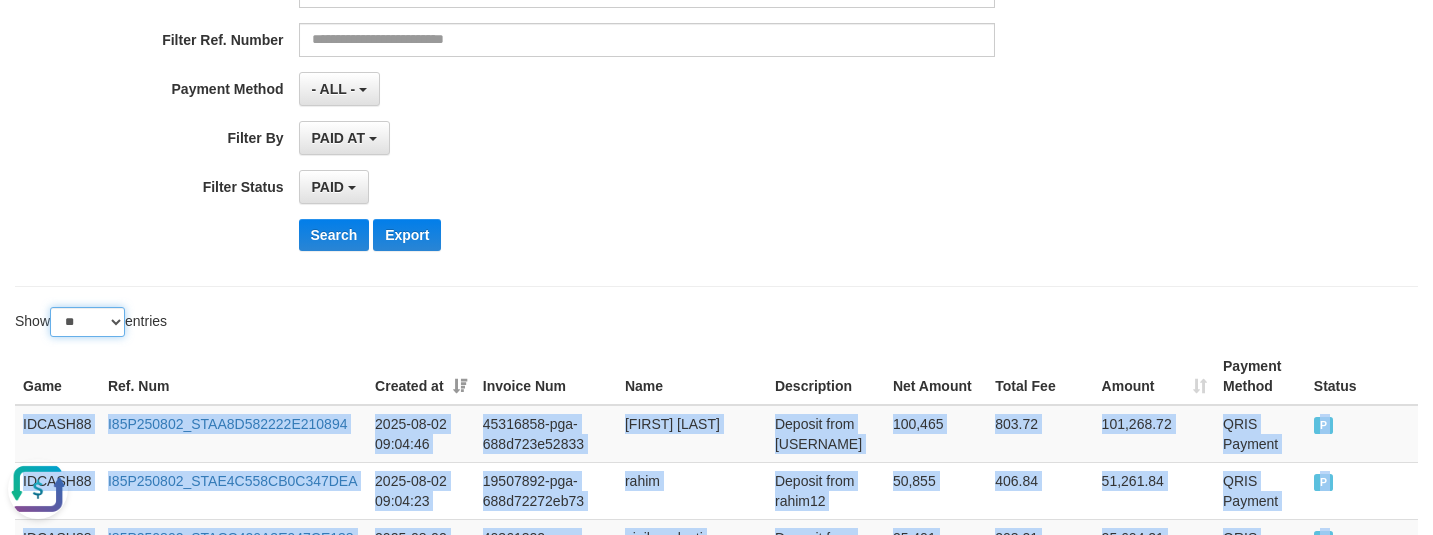 click on "** ** ** ***" at bounding box center (87, 322) 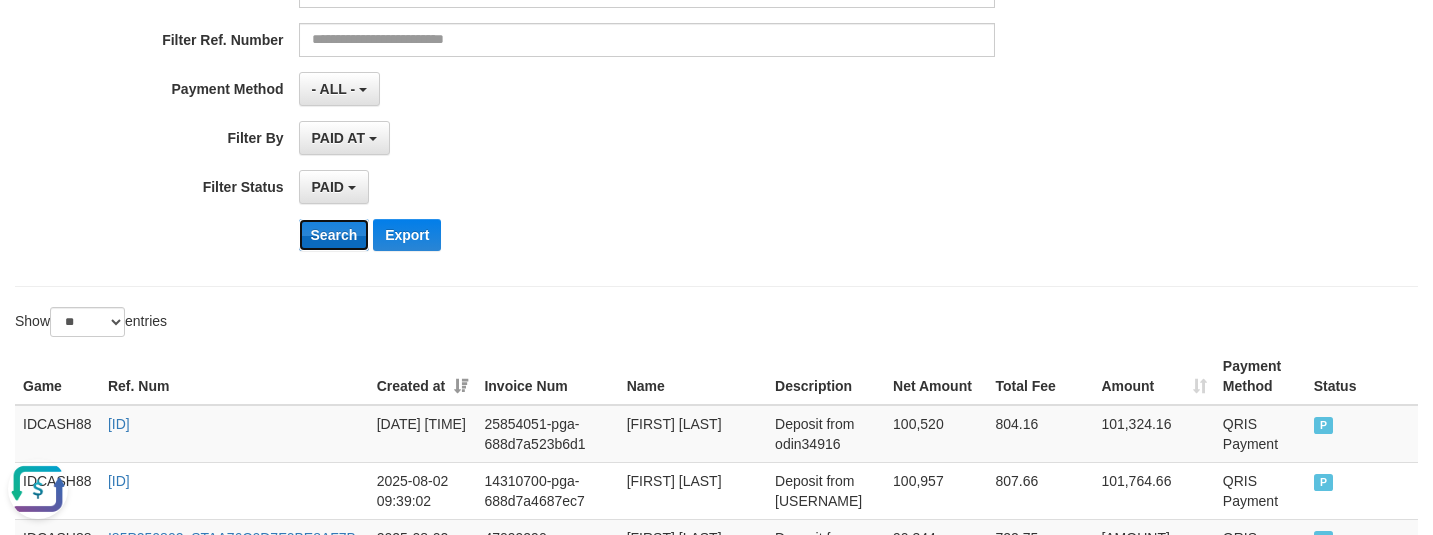 click on "Search" at bounding box center [334, 235] 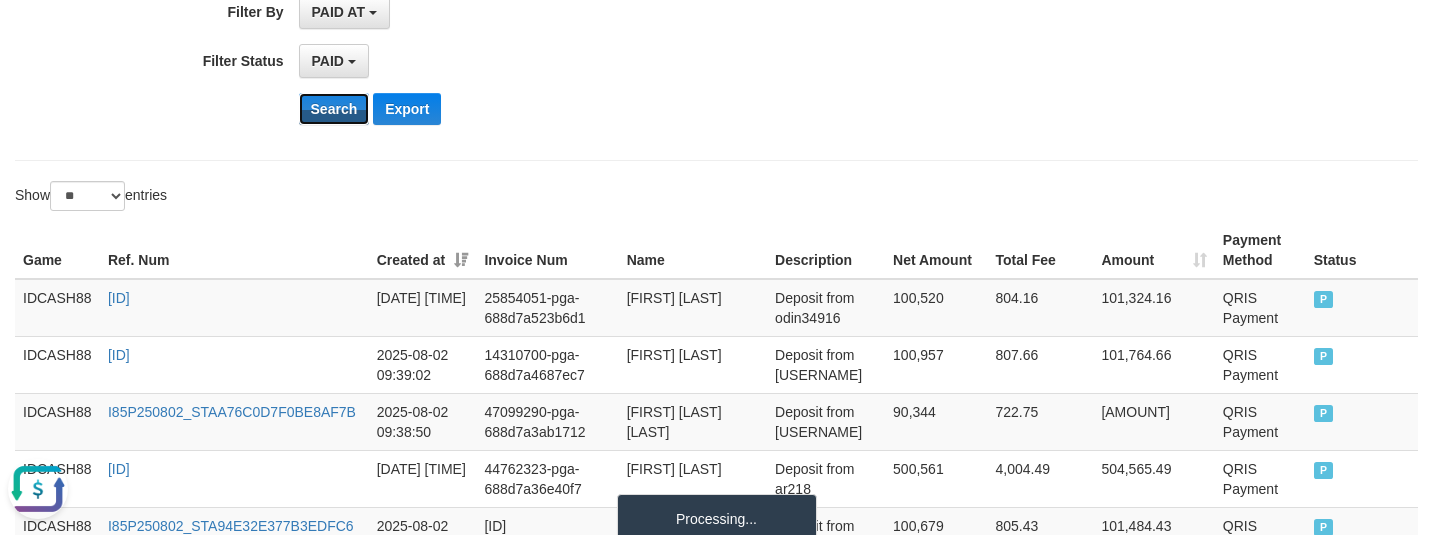 scroll, scrollTop: 500, scrollLeft: 0, axis: vertical 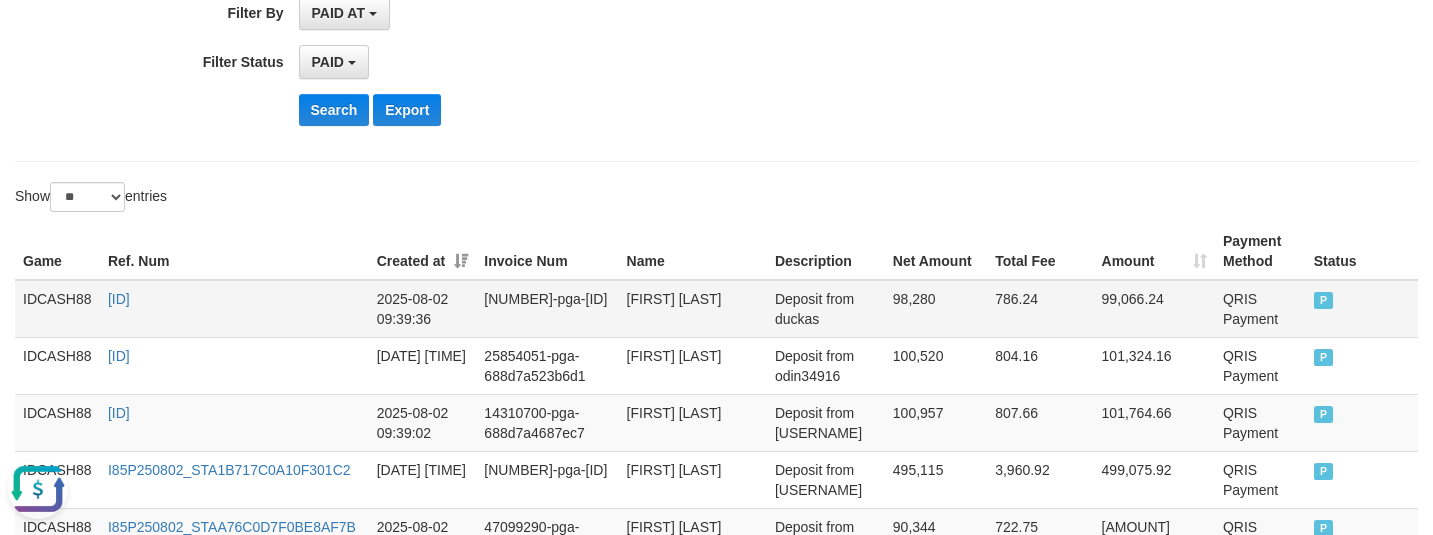click on "IDCASH88" at bounding box center [57, 309] 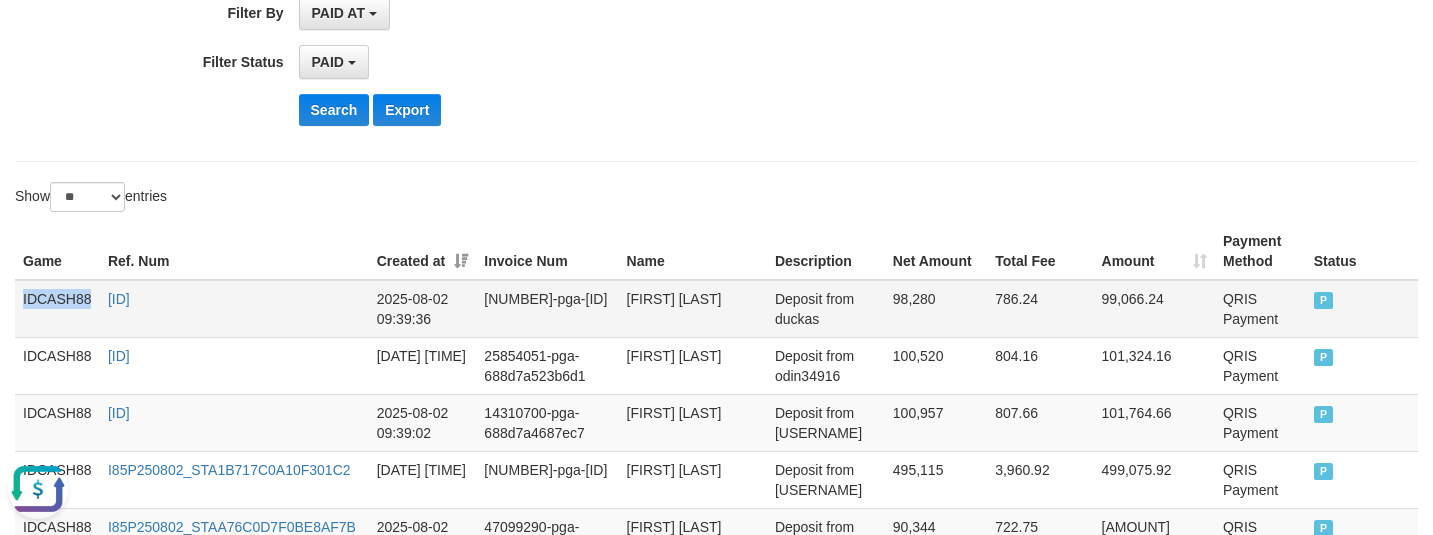 click on "IDCASH88" at bounding box center [57, 309] 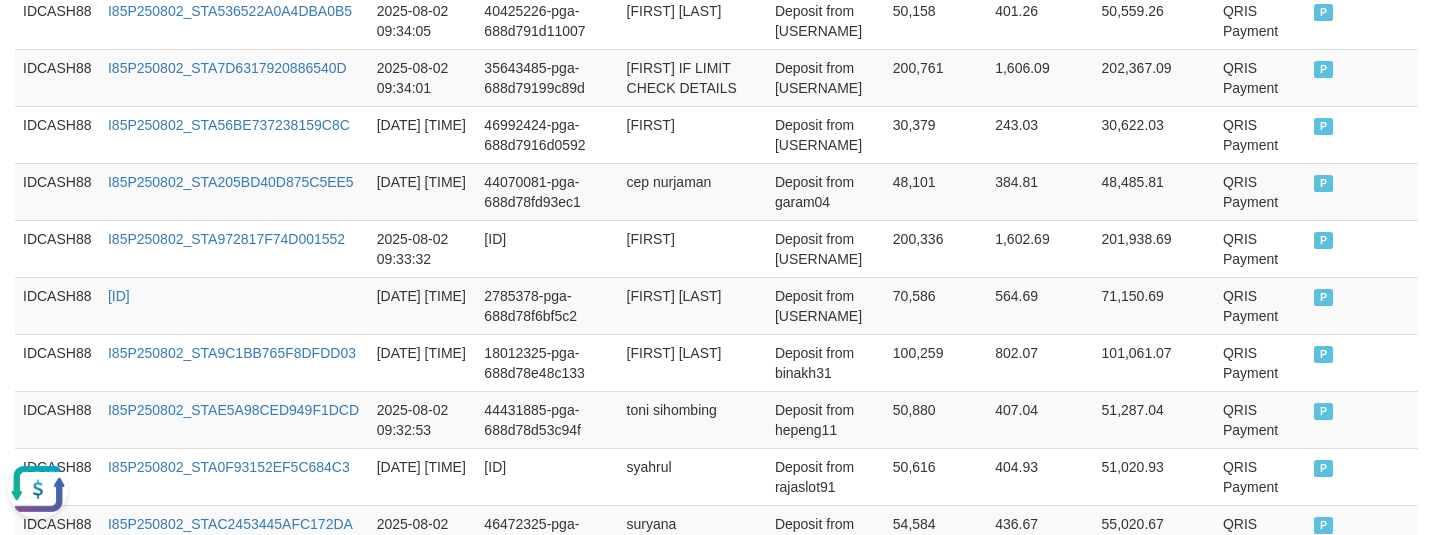 scroll, scrollTop: 3332, scrollLeft: 0, axis: vertical 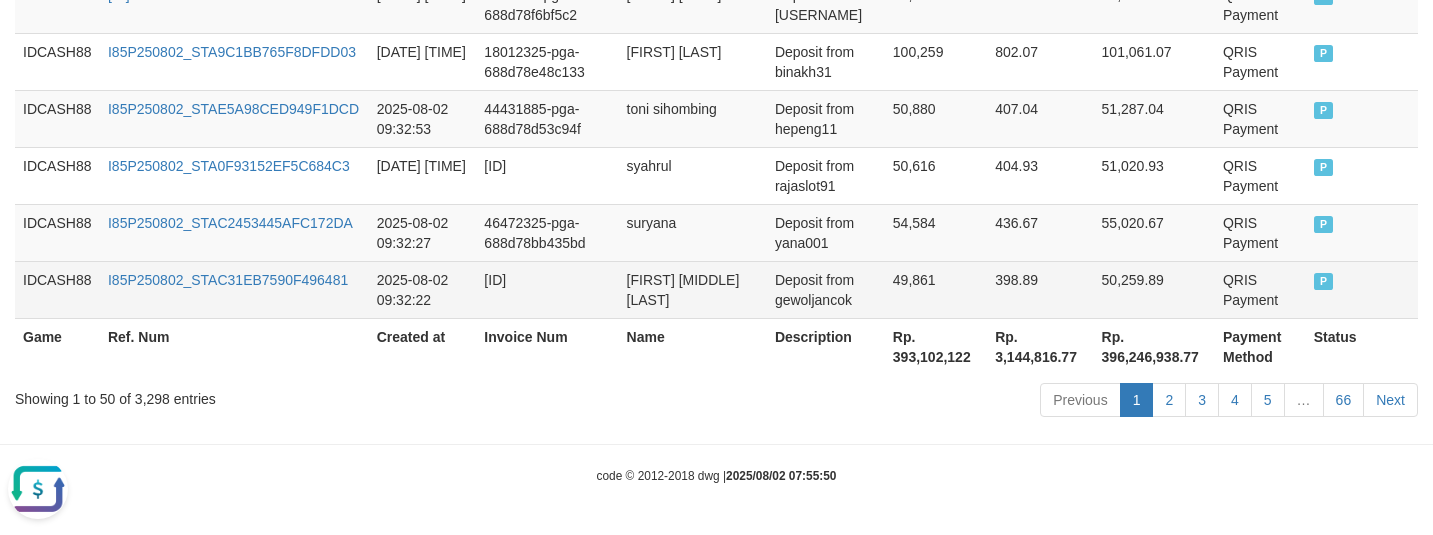 click on "P" at bounding box center (1362, 289) 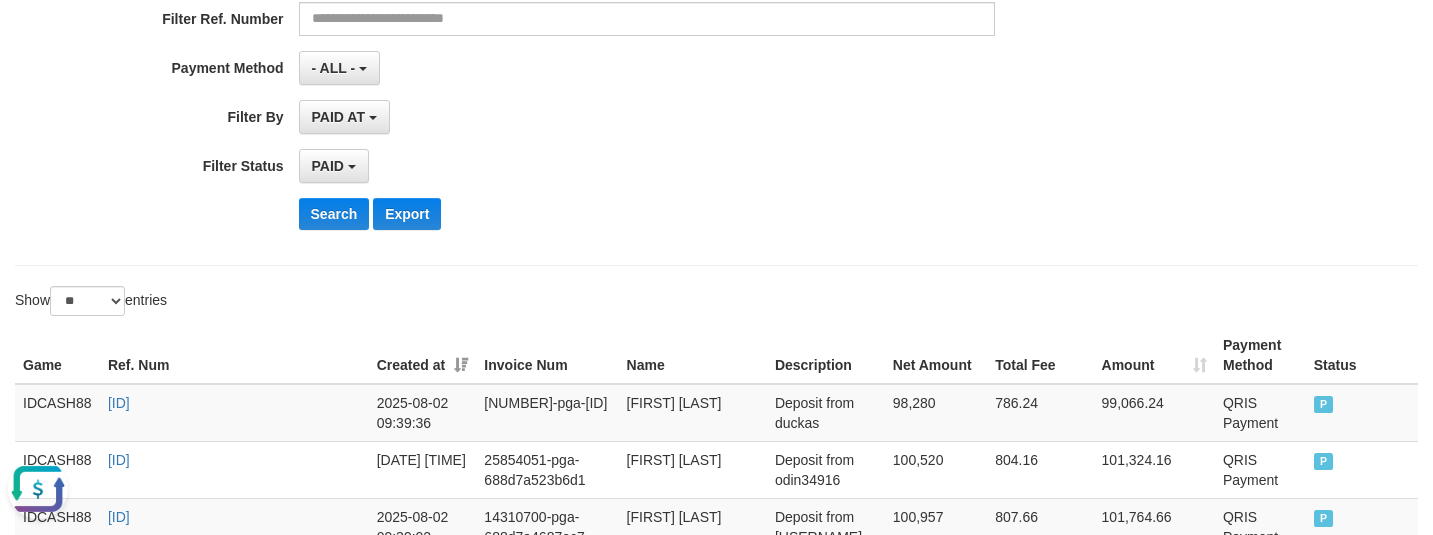 scroll, scrollTop: 582, scrollLeft: 0, axis: vertical 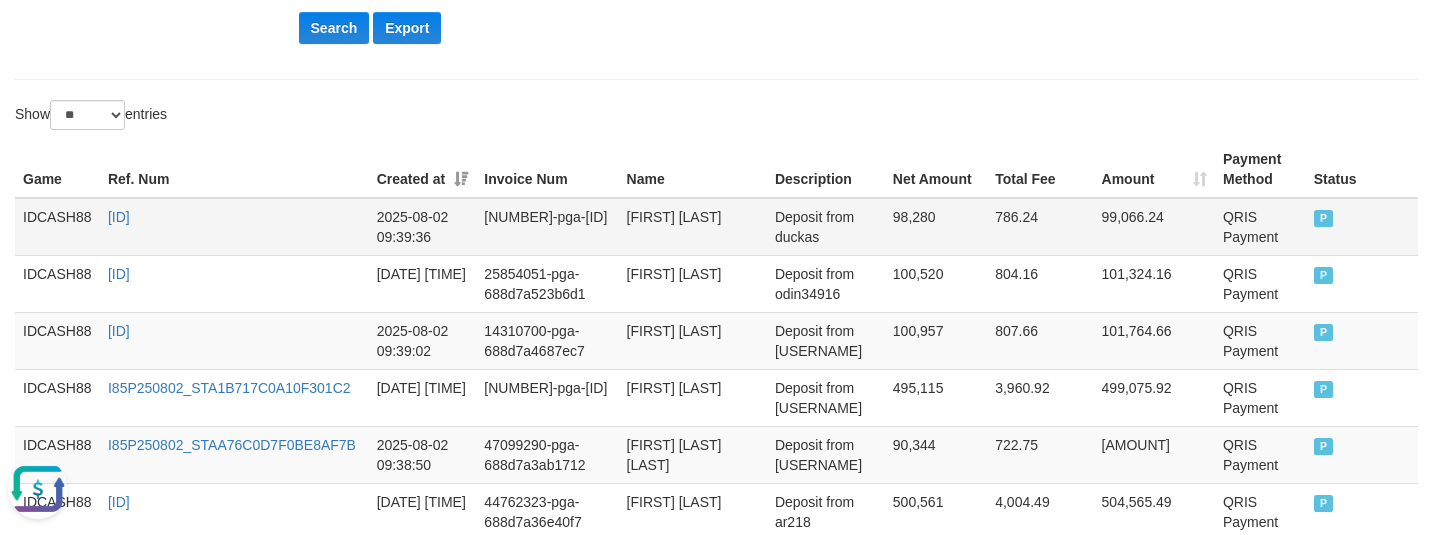 click on "IDCASH88" at bounding box center (57, 227) 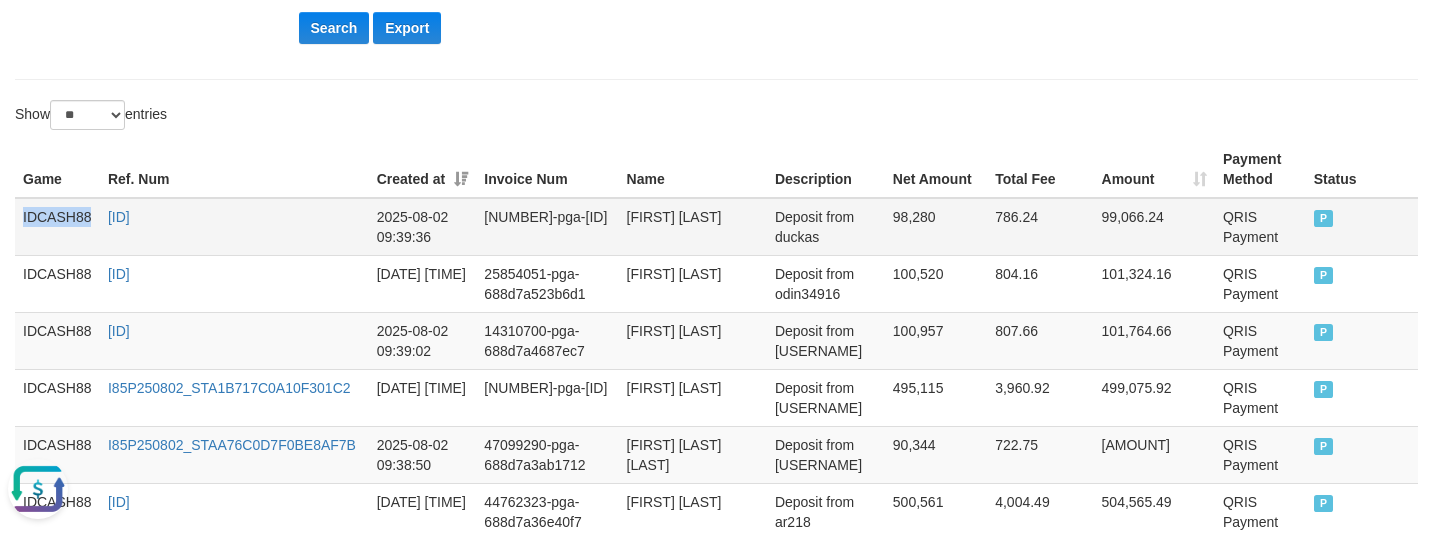 click on "IDCASH88" at bounding box center [57, 227] 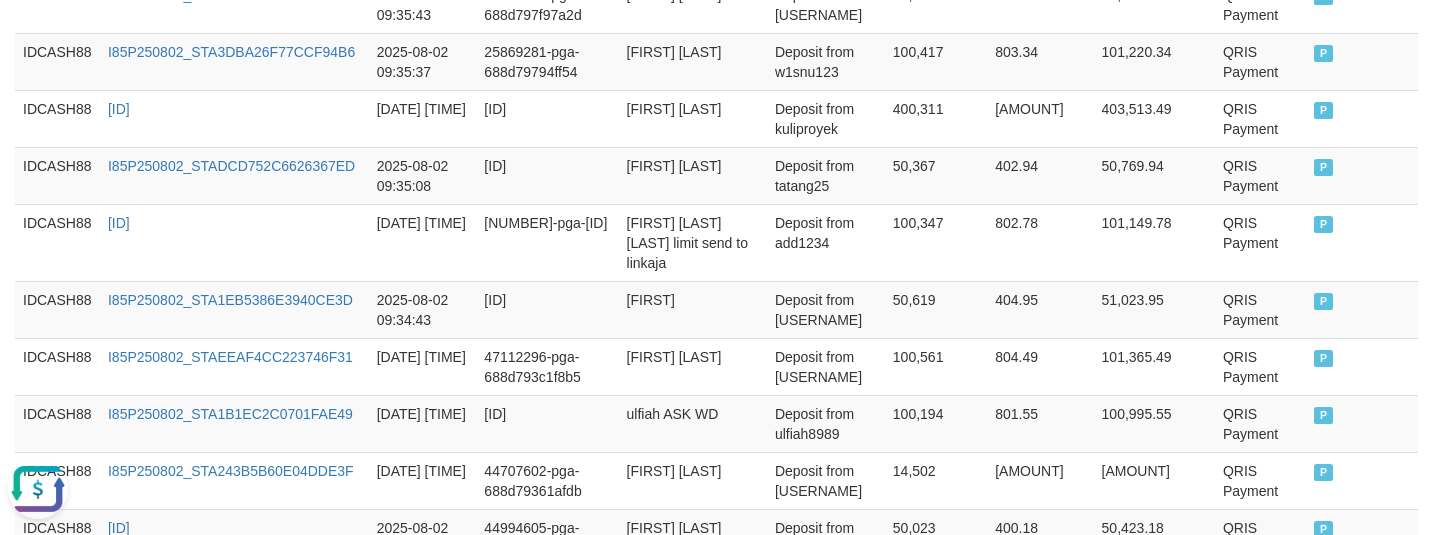 scroll, scrollTop: 3207, scrollLeft: 0, axis: vertical 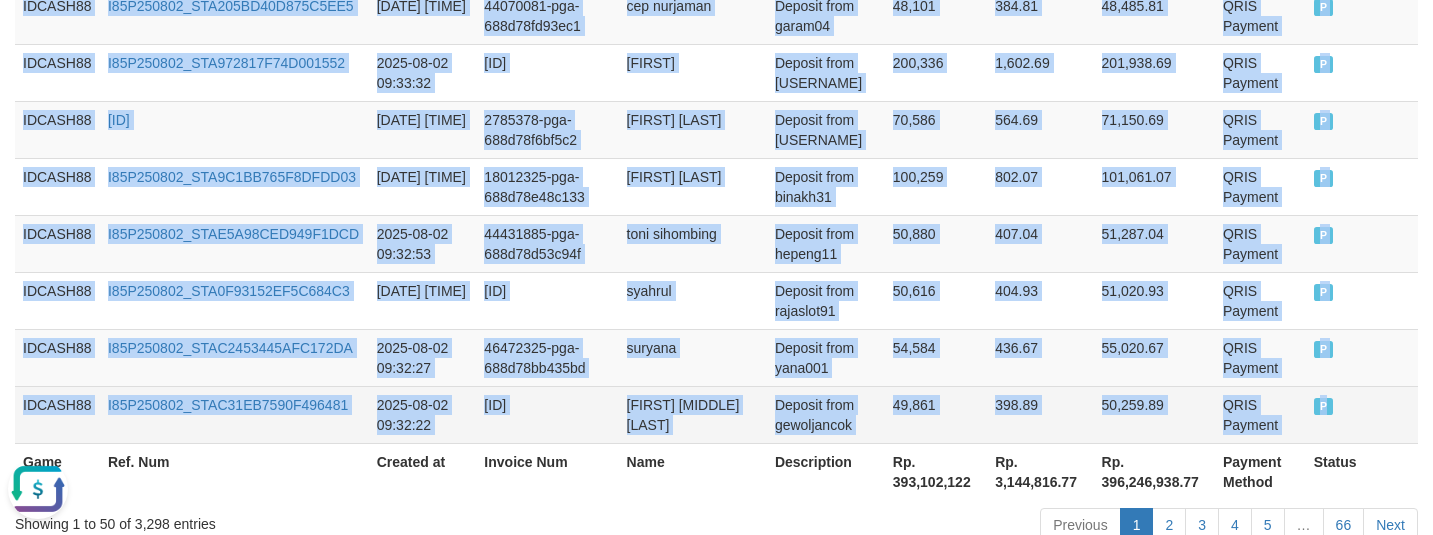 click on "P" at bounding box center (1362, 414) 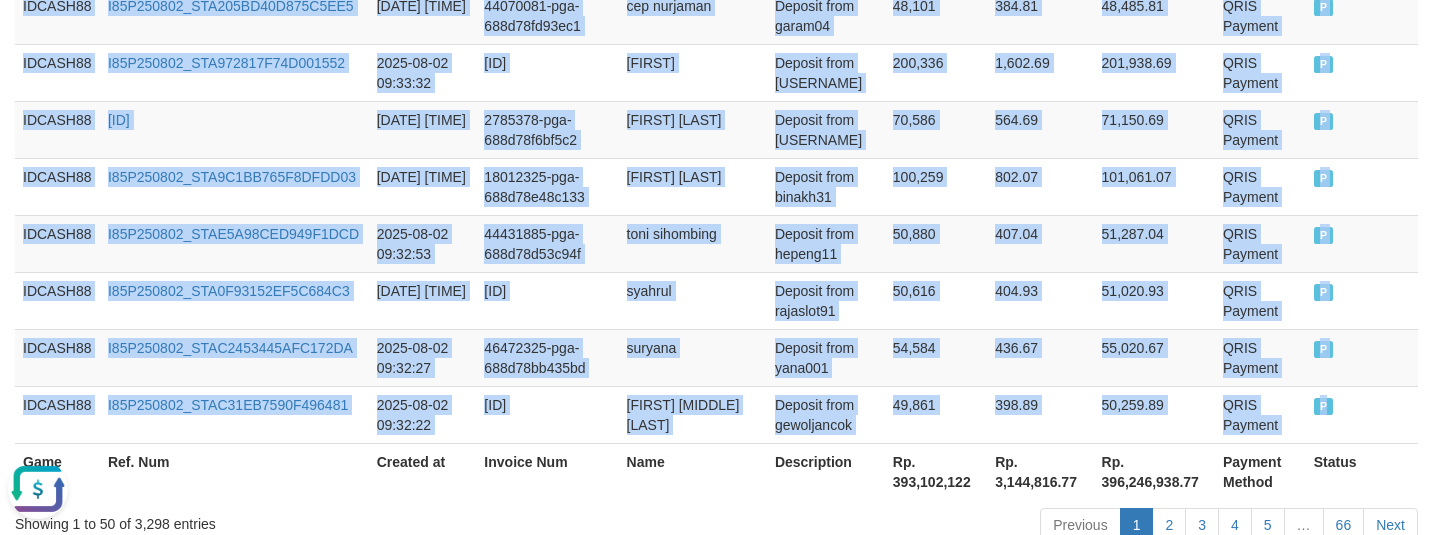 copy on "IDCASH88 I85P250802_STA4579B0462F355778 2025-08-02 09:39:36 43328650-pga-688d7a6885201 [FIRST] [LAST] Deposit from [USERNAME] [AMOUNT] 786.24 [AMOUNT] QRIS Payment P   IDCASH88 I85P250802_STA82DB08DF1292E9E7 2025-08-02 09:39:14 25854051-pga-688d7a523b6d1 [FIRST] Deposit from [USERNAME] [AMOUNT] 804.16 [AMOUNT] QRIS Payment P   IDCASH88 I85P250802_STA3E7FA87B3E7604B7 2025-08-02 09:39:02 14310700-pga-688d7a4687ec7 [FIRST] [LAST] Deposit from [USERNAME] [AMOUNT] 807.66 [AMOUNT] QRIS Payment P   IDCASH88 I85P250802_STA1B717C0A10F301C2 2025-08-02 09:38:59 45691981-pga-688d7a431d792 [FIRST] [LAST] Deposit from [USERNAME] [AMOUNT] 3,960.92 [AMOUNT] QRIS Payment P   IDCASH88 I85P250802_STAA76C0D7F0BE8AF7B 2025-08-02 09:38:50 47099290-pga-688d7a3ab1712 [FIRST] [LAST] Deposit from [USERNAME] [AMOUNT] 722.75 [AMOUNT] QRIS Payment P   IDCASH88 I85P250802_STAB03112B149A5316F 2025-08-02 09:38:46 44762323-pga-688d7a36e40f7 [FIRST] [LAST] Deposit from [USERNAME] [AMOUNT] 4,004.49 [AMOUNT] QRIS Payment P   IDCASH88 I85P250802_STA94E32..." 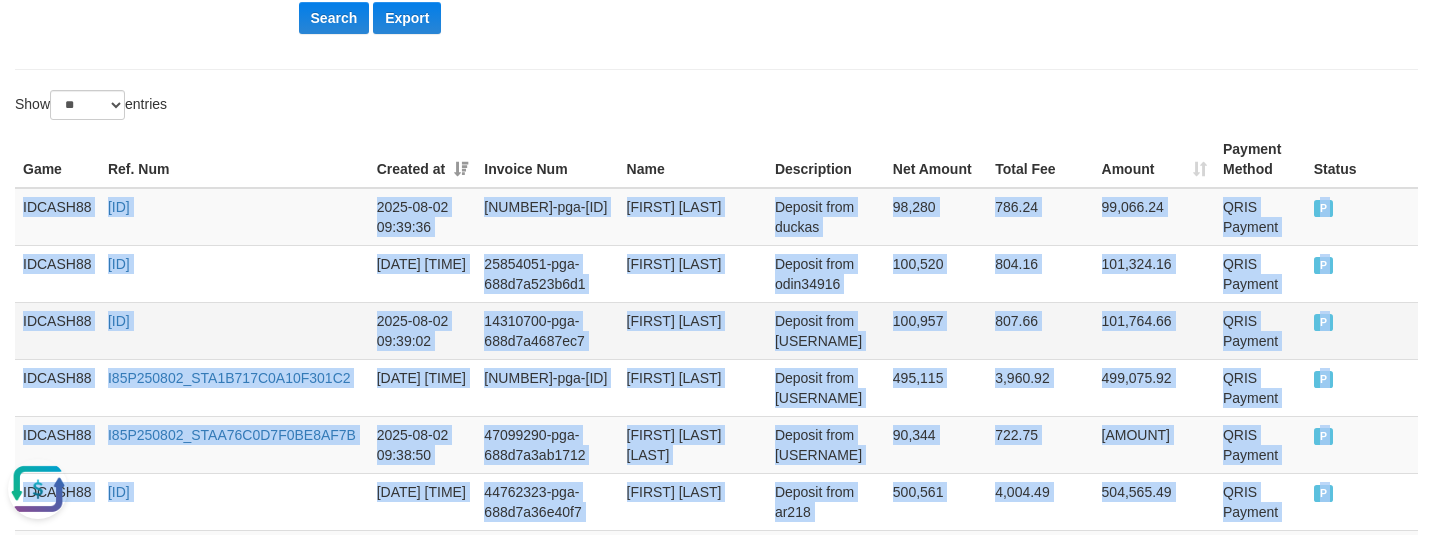 scroll, scrollTop: 582, scrollLeft: 0, axis: vertical 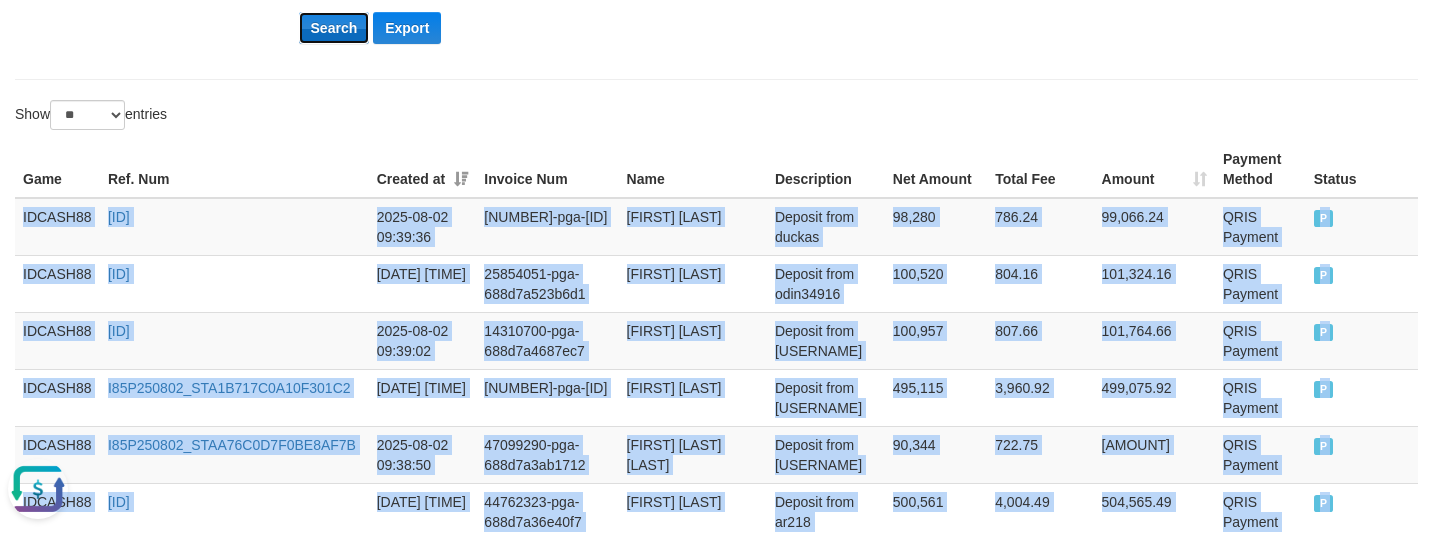 click on "Search" at bounding box center (334, 28) 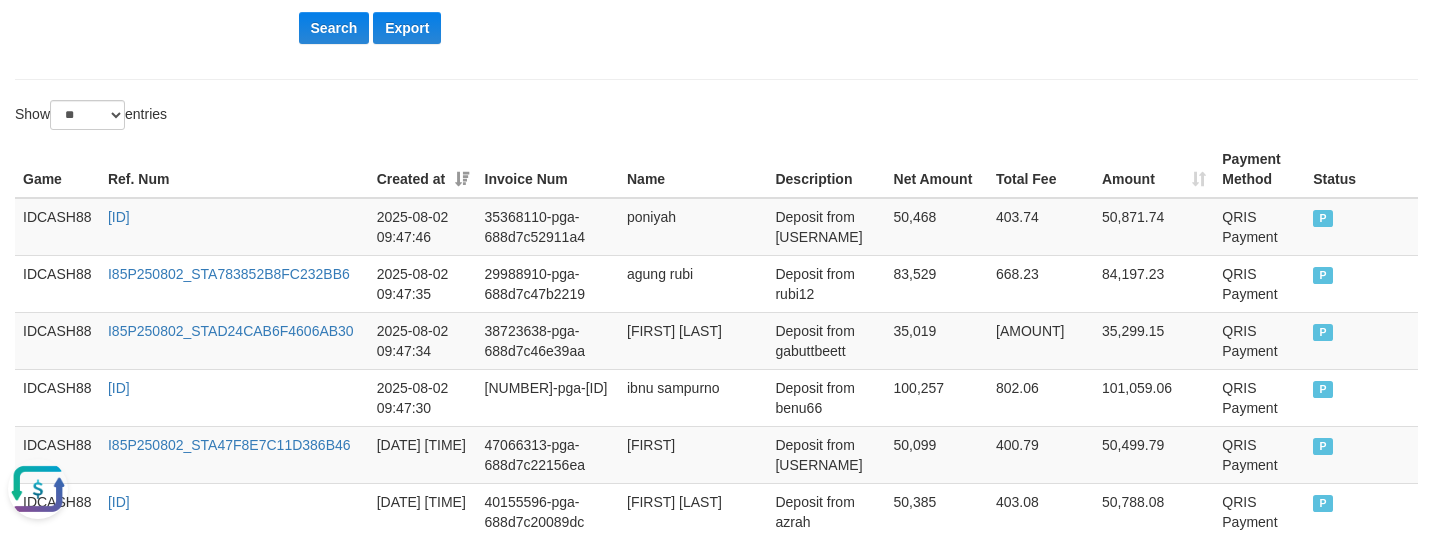 click on "**********" at bounding box center [716, 1322] 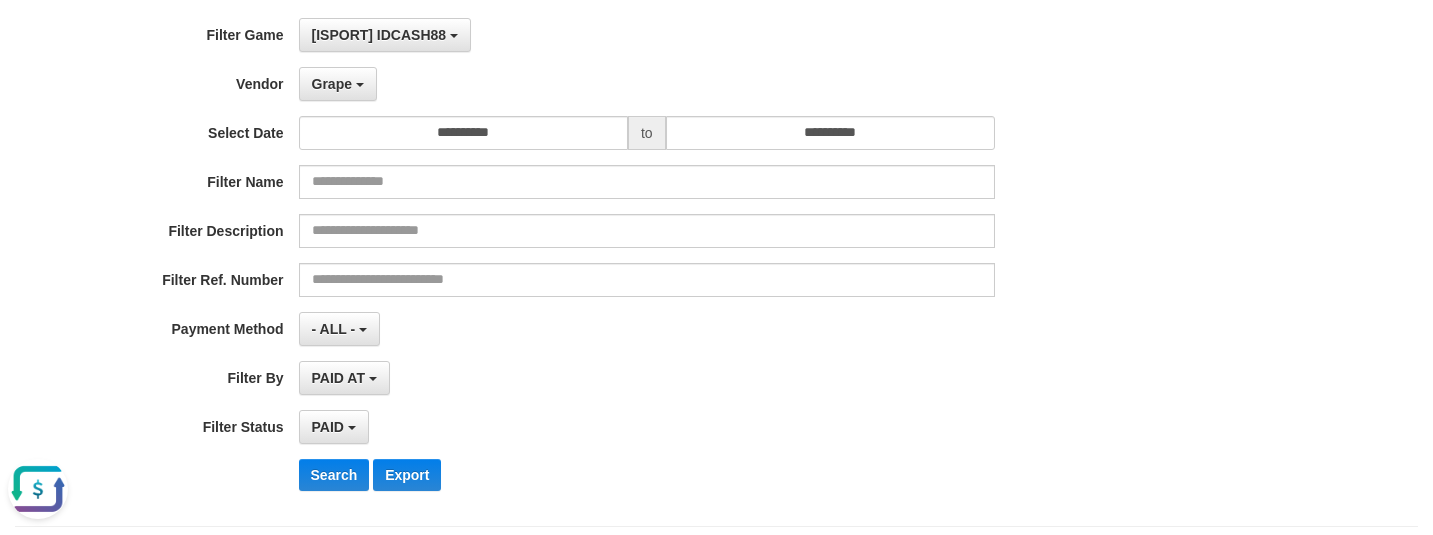 scroll, scrollTop: 507, scrollLeft: 0, axis: vertical 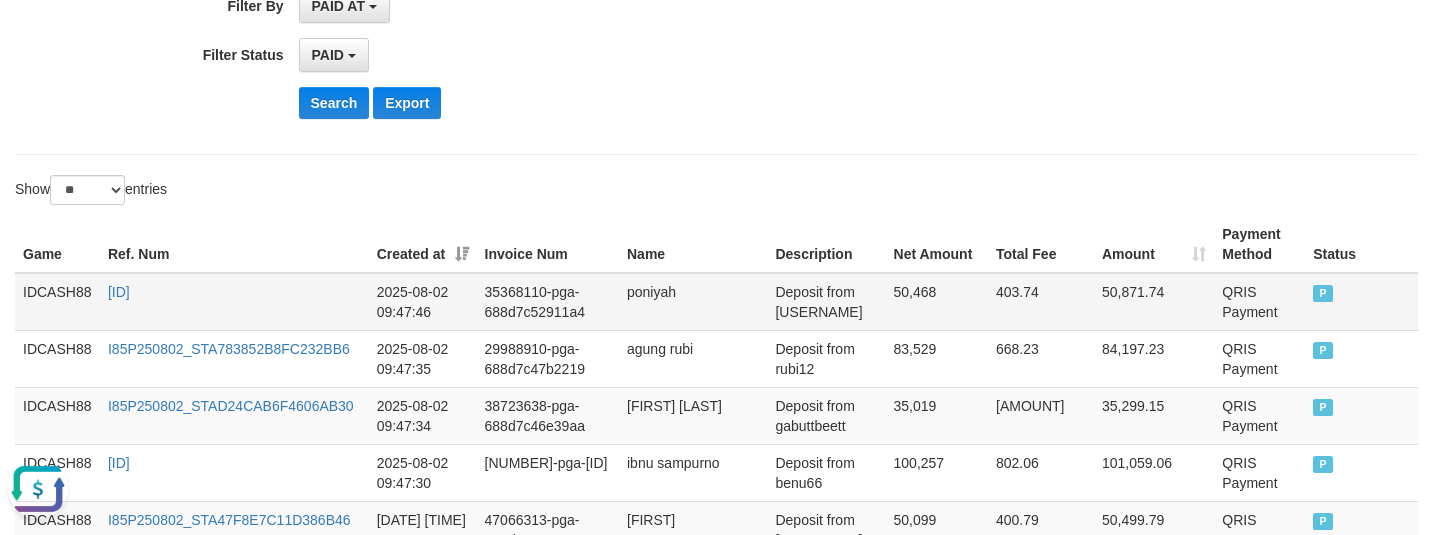 click on "IDCASH88" at bounding box center [57, 302] 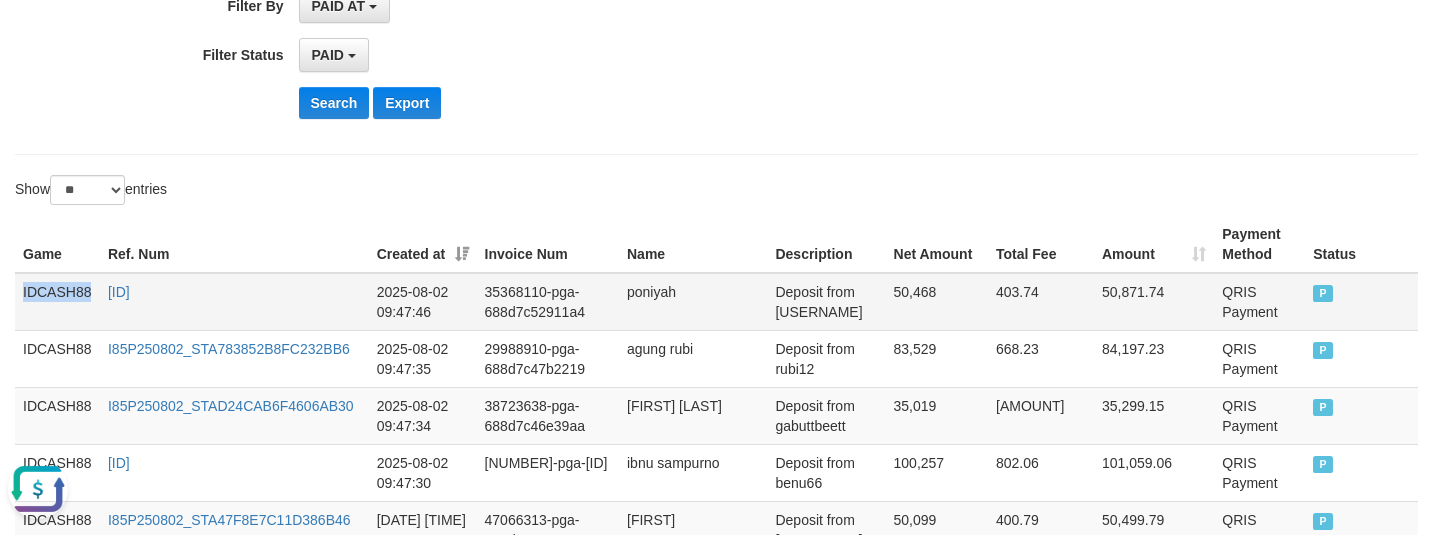click on "IDCASH88" at bounding box center [57, 302] 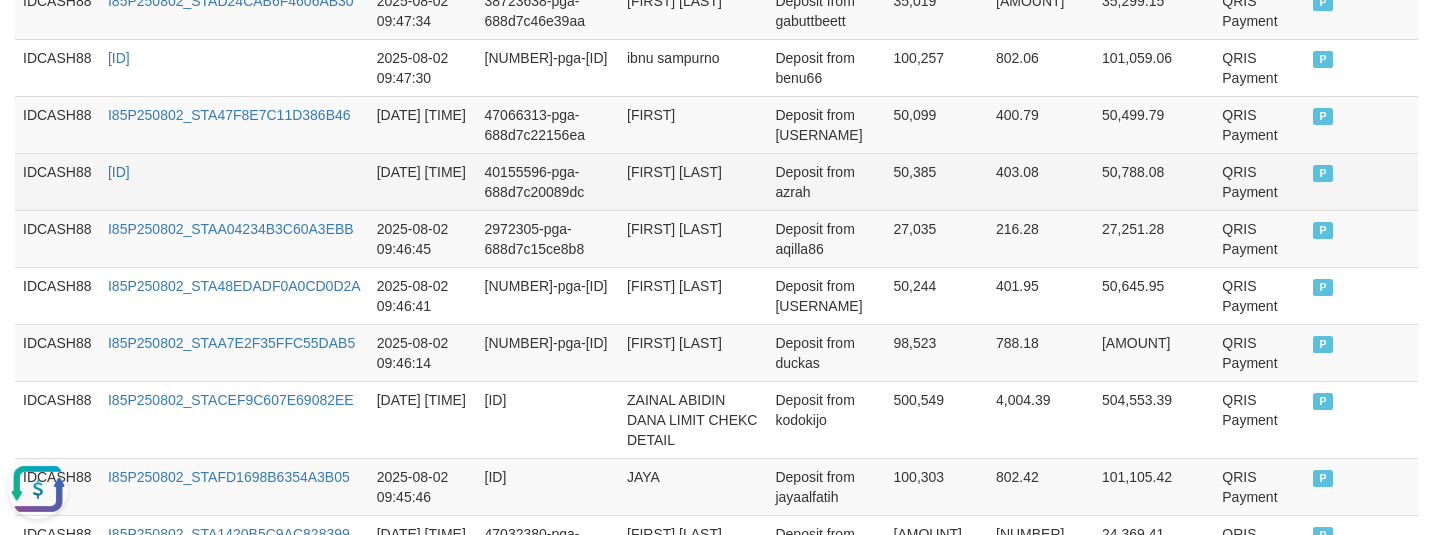 scroll, scrollTop: 882, scrollLeft: 0, axis: vertical 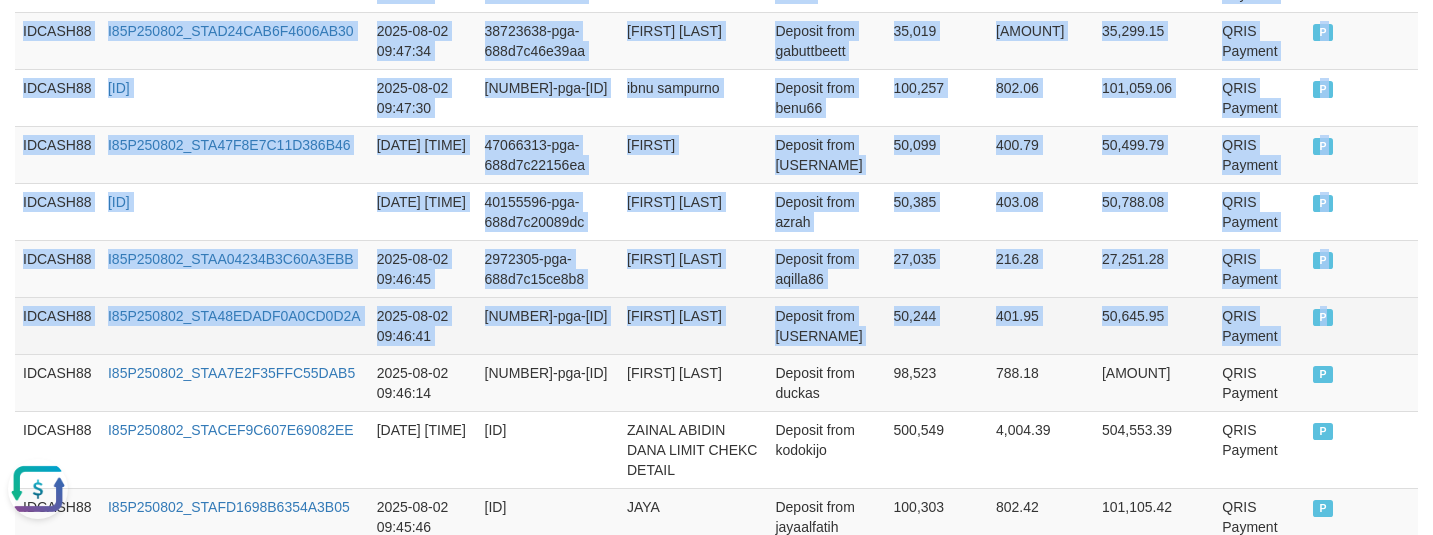 click on "P" at bounding box center [1323, 317] 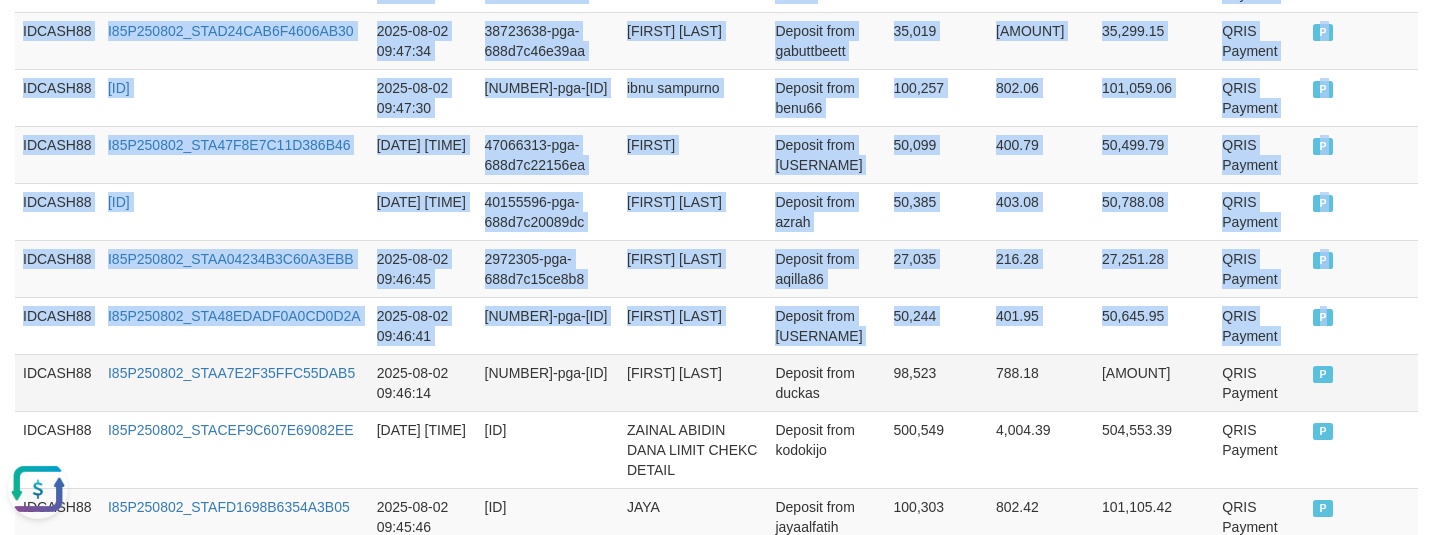 copy on "IDCASH88 I85P250802_STA2CF4002A4B3B88E7 [DATE] [TIME] 35368110-pga-688d7c52911a4 [FIRST] [LAST] Deposit from [USERNAME] [NUMBER] [NUMBER] [NUMBER] QRIS Payment P IDCASH88 I85P250802_STA783852B8FC232BB6 [DATE] [TIME] 29988910-pga-688d7c47b2219 [FIRST] [LAST] Deposit from [USERNAME] [NUMBER] [NUMBER] [NUMBER] QRIS Payment P IDCASH88 I85P250802_STAD24CAB6F4606AB30 [DATE] [TIME] 38723638-pga-688d7c46e39aa [FIRST] [LAST] Deposit from [USERNAME] [NUMBER] [NUMBER] [NUMBER] QRIS Payment P IDCASH88 I85P250802_STAB47A013DC19AE439 [DATE] [TIME] 44729269-pga-688d7c42708a5 [FIRST] [LAST] Deposit from [USERNAME] [NUMBER] [NUMBER] [NUMBER] QRIS Payment P IDCASH88 I85P250802_STA47F8E7C11D386B46 [DATE] [TIME] 47066313-pga-688d7c22156ea [FIRST] [LAST] Deposit from [USERNAME] [NUMBER] [NUMBER] [NUMBER] QRIS Payment P IDCASH88 I85P250802_STA03E3F59EEA575672 [DATE] [TIME] 40155596-pga-688d7c20089dc [FIRST] [LAST] Deposit from [USERNAME] [NUMBER] [NUMBER] [NUMBER] QRIS Payment P IDCASH88 I85P250802_STAA04234B3C60A3EBB [DATE] [TIME] ..." 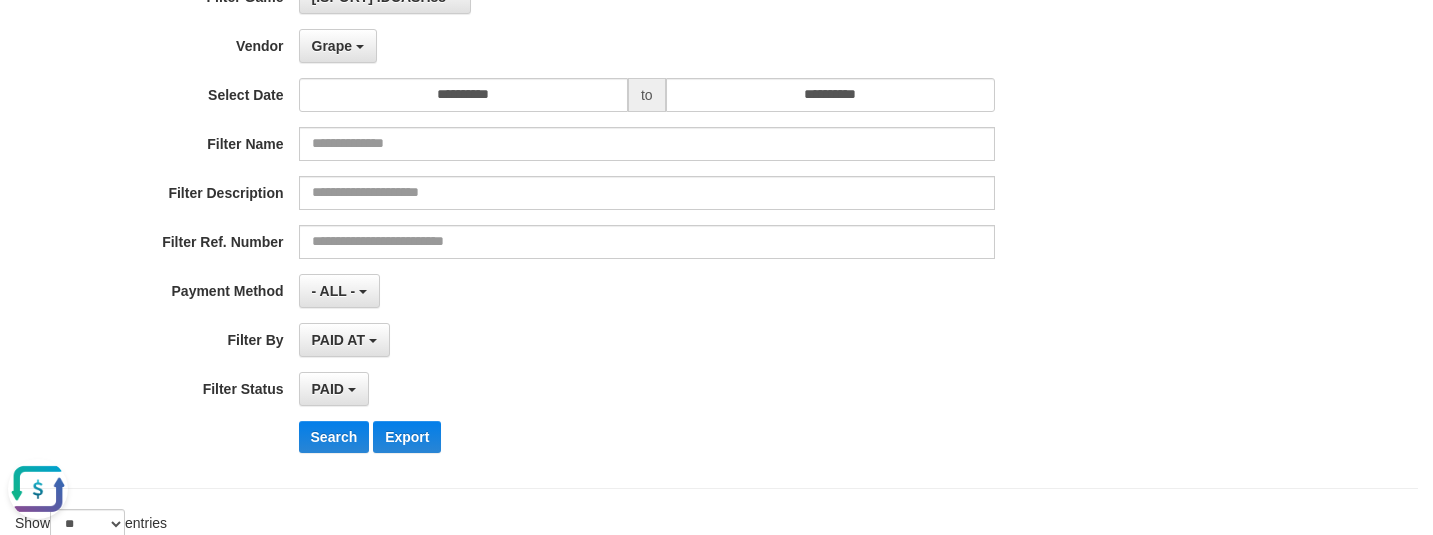 scroll, scrollTop: 375, scrollLeft: 0, axis: vertical 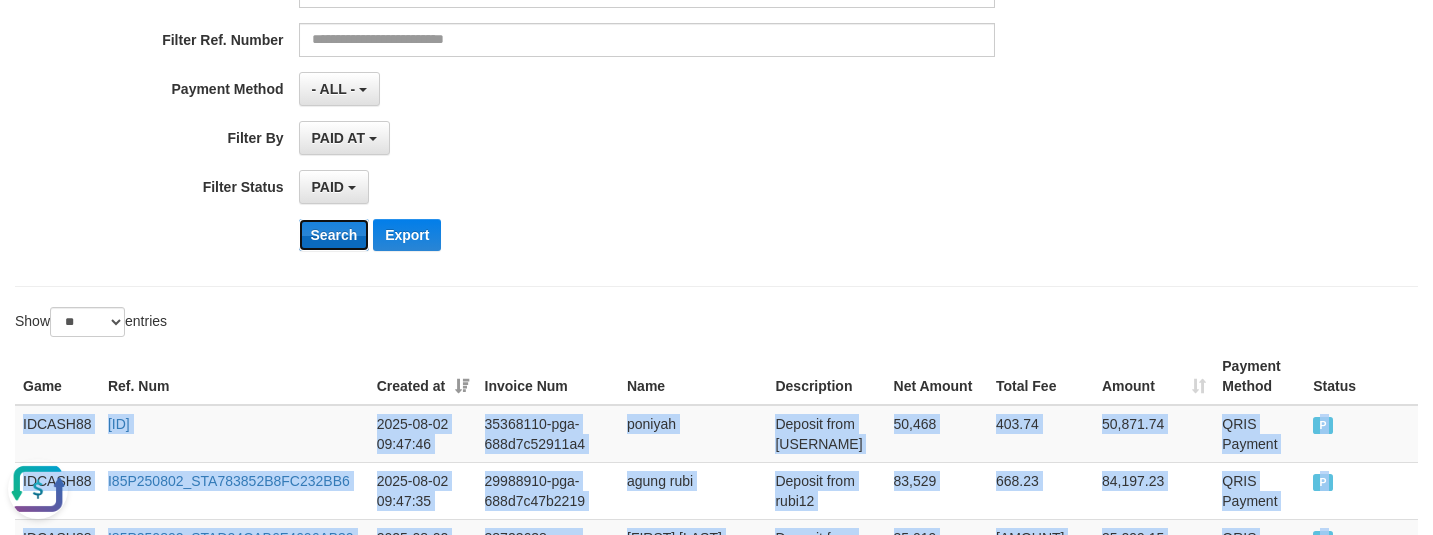 click on "Search" at bounding box center [334, 235] 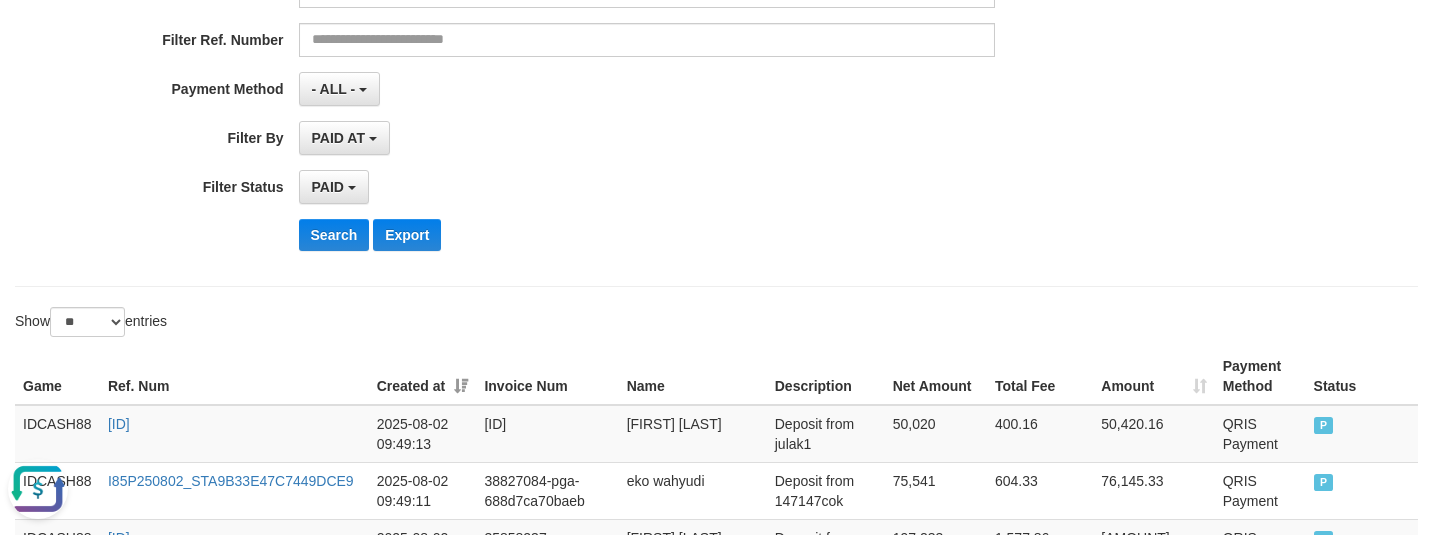 click on "PAID								    SELECT ALL  - ALL -  SELECT STATUS
PENDING/UNPAID
PAID
CANCELED
EXPIRED" at bounding box center (647, 187) 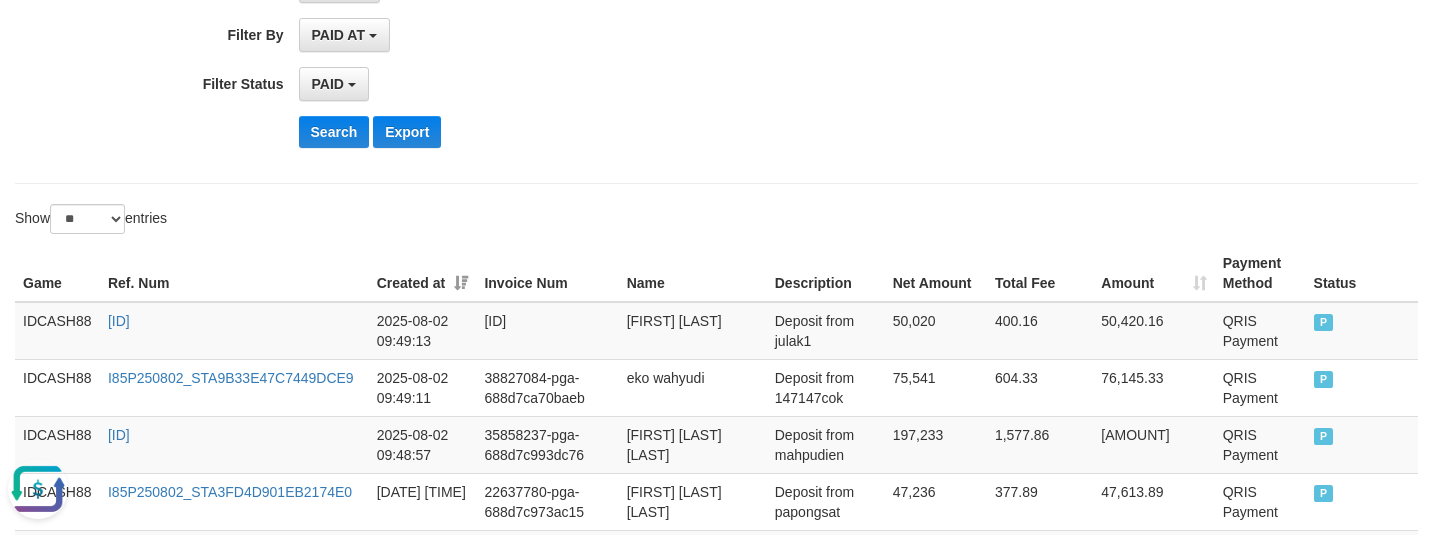 scroll, scrollTop: 450, scrollLeft: 0, axis: vertical 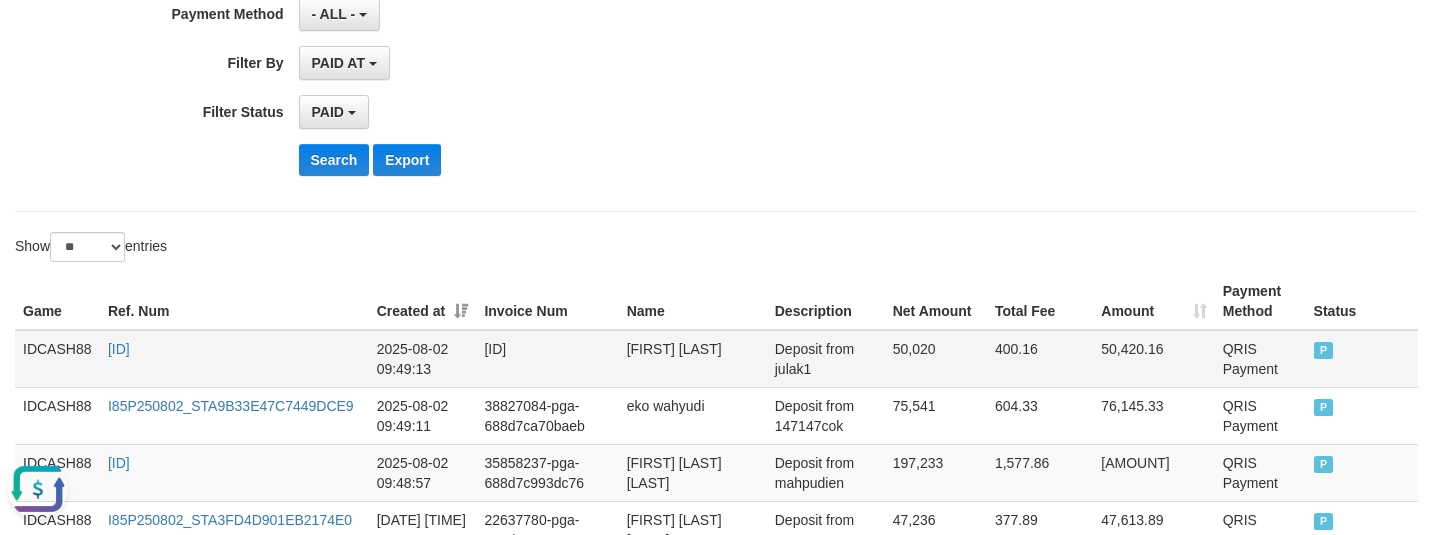 click on "IDCASH88" at bounding box center [57, 359] 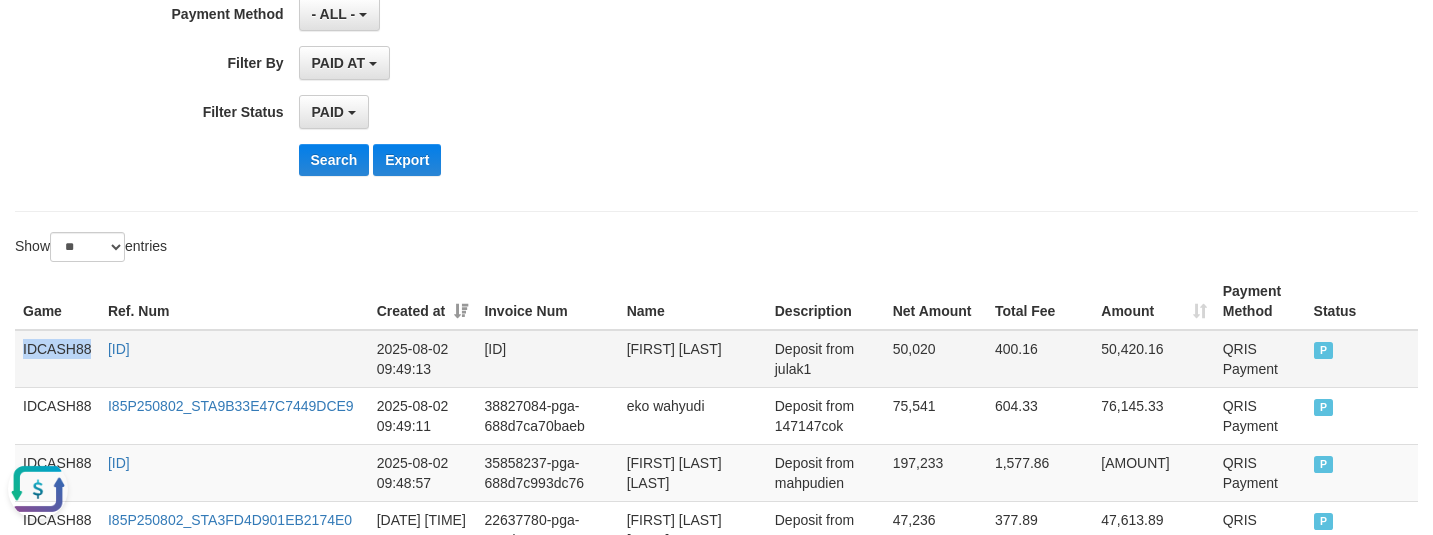 click on "IDCASH88" at bounding box center [57, 359] 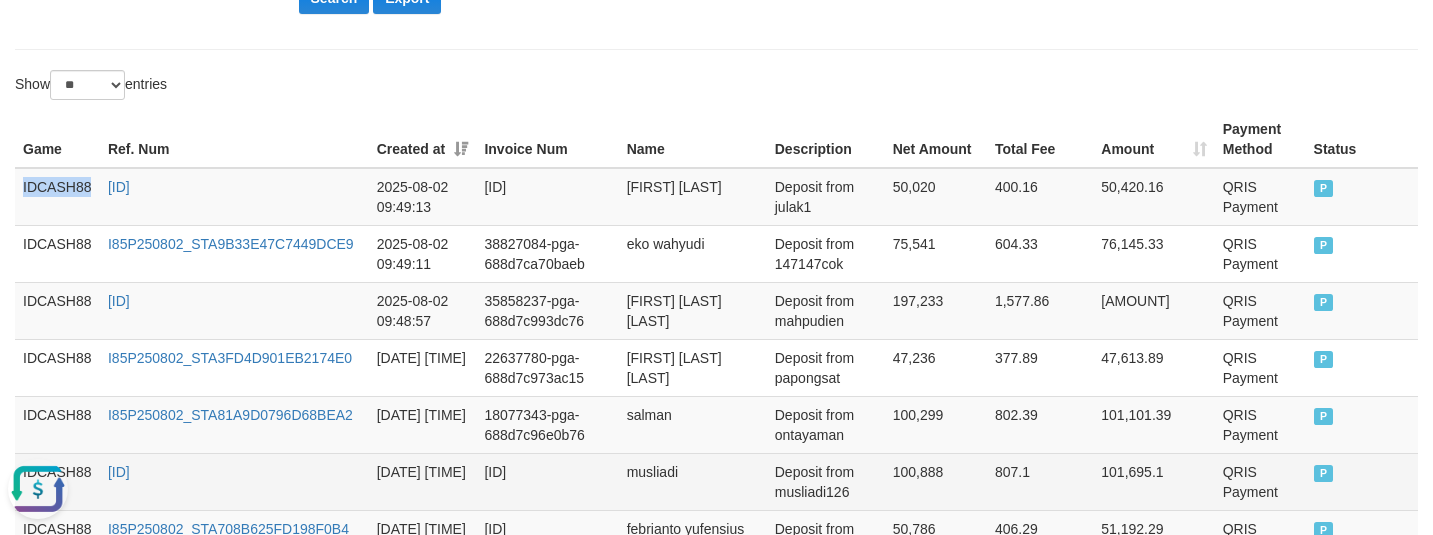 scroll, scrollTop: 825, scrollLeft: 0, axis: vertical 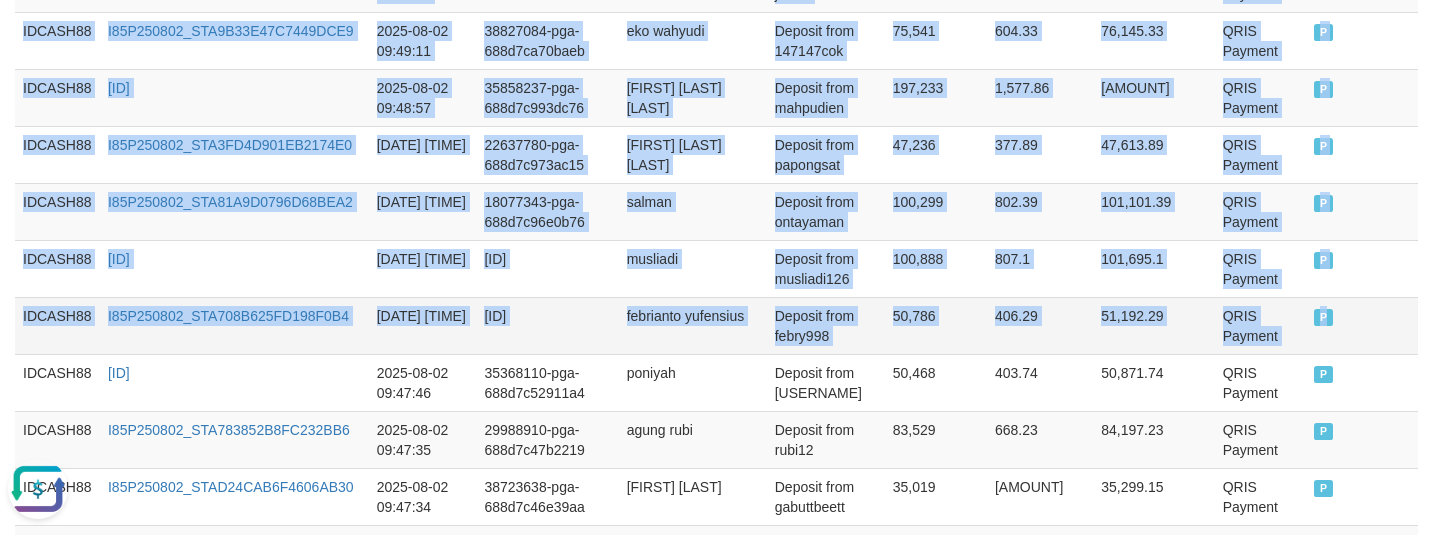 click on "P" at bounding box center (1362, 325) 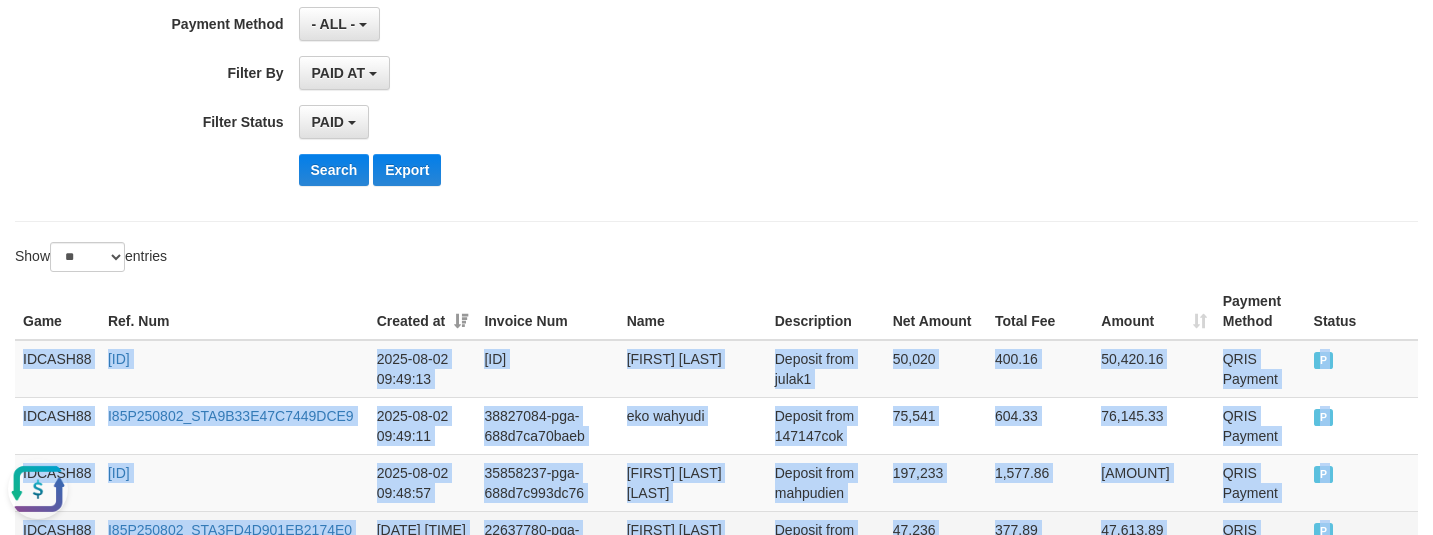 scroll, scrollTop: 450, scrollLeft: 0, axis: vertical 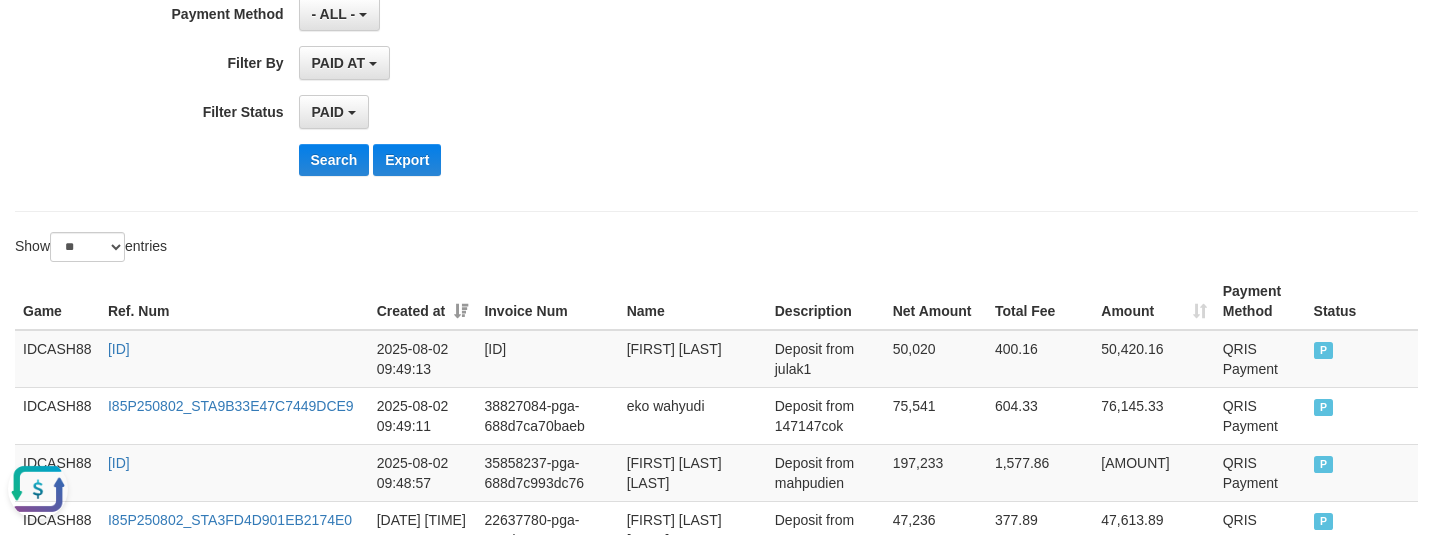 drag, startPoint x: 709, startPoint y: 135, endPoint x: 657, endPoint y: 145, distance: 52.95281 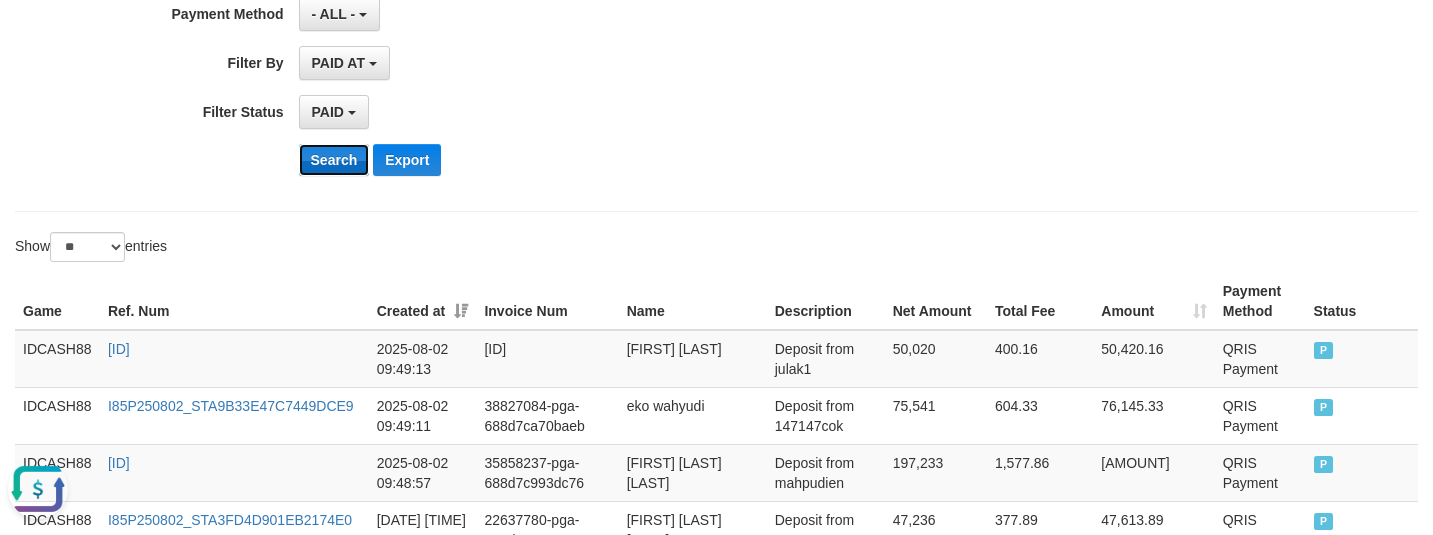 click on "Search" at bounding box center [334, 160] 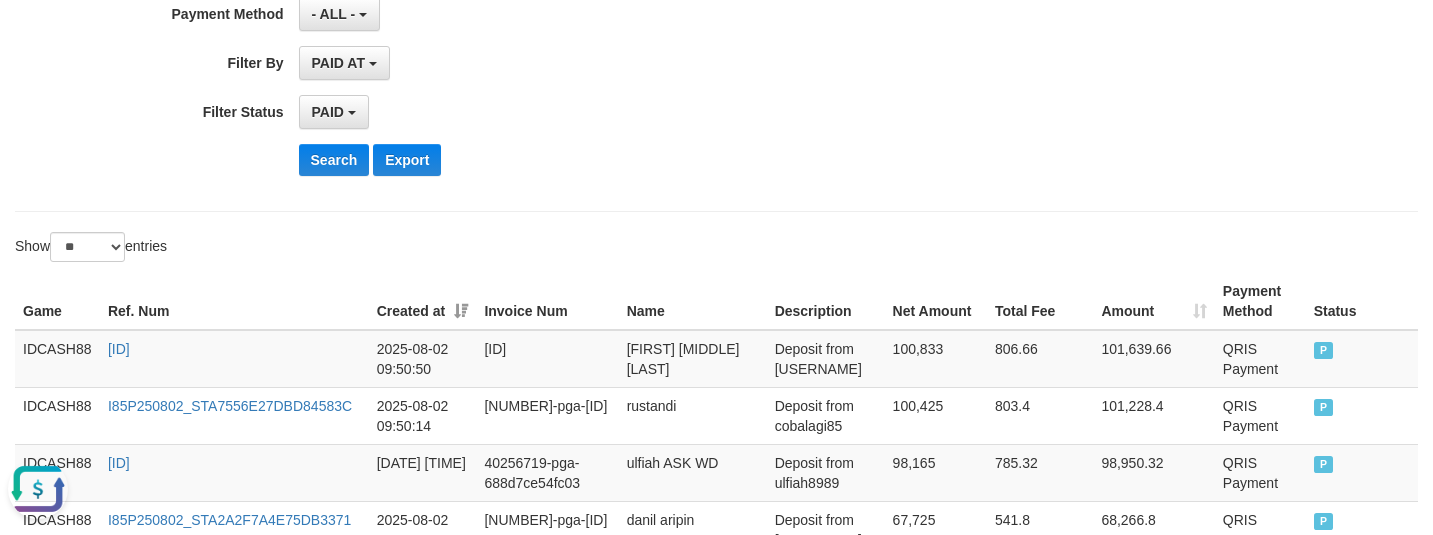 click on "Search
Export" at bounding box center [747, 160] 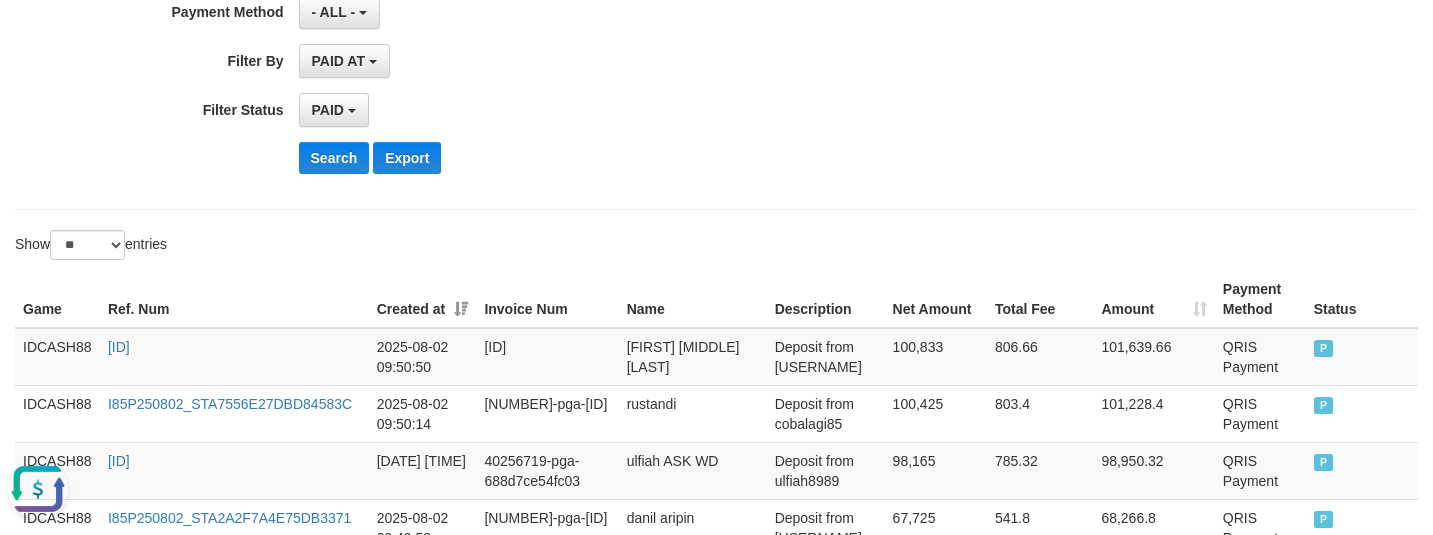 scroll, scrollTop: 450, scrollLeft: 0, axis: vertical 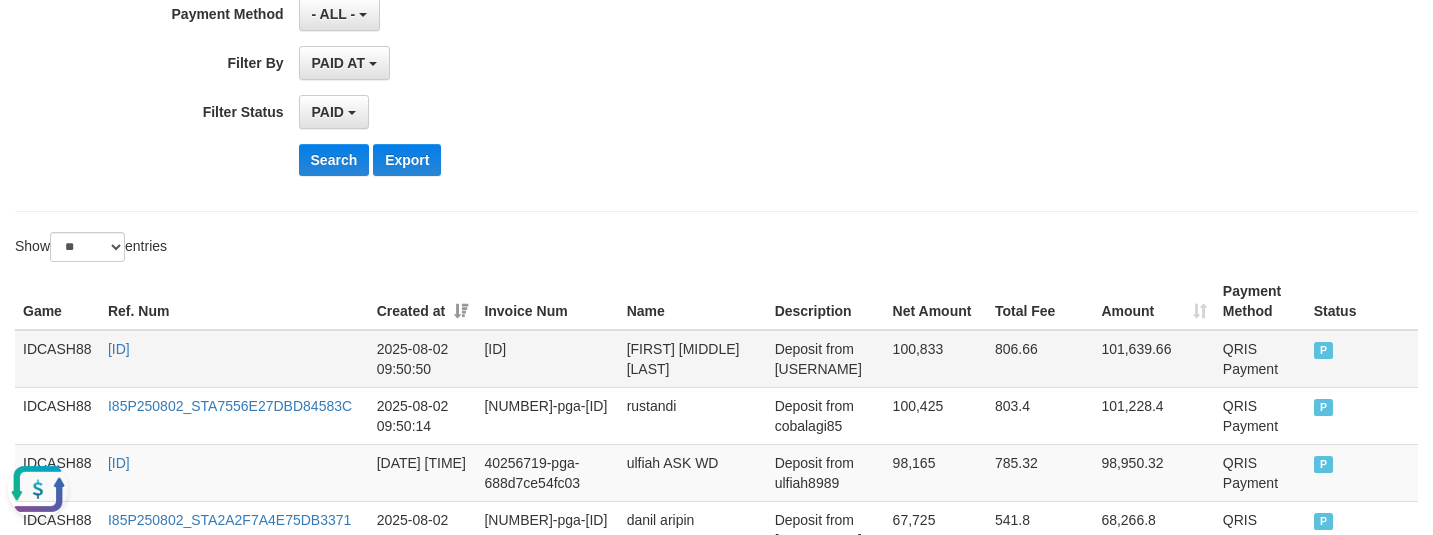 click on "IDCASH88" at bounding box center (57, 359) 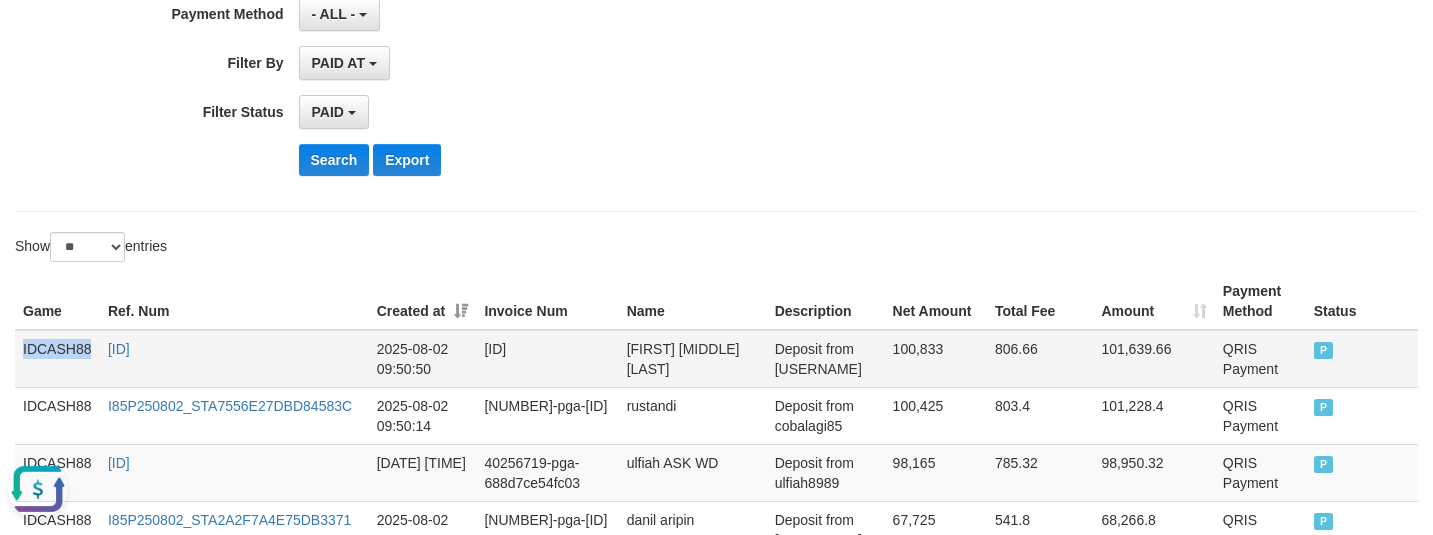 click on "IDCASH88" at bounding box center (57, 359) 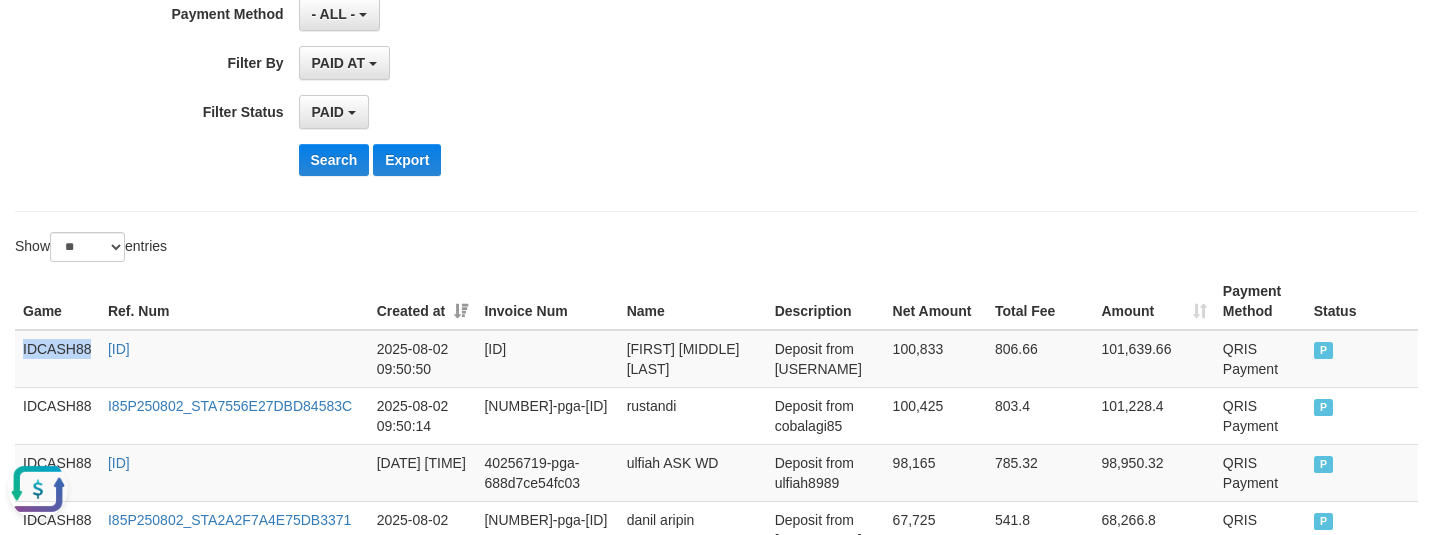 scroll, scrollTop: 950, scrollLeft: 0, axis: vertical 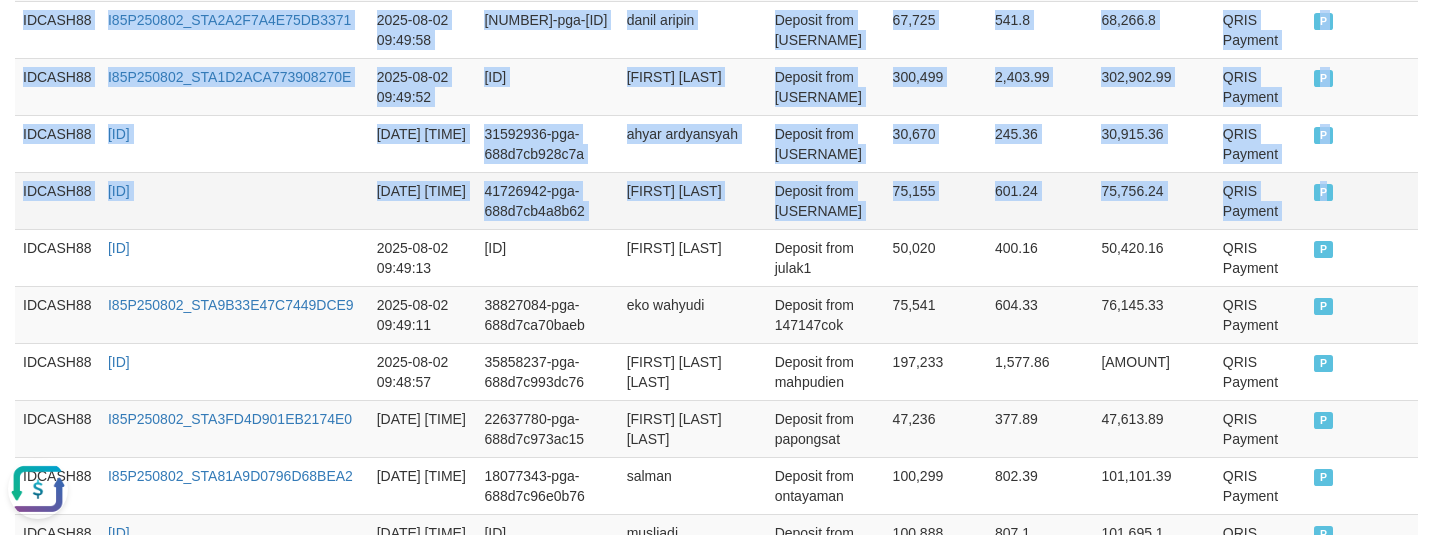 click on "P" at bounding box center [1362, 200] 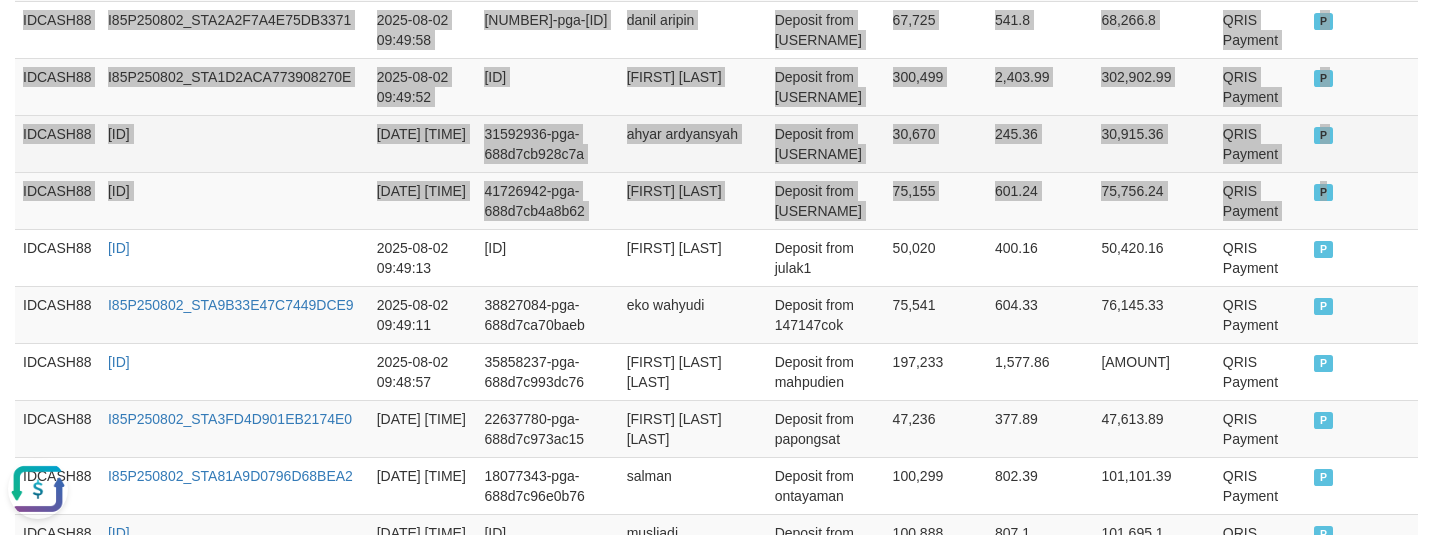 scroll, scrollTop: 450, scrollLeft: 0, axis: vertical 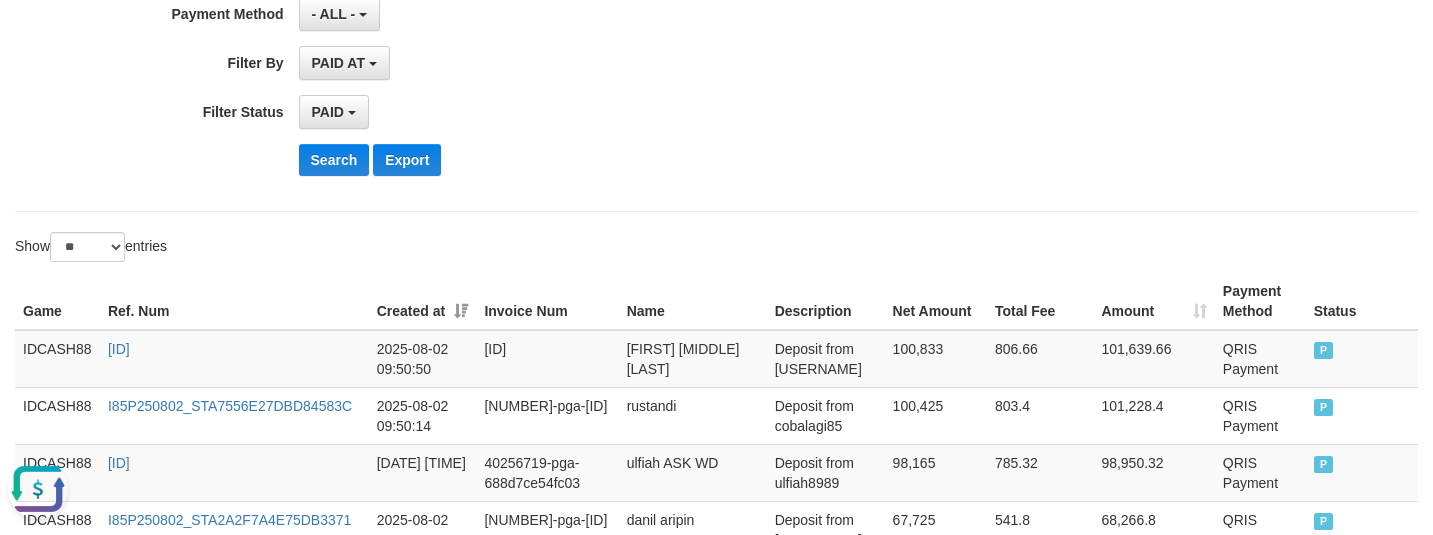 drag, startPoint x: 678, startPoint y: 193, endPoint x: 618, endPoint y: 195, distance: 60.033325 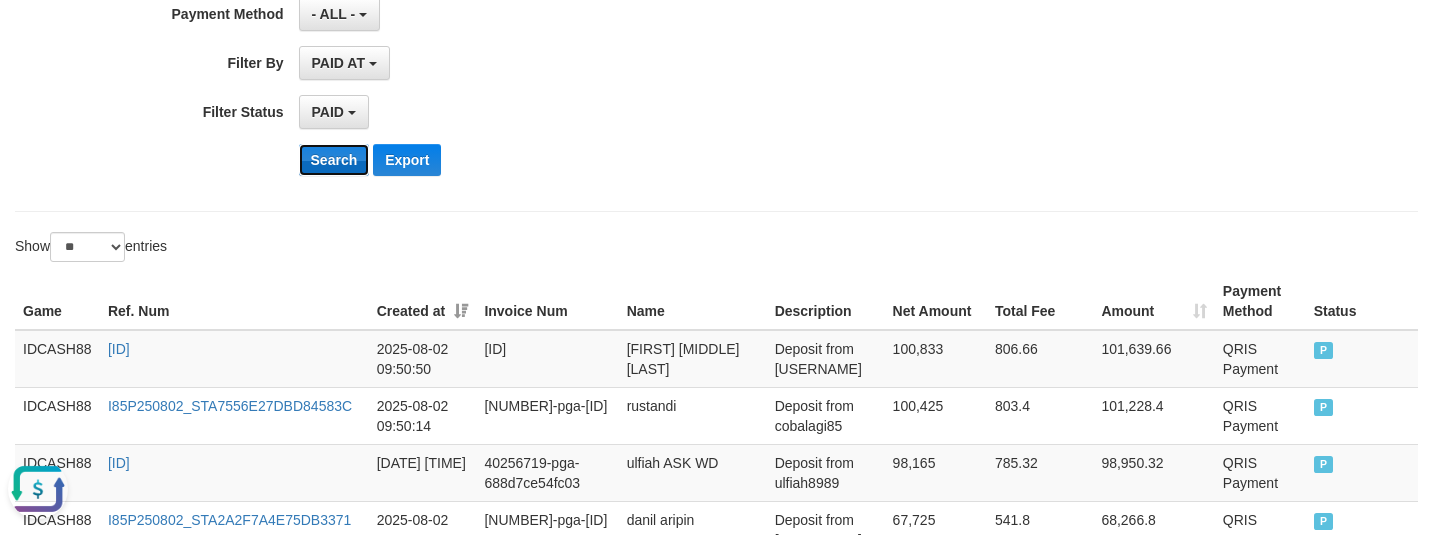 click on "Search" at bounding box center (334, 160) 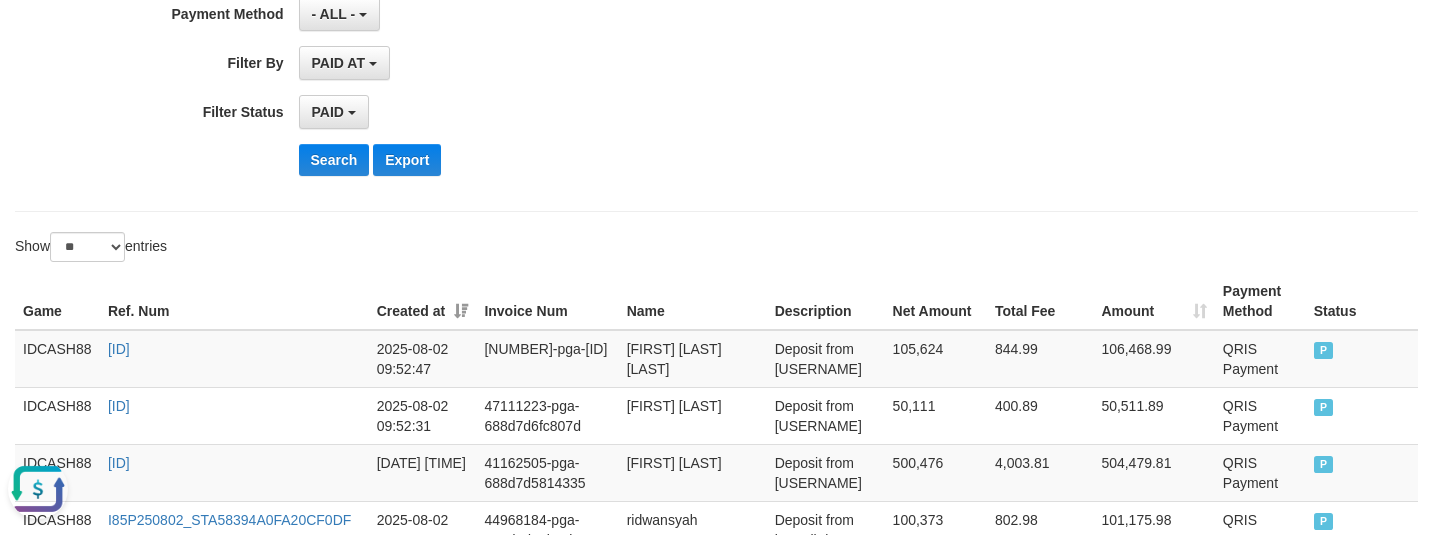 click on "Search
Export" at bounding box center (747, 160) 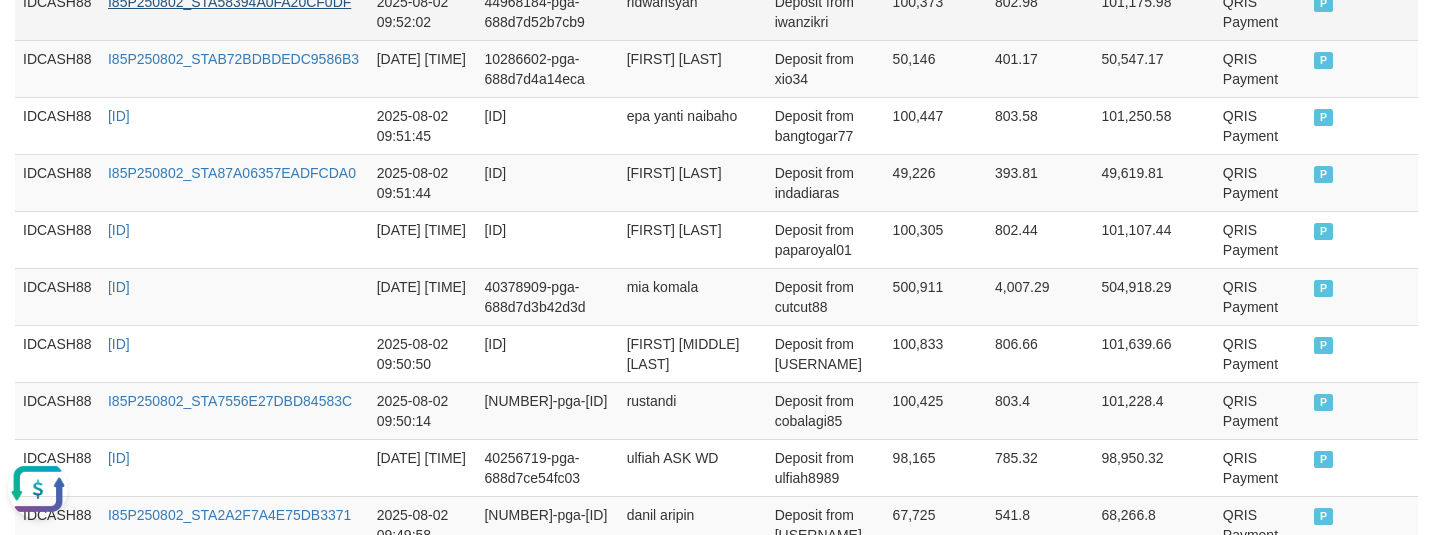 scroll, scrollTop: 689, scrollLeft: 0, axis: vertical 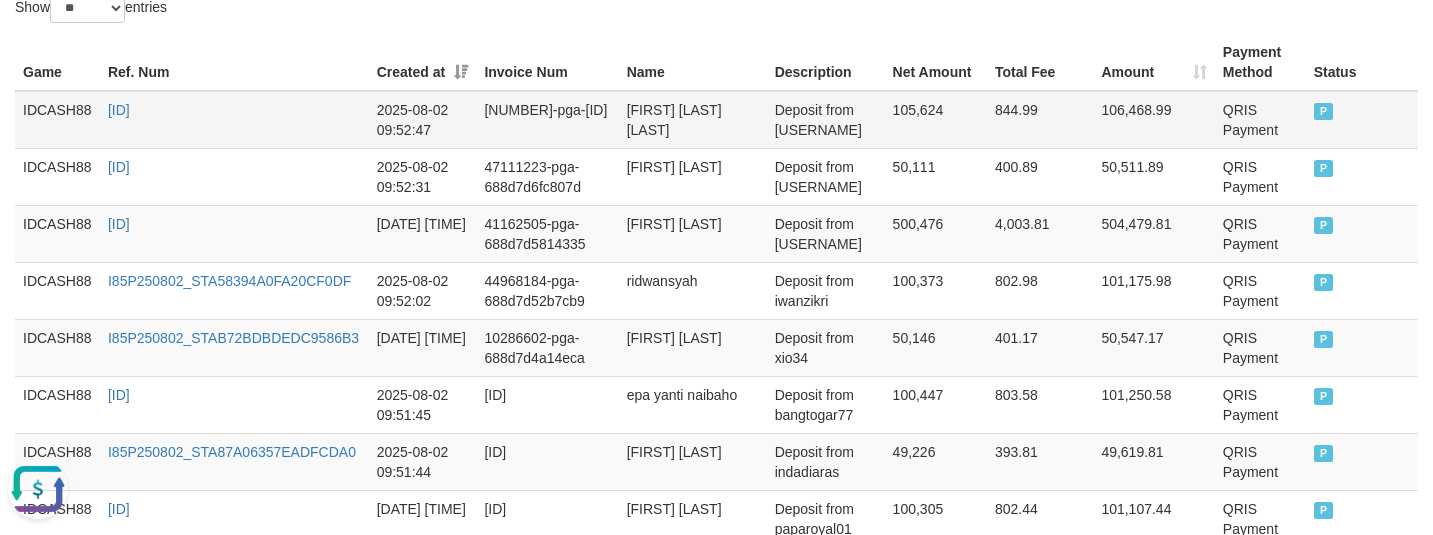 click on "IDCASH88" at bounding box center (57, 120) 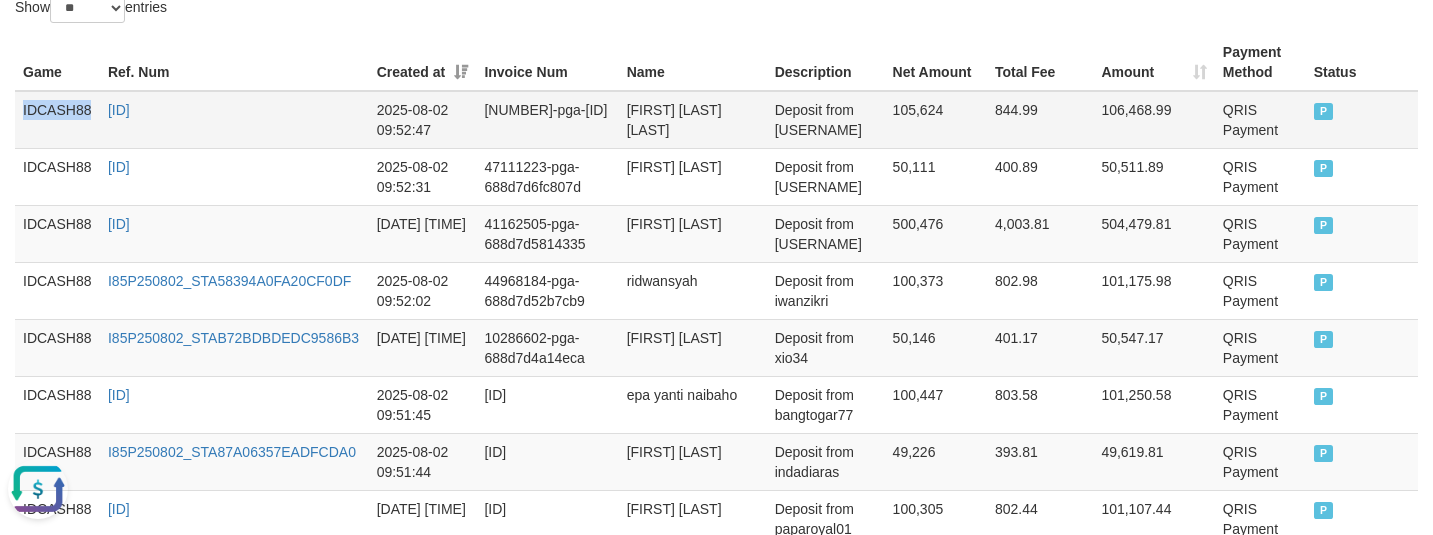 click on "IDCASH88" at bounding box center (57, 120) 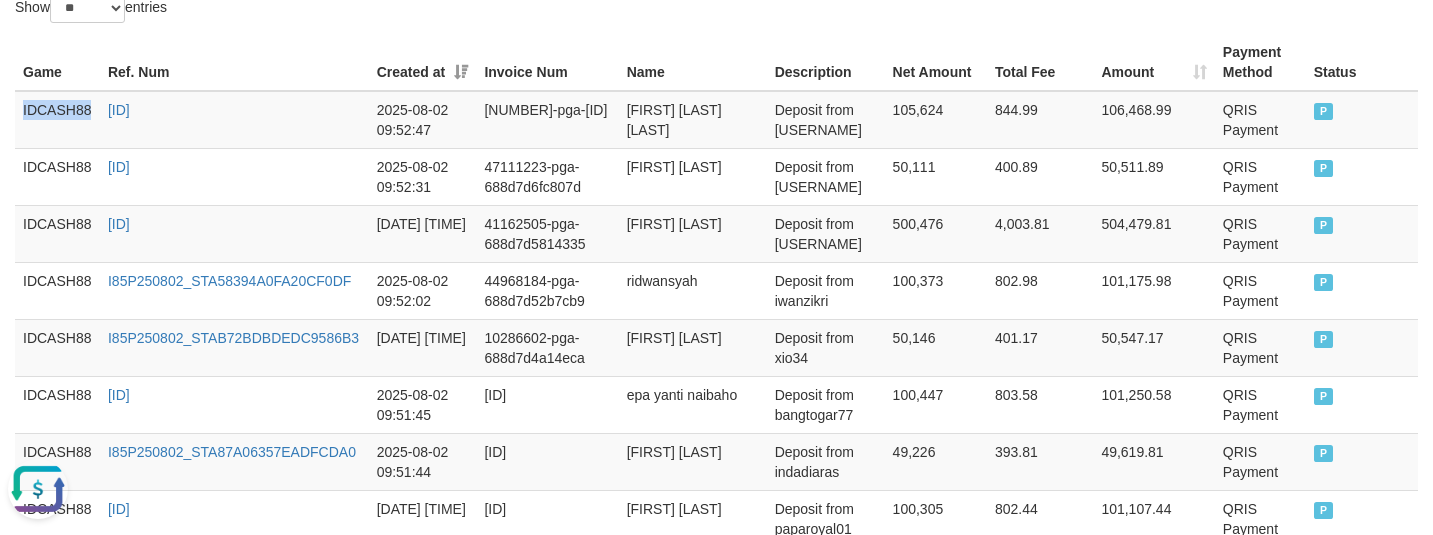 scroll, scrollTop: 1064, scrollLeft: 0, axis: vertical 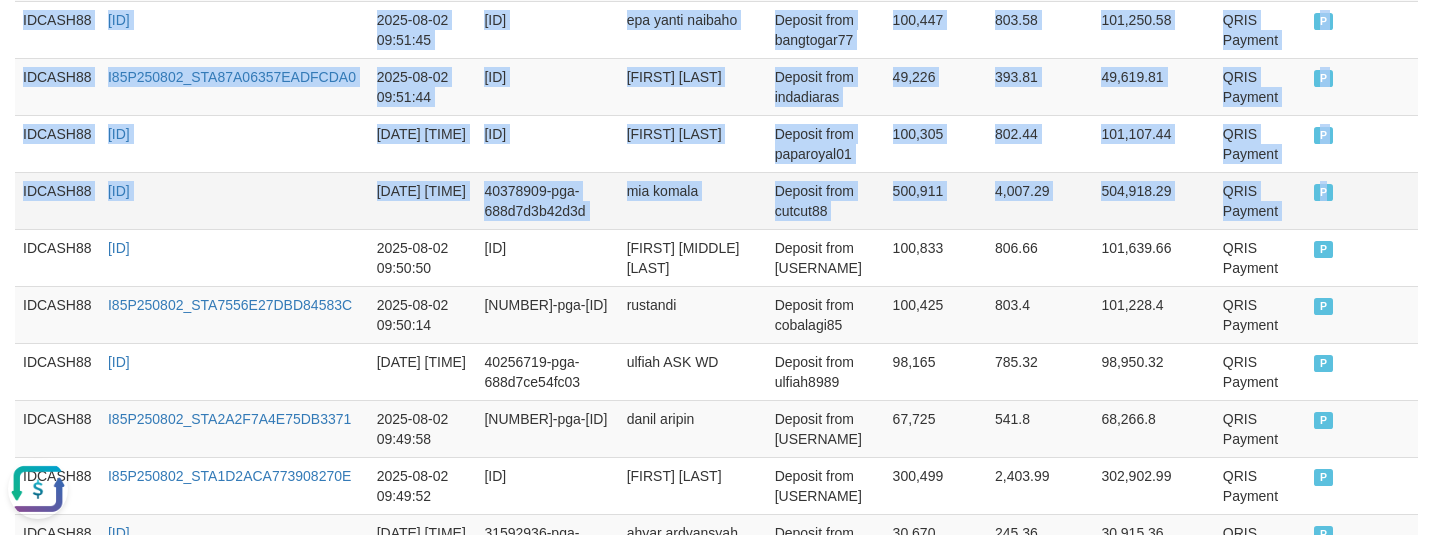 click on "P" at bounding box center [1362, 200] 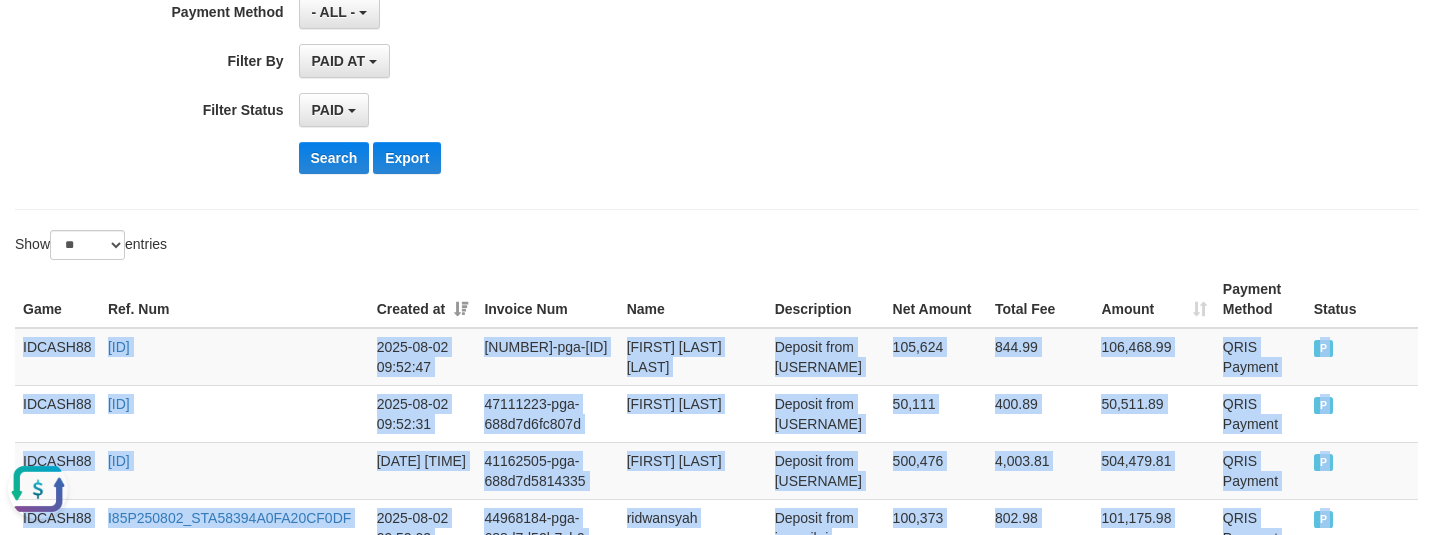 scroll, scrollTop: 439, scrollLeft: 0, axis: vertical 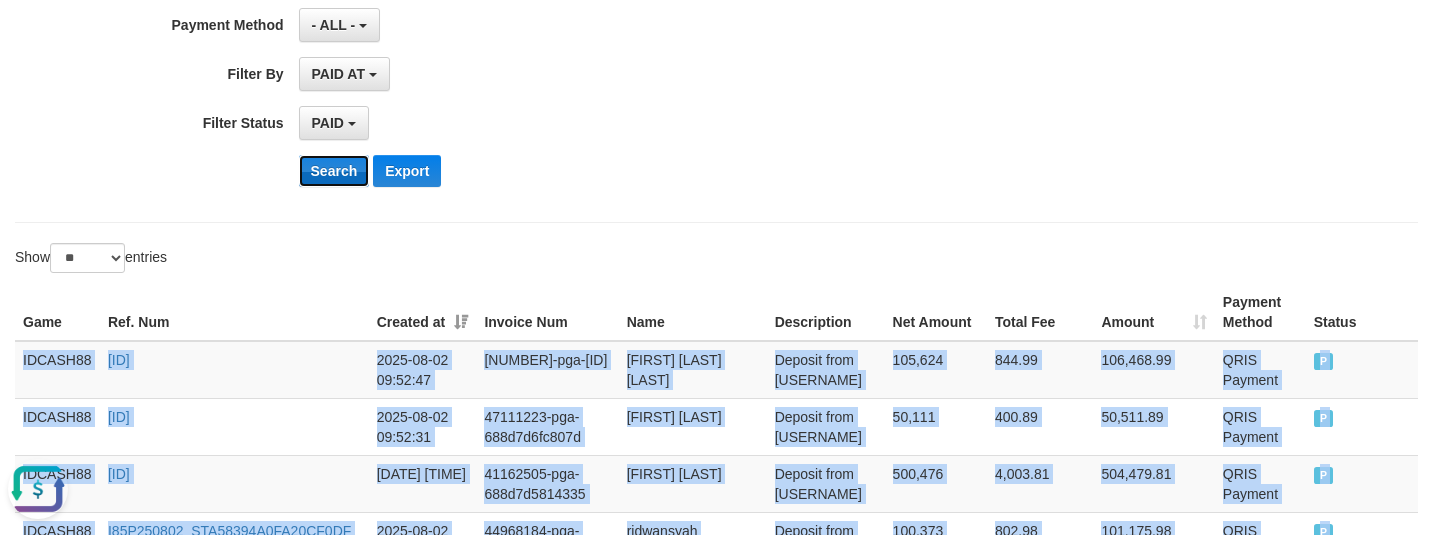 click on "Search" at bounding box center (334, 171) 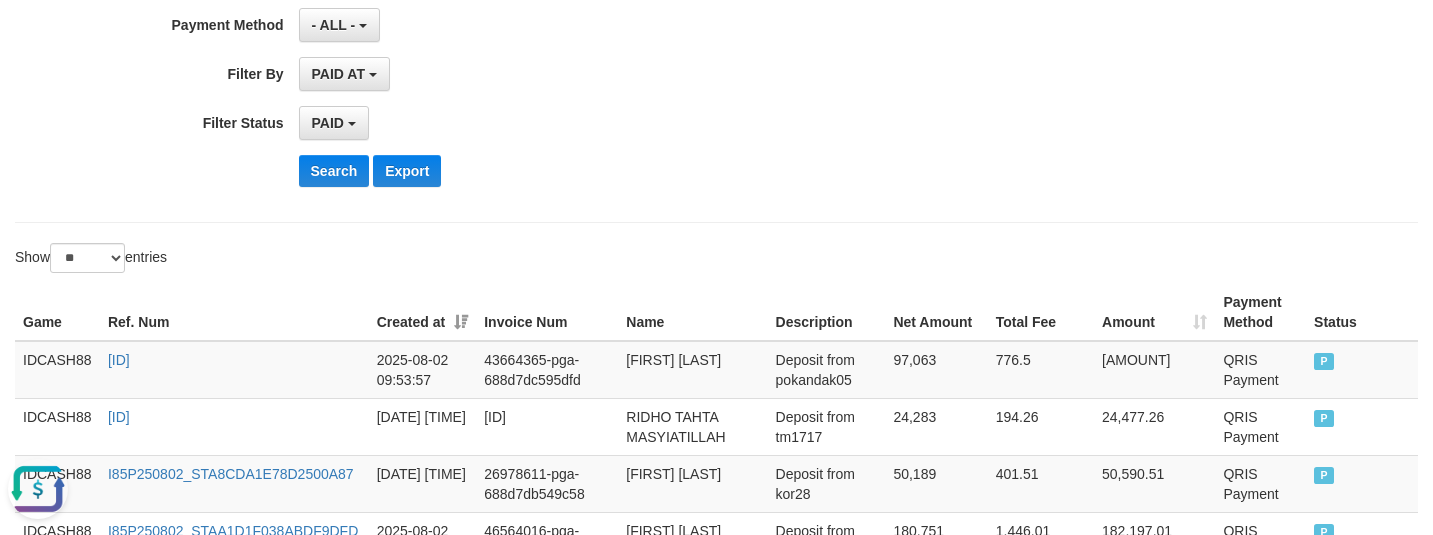 click on "**********" at bounding box center (716, -42) 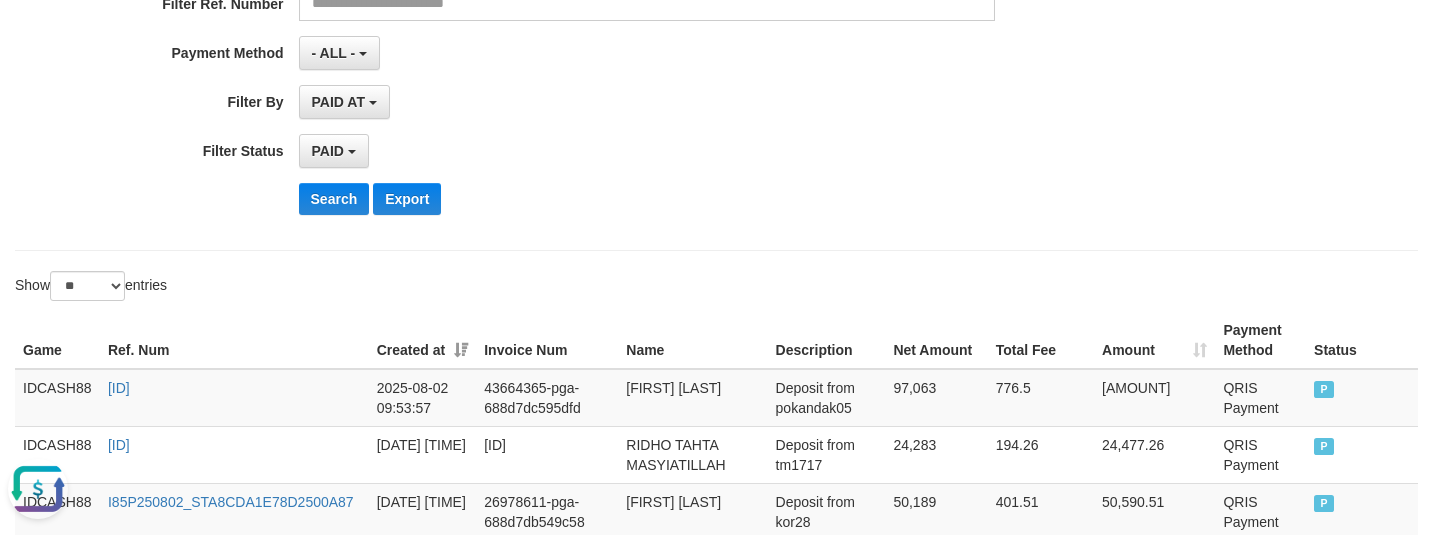 scroll, scrollTop: 393, scrollLeft: 0, axis: vertical 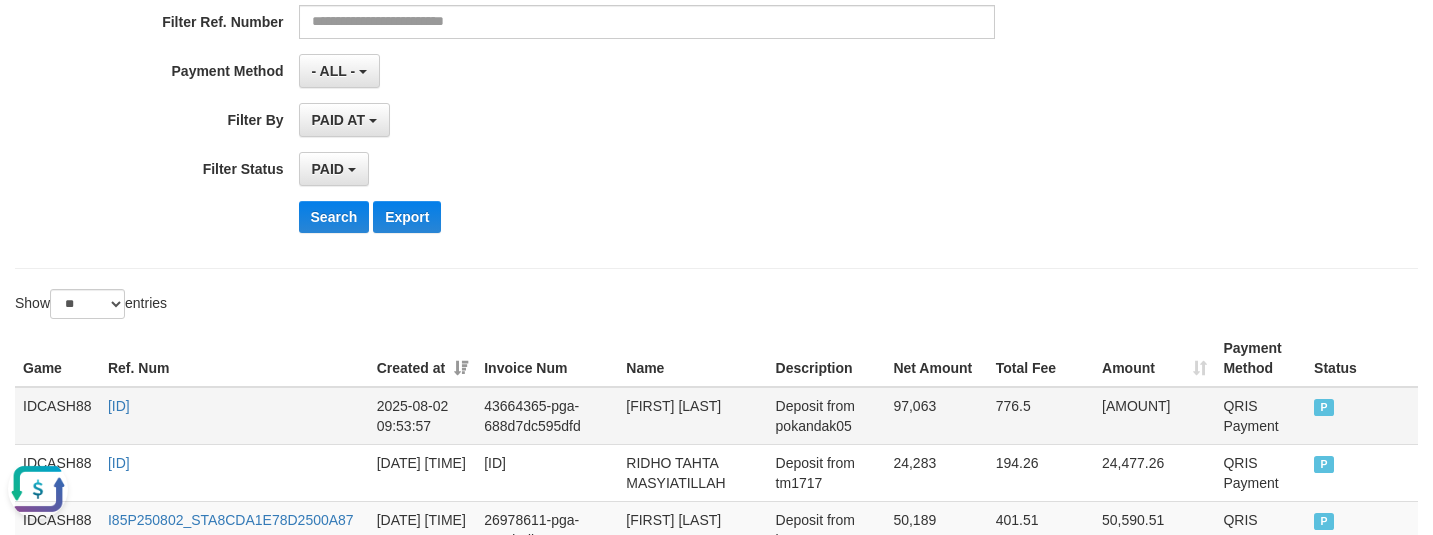 click on "IDCASH88" at bounding box center (57, 416) 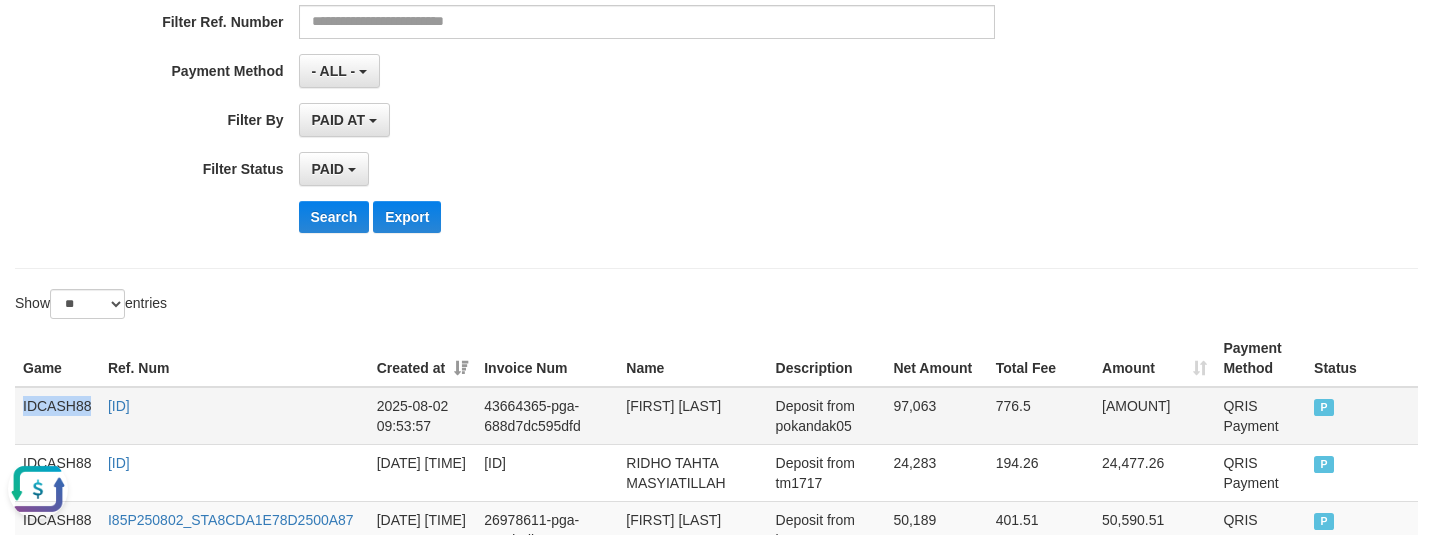 click on "IDCASH88" at bounding box center [57, 416] 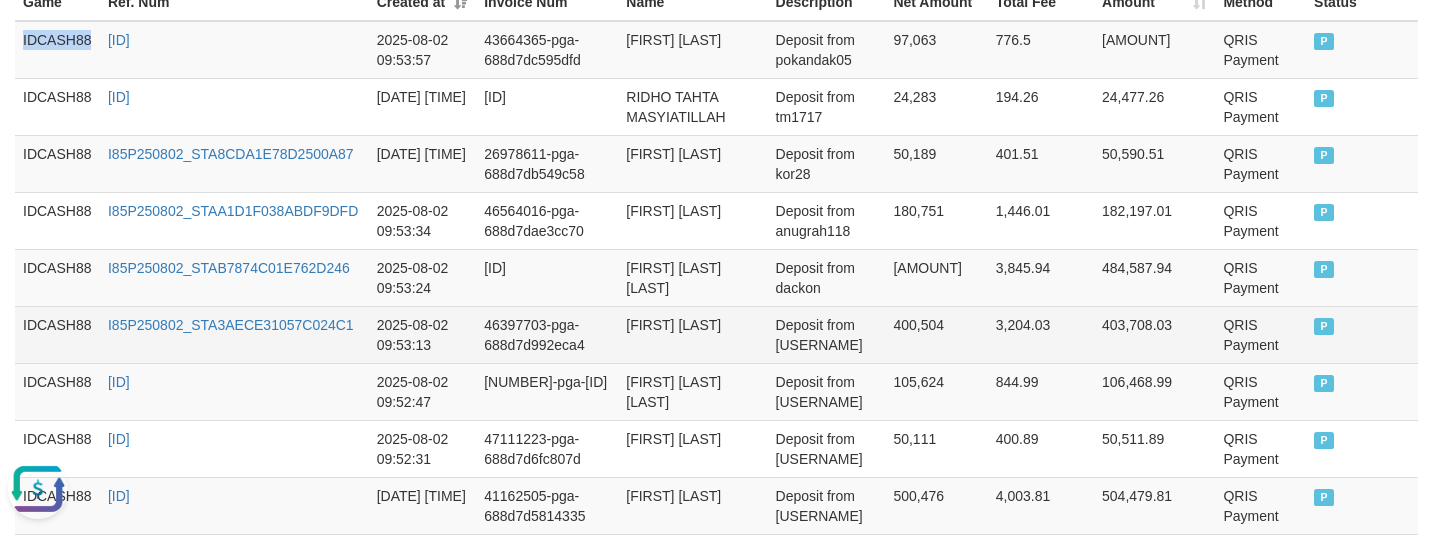 scroll, scrollTop: 768, scrollLeft: 0, axis: vertical 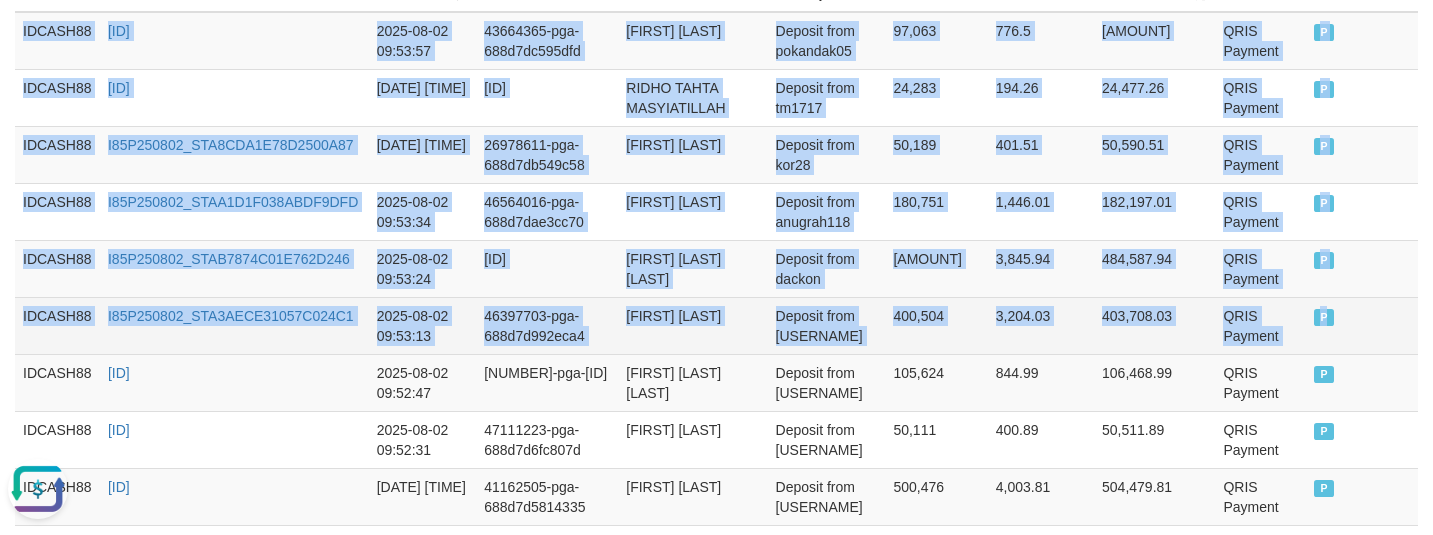 click on "P" at bounding box center [1324, 317] 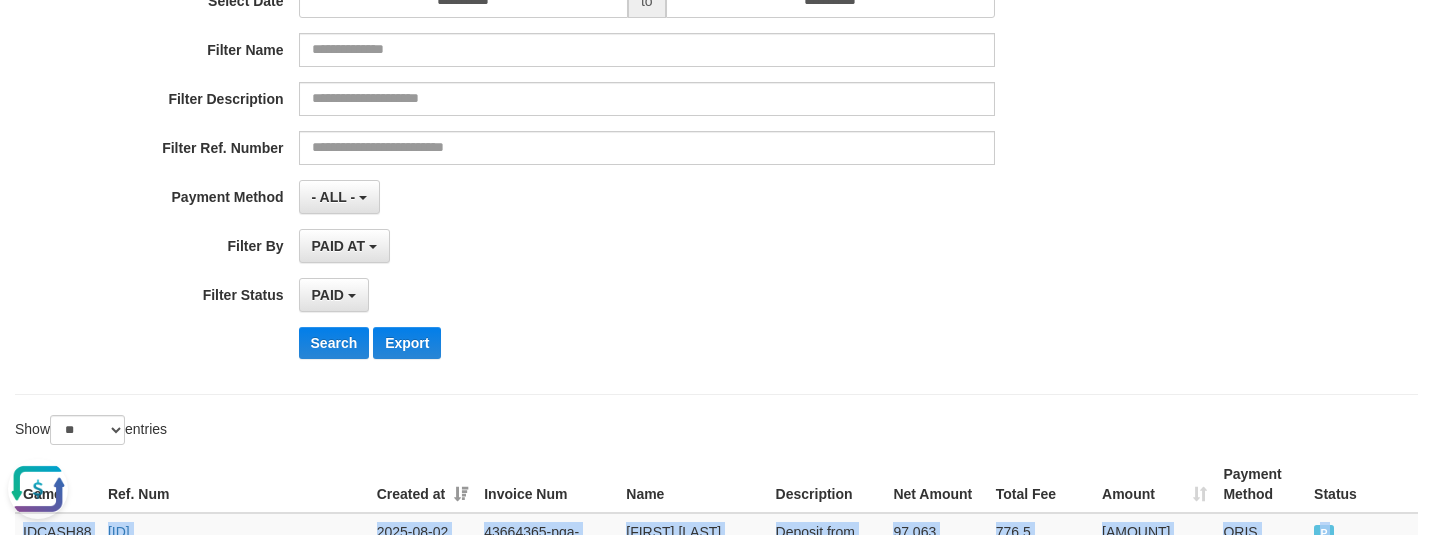 scroll, scrollTop: 268, scrollLeft: 0, axis: vertical 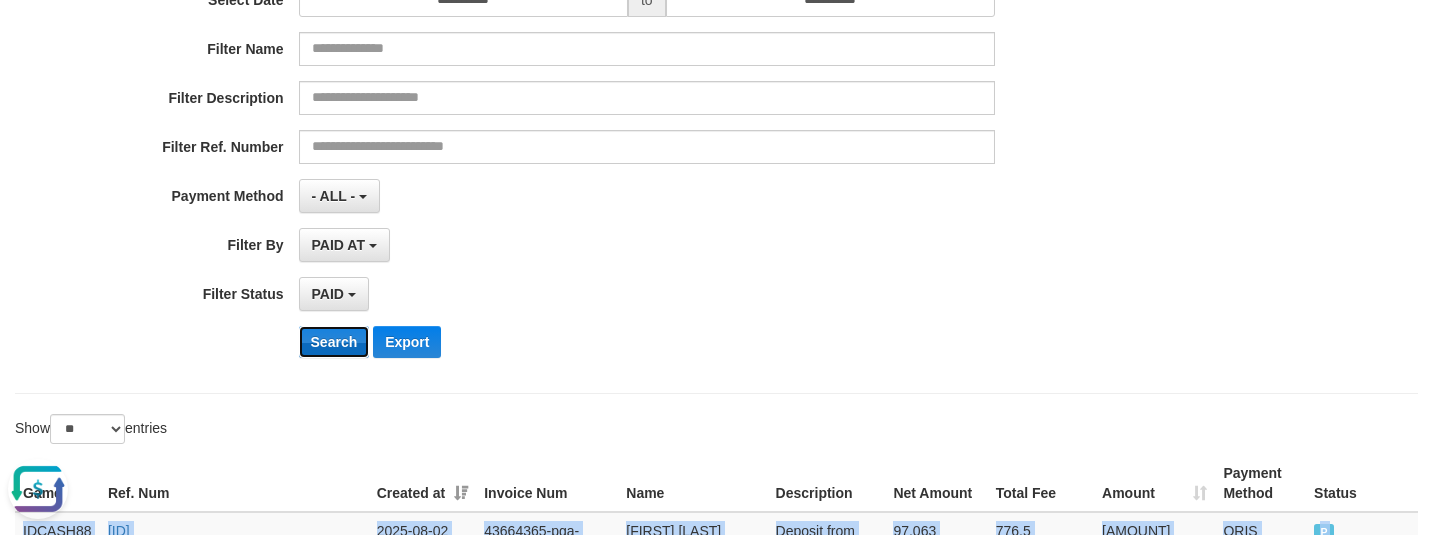 click on "Search" at bounding box center [334, 342] 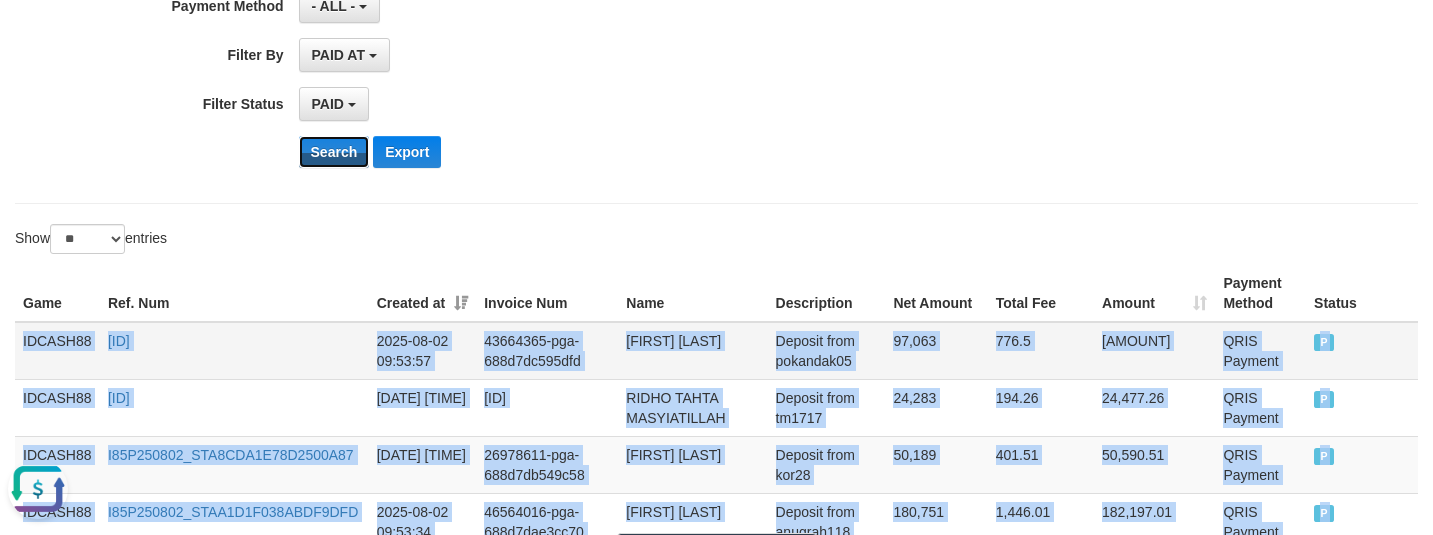 scroll, scrollTop: 518, scrollLeft: 0, axis: vertical 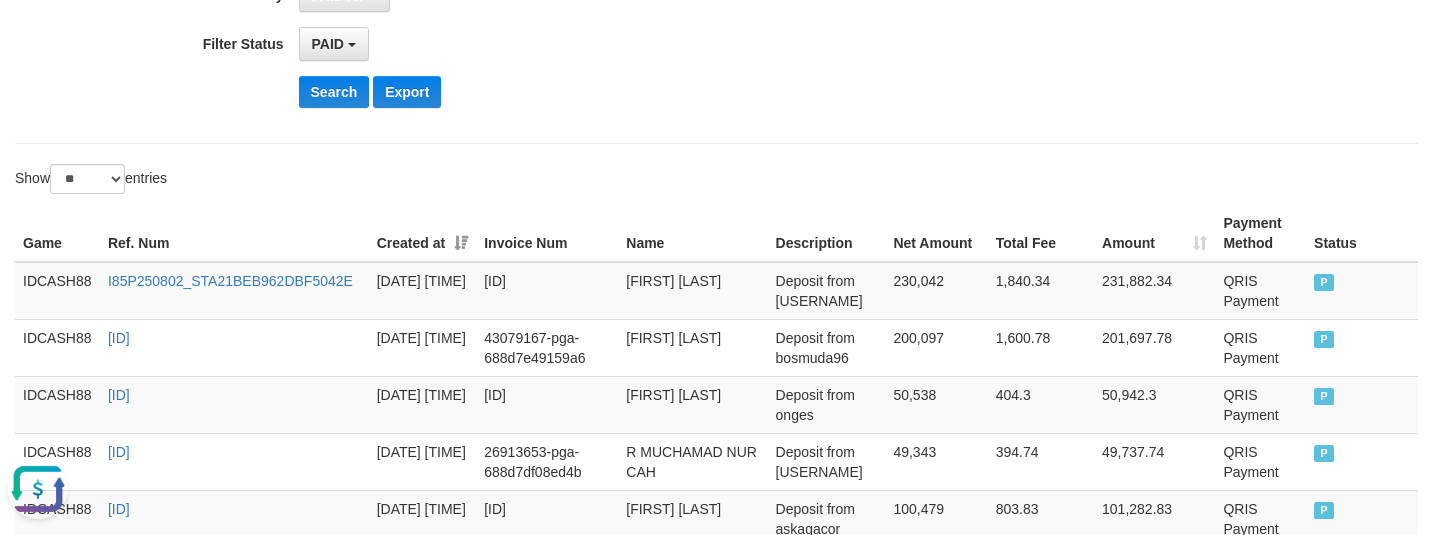 click on "**********" at bounding box center [716, 1386] 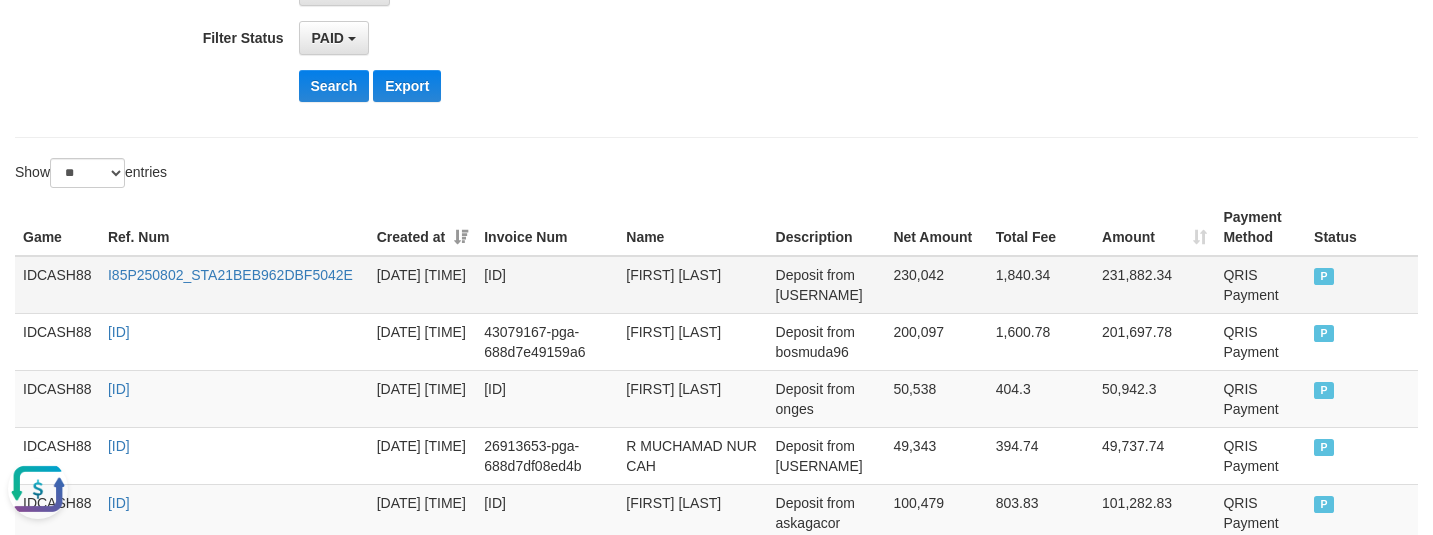 scroll, scrollTop: 507, scrollLeft: 0, axis: vertical 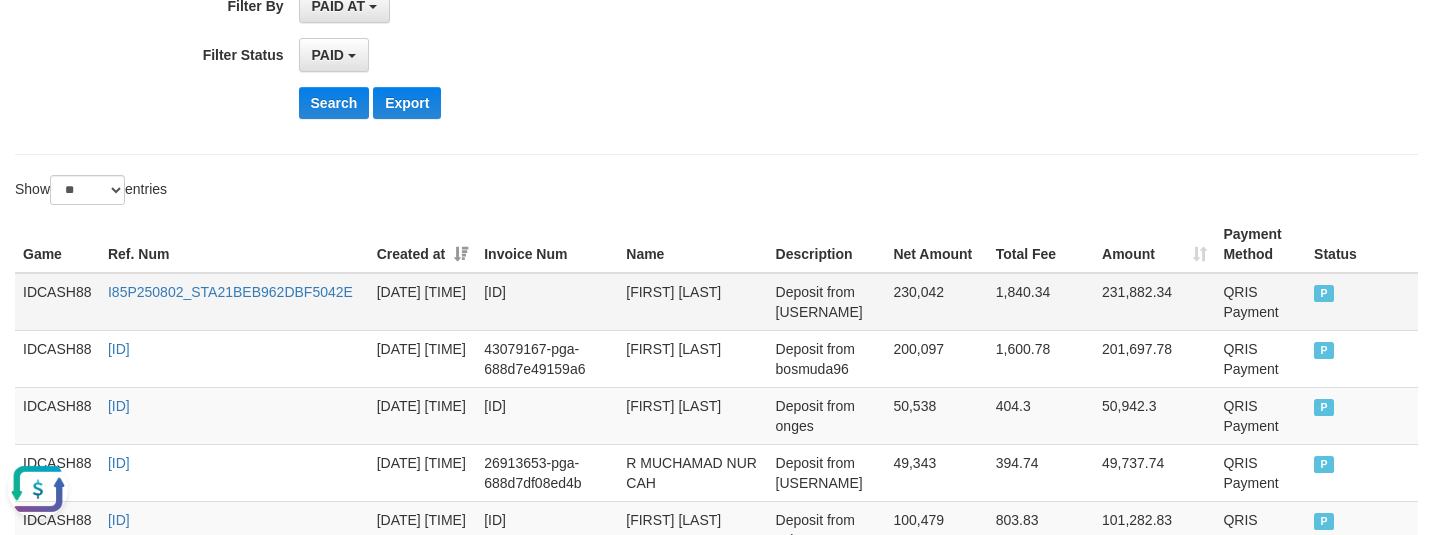 click on "IDCASH88" at bounding box center [57, 302] 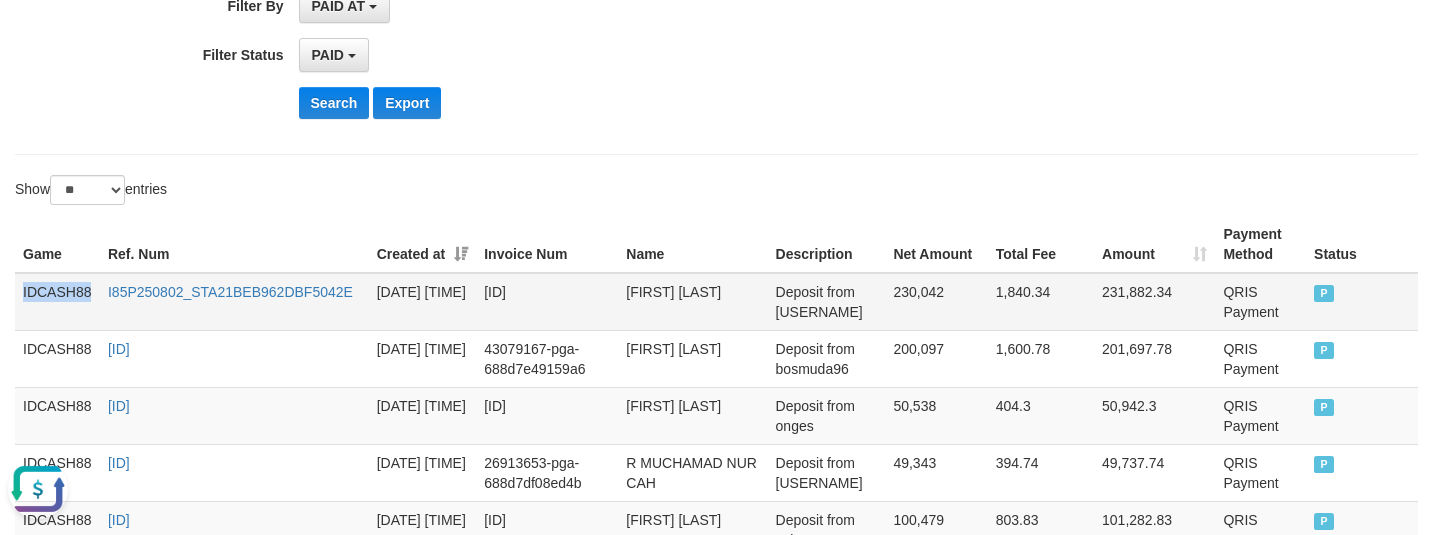 drag, startPoint x: 28, startPoint y: 291, endPoint x: 455, endPoint y: 298, distance: 427.05737 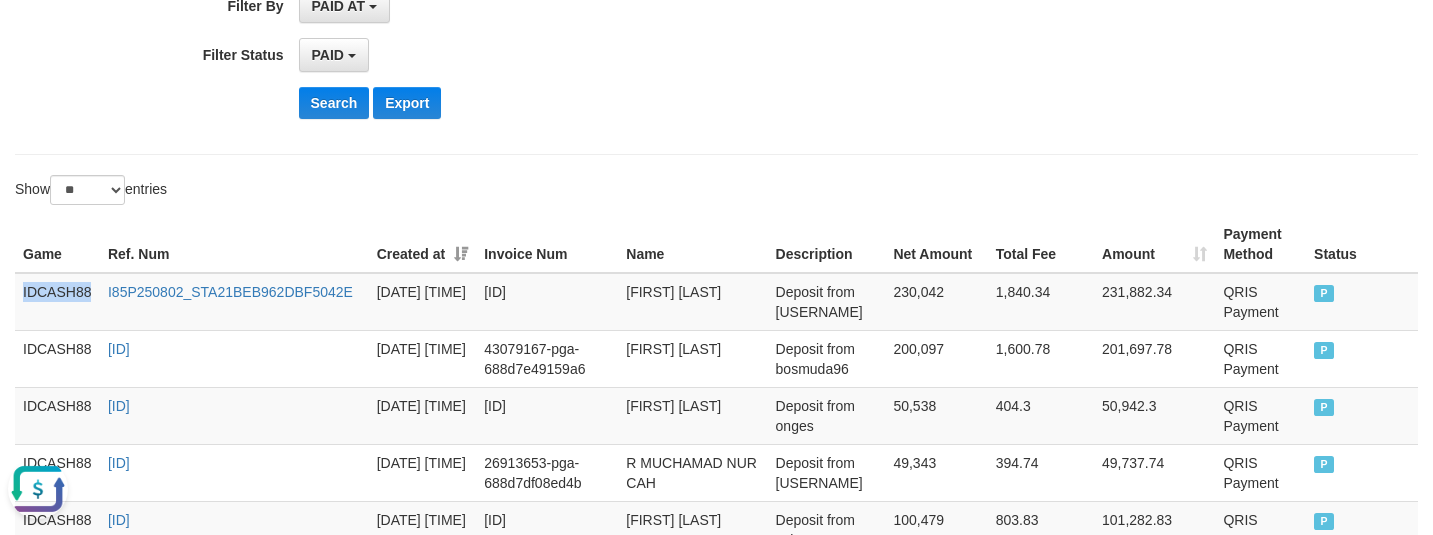 scroll, scrollTop: 882, scrollLeft: 0, axis: vertical 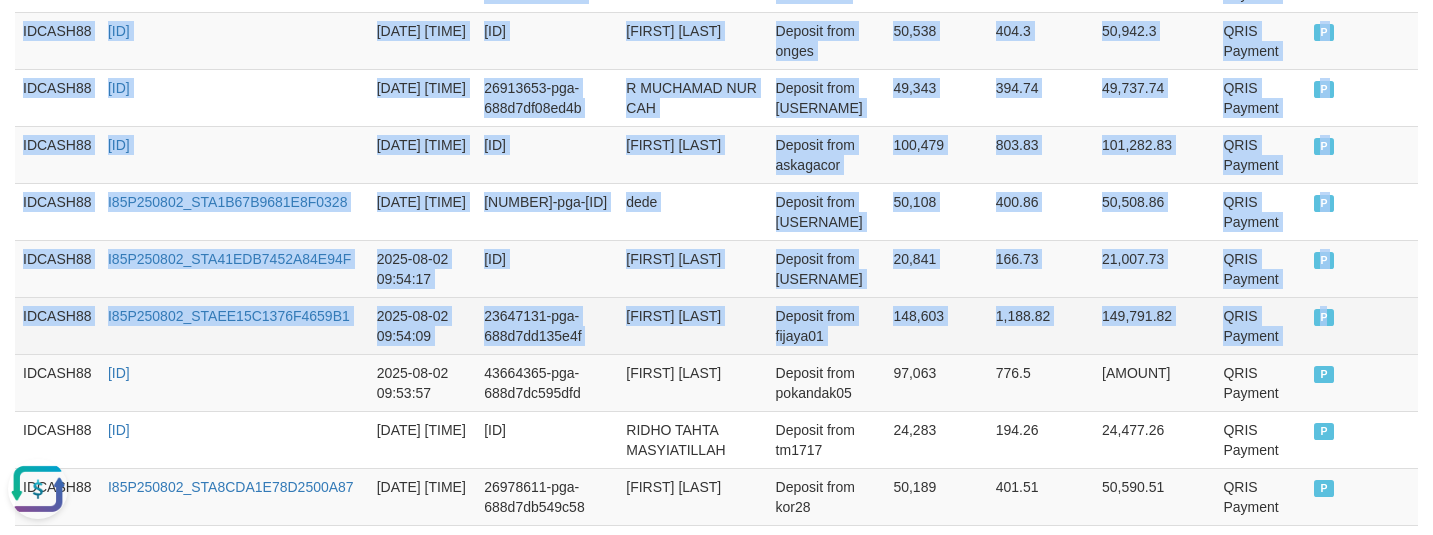 click on "P" at bounding box center (1362, 325) 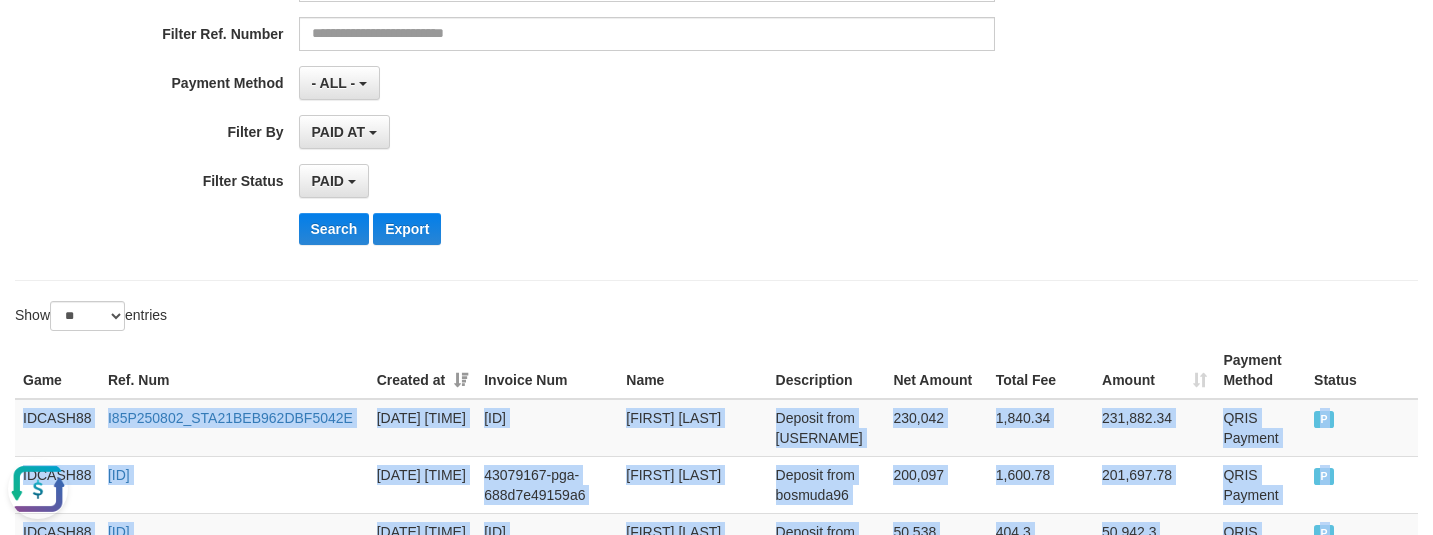 scroll, scrollTop: 382, scrollLeft: 0, axis: vertical 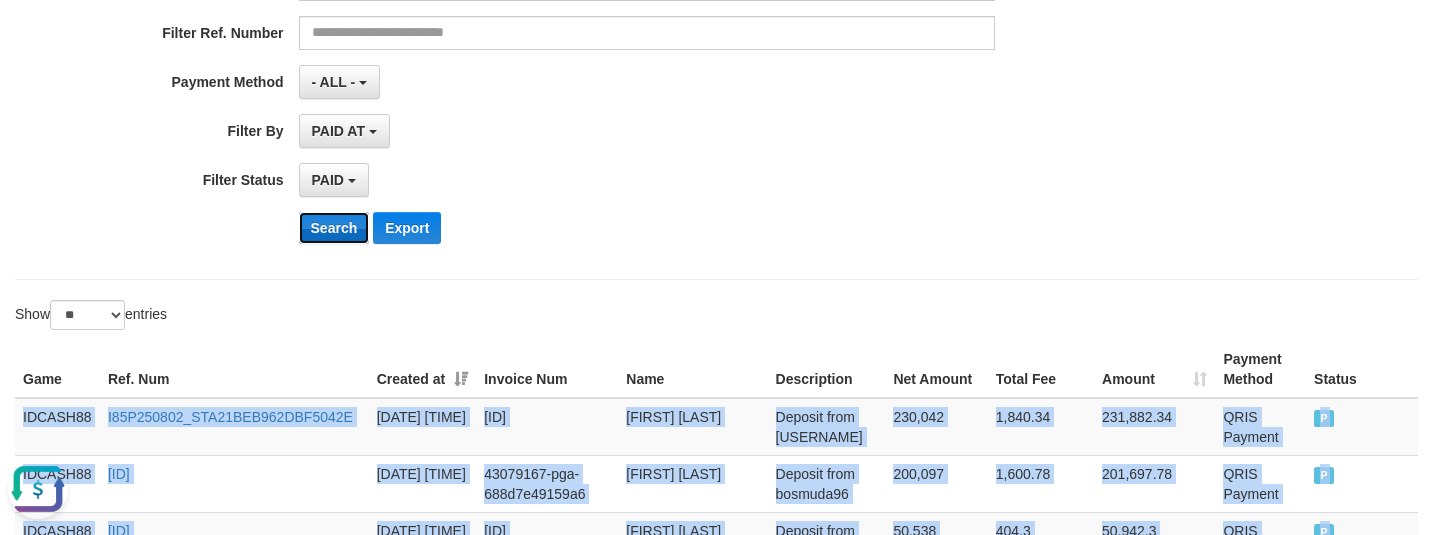 click on "Search" at bounding box center [334, 228] 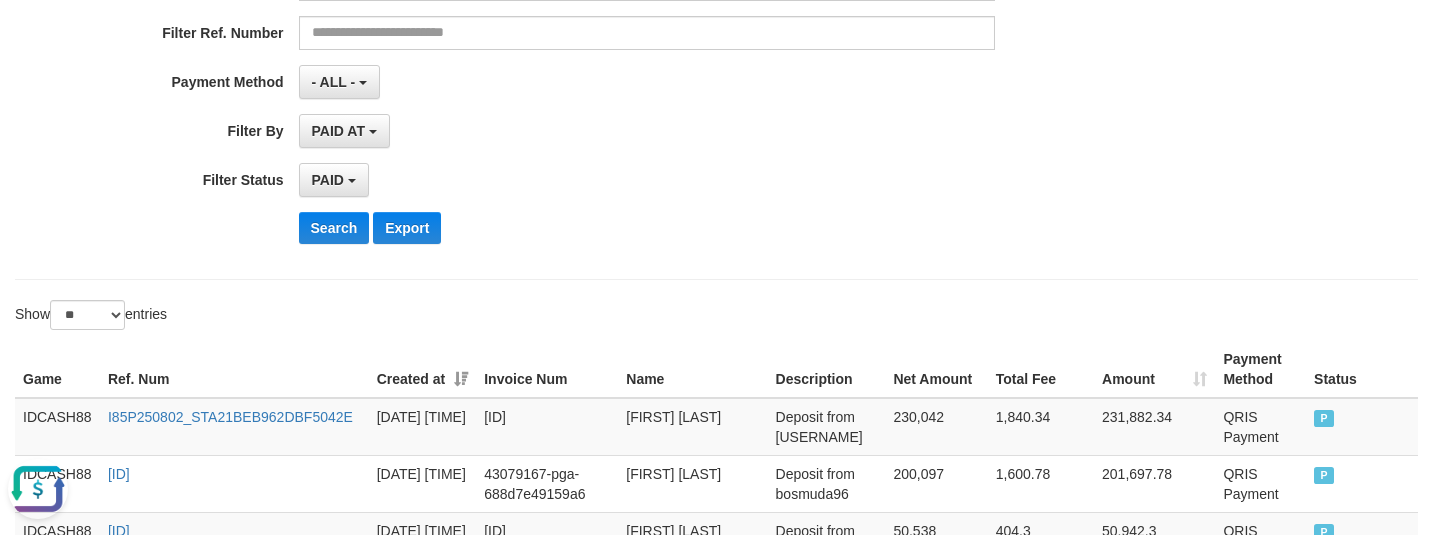 click on "Search
Export" at bounding box center (747, 228) 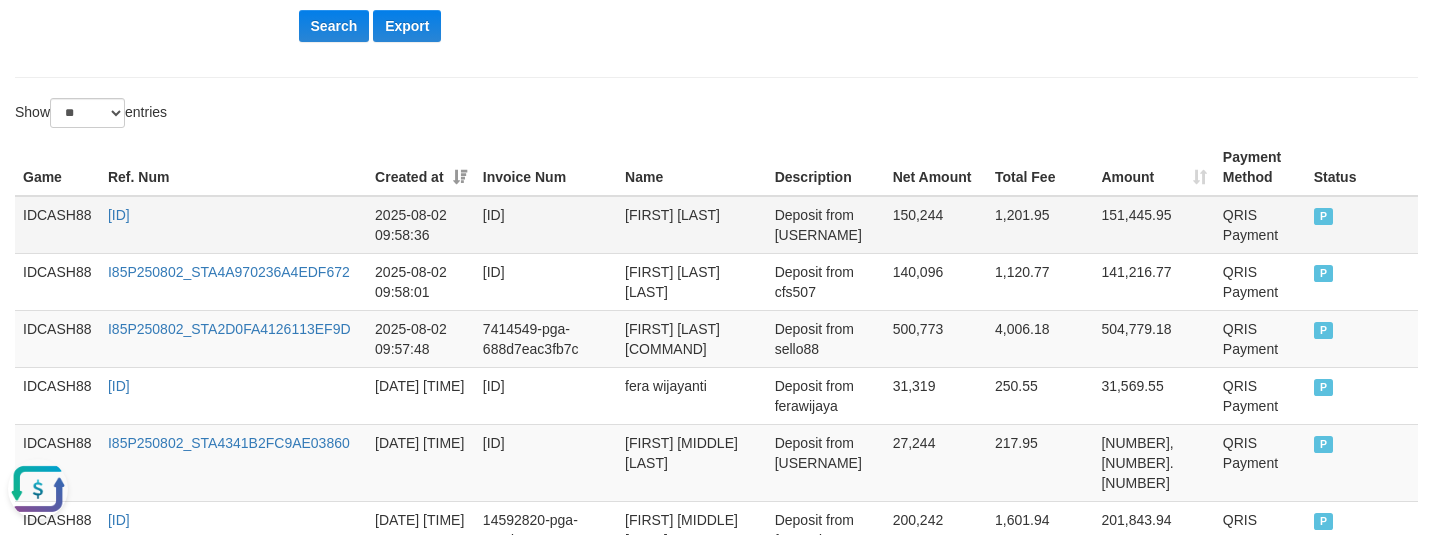 click on "IDCASH88" at bounding box center [57, 225] 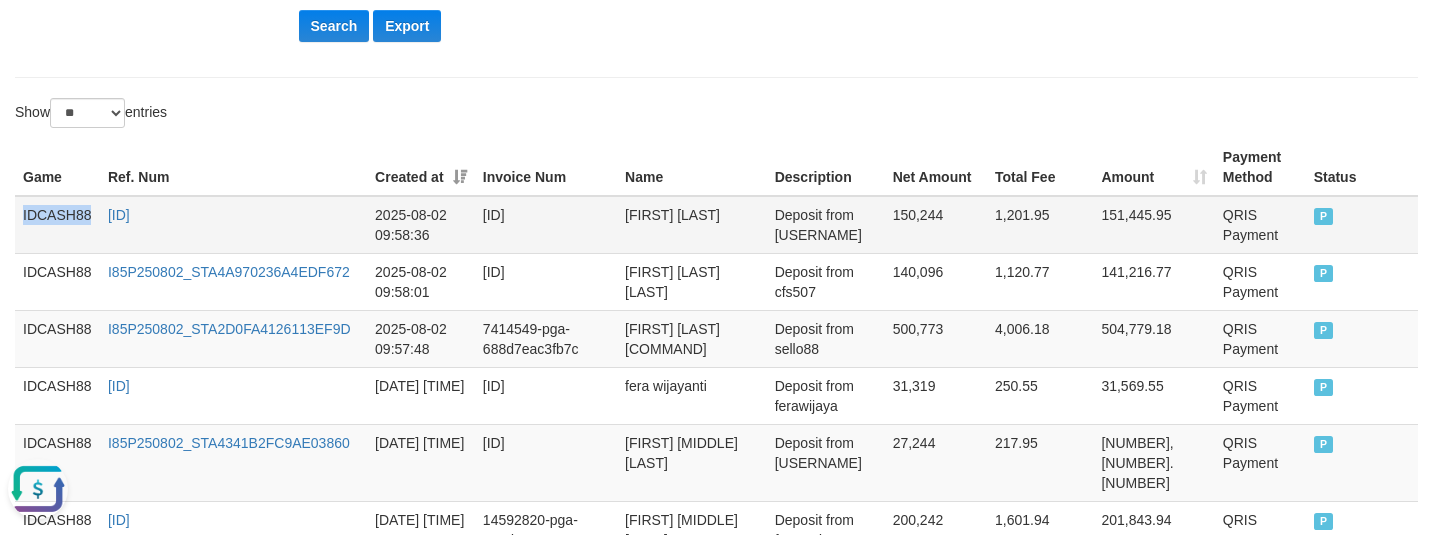 click on "IDCASH88" at bounding box center (57, 225) 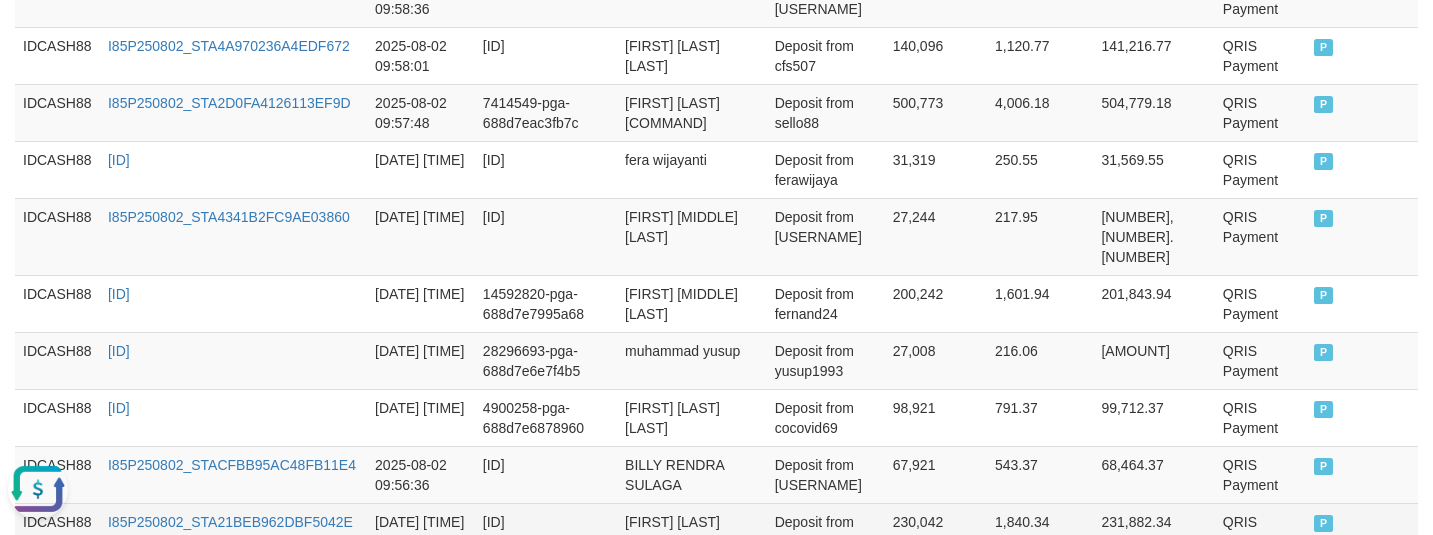 scroll, scrollTop: 1084, scrollLeft: 0, axis: vertical 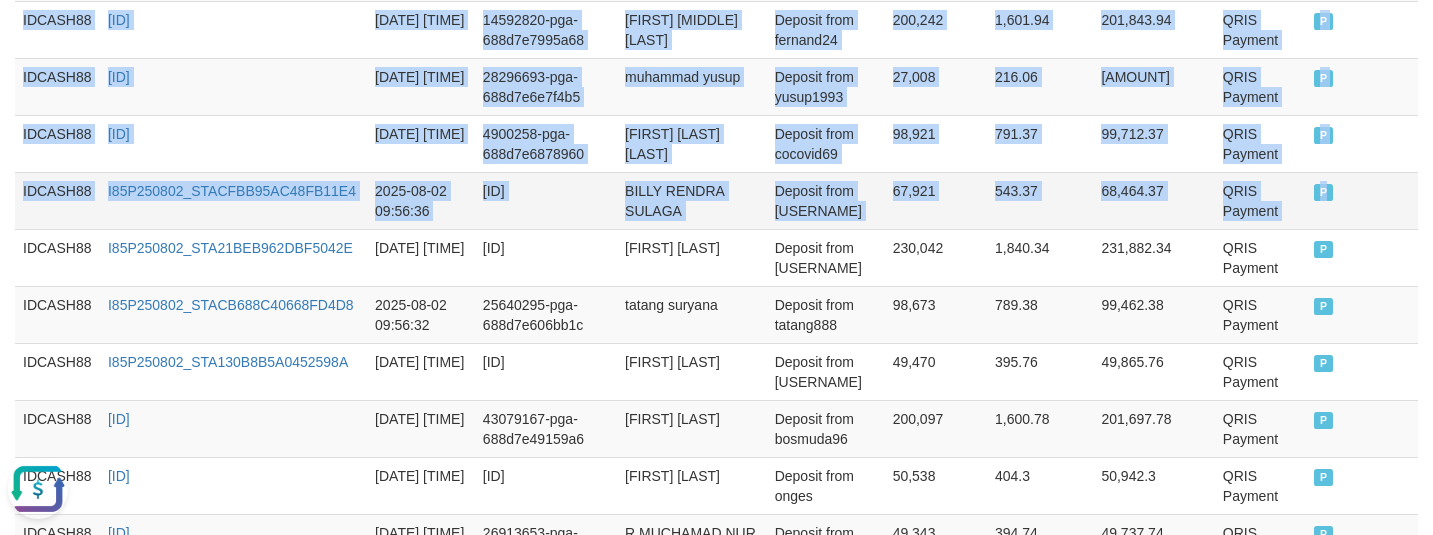 click on "P" at bounding box center [1362, 200] 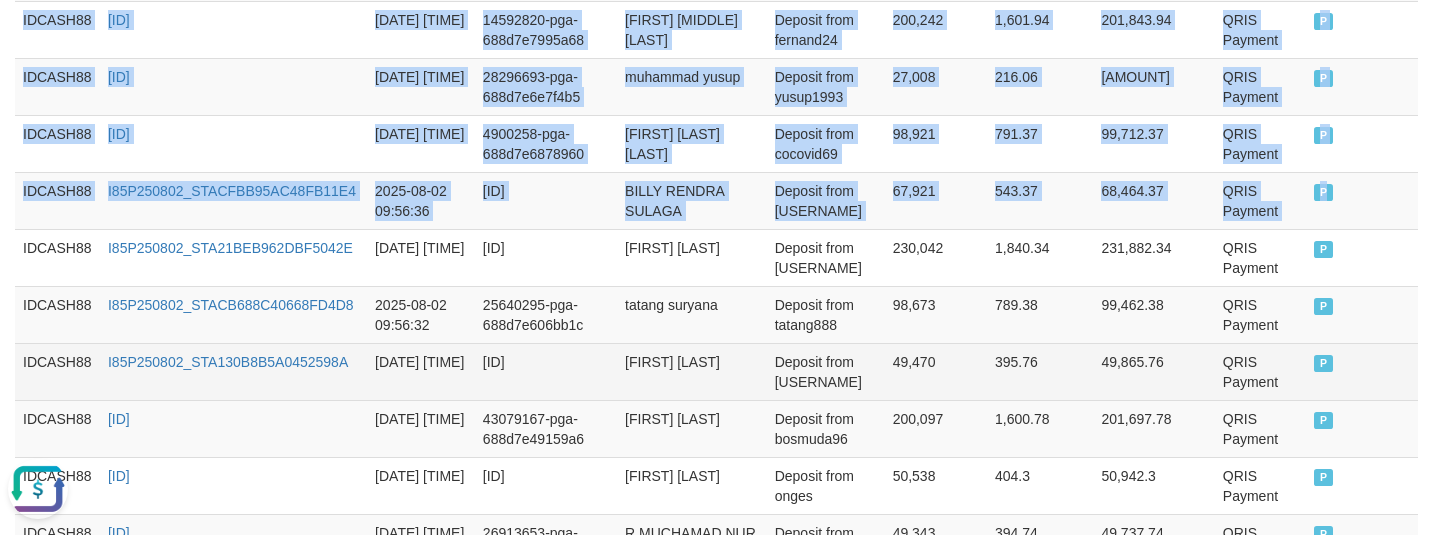 copy on "IDCASH88 [ID] [DATE] [TIME] [ID] [FIRST] [LAST] Deposit from [USERNAME] 150,244 1,201.95 151,445.95 QRIS Payment P   IDCASH88 [ID] [DATE] [TIME] [ID] [FIRST] [LAST] [LAST] Deposit from [USERNAME] 140,096 1,120.77 141,216.77 QRIS Payment P   IDCASH88 [ID] [DATE] [TIME] [ID] [FIRST] [LAST] CHECK DETAIL Deposit from [USERNAME] 500,773 4,006.18 504,779.18 QRIS Payment P   IDCASH88 [ID] [DATE] [TIME] [ID] [FIRST] [LAST] Deposit from [USERNAME] 31,319 250.55 31,569.55 QRIS Payment P   IDCASH88 [ID] [DATE] [TIME] [ID] [FIRST] [LAST] [LAST] Deposit from [USERNAME] 27,244 217.95 27,461.95 QRIS Payment P   IDCASH88 [ID] [DATE] [TIME] [ID] [FIRST] [LAST] [LAST] Deposit from [USERNAME] 200,242 1,6" 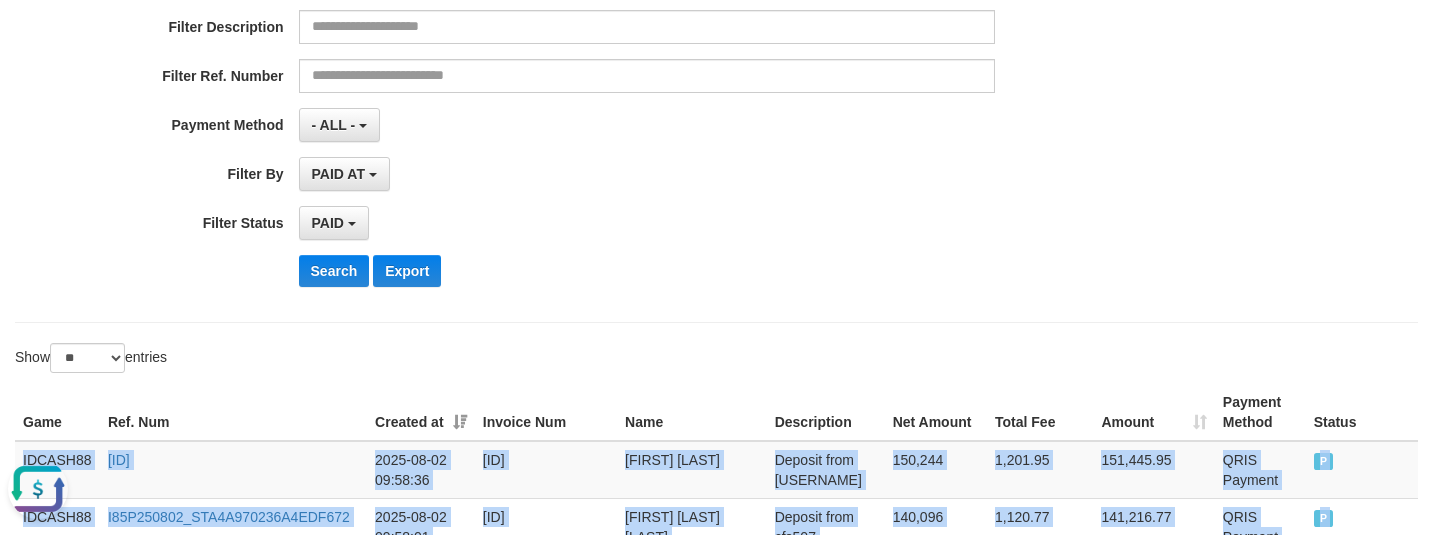 scroll, scrollTop: 334, scrollLeft: 0, axis: vertical 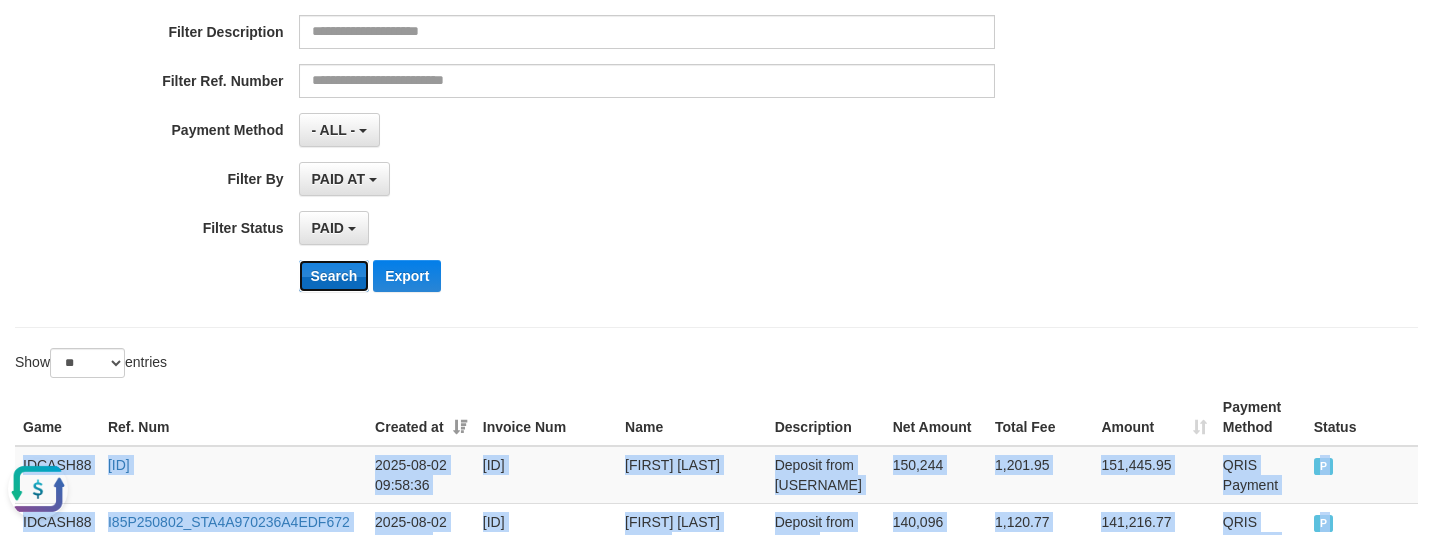 click on "Search" at bounding box center [334, 276] 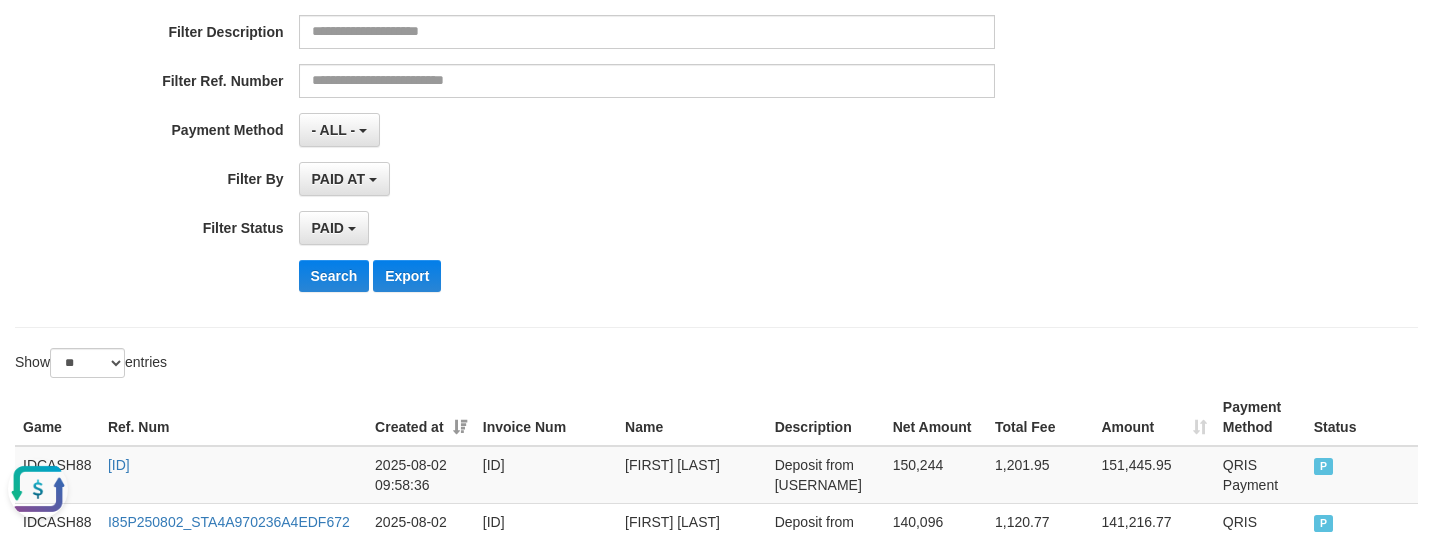 click on "**********" at bounding box center [597, 63] 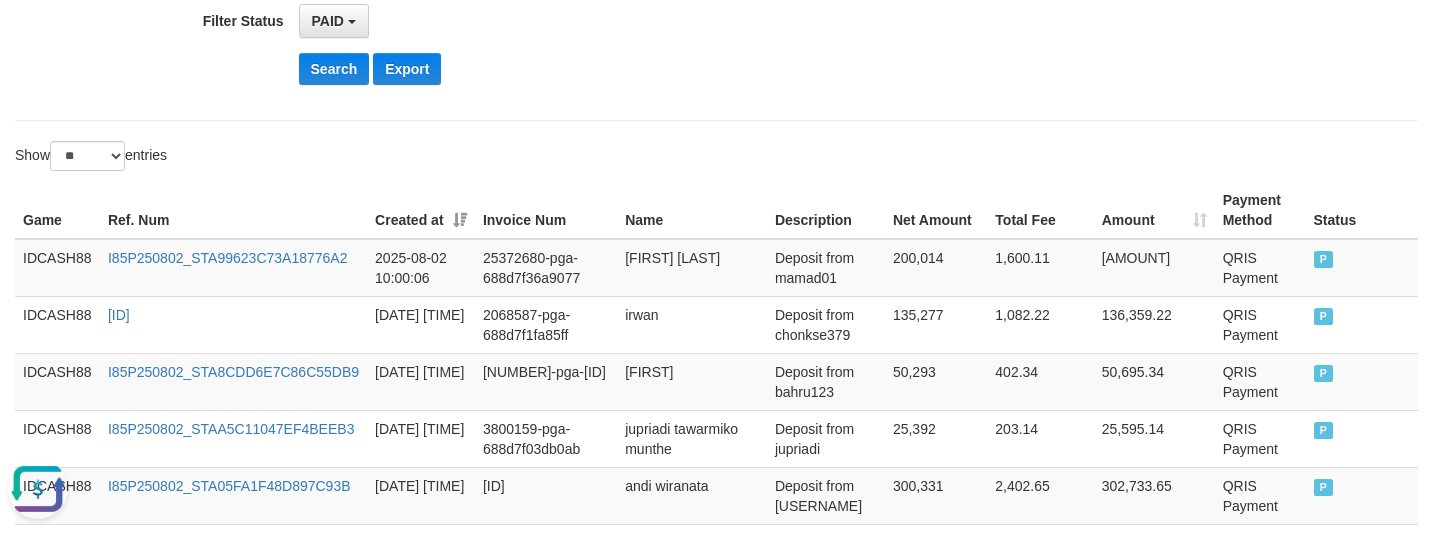 scroll, scrollTop: 518, scrollLeft: 0, axis: vertical 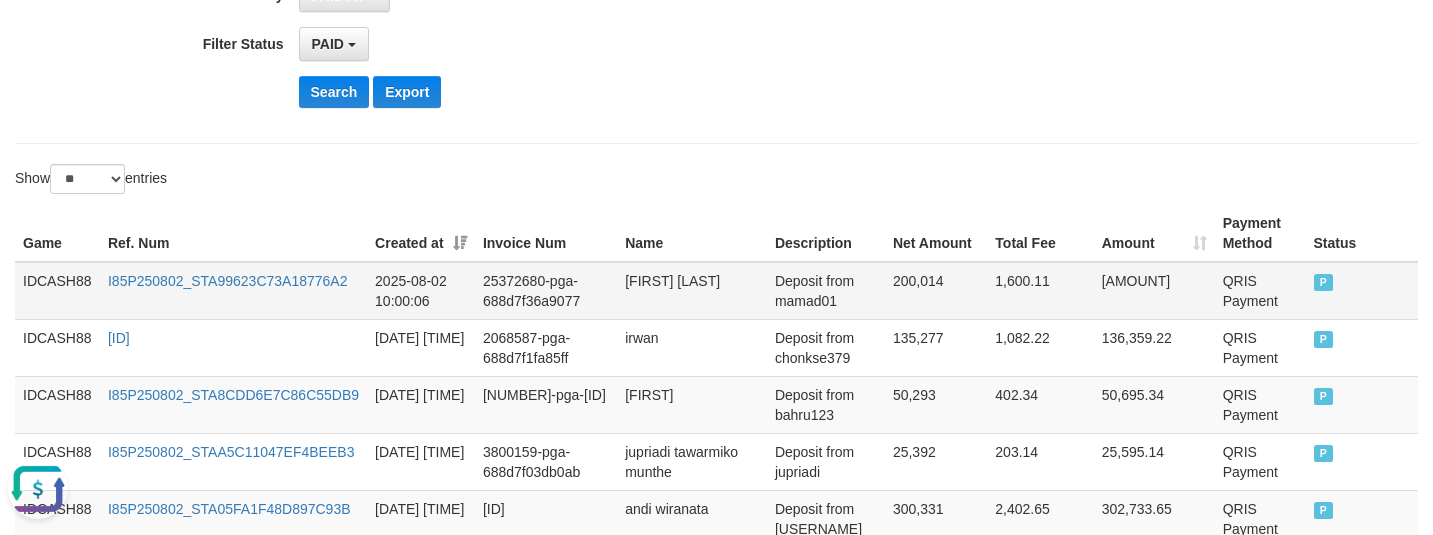 click on "IDCASH88" at bounding box center (57, 291) 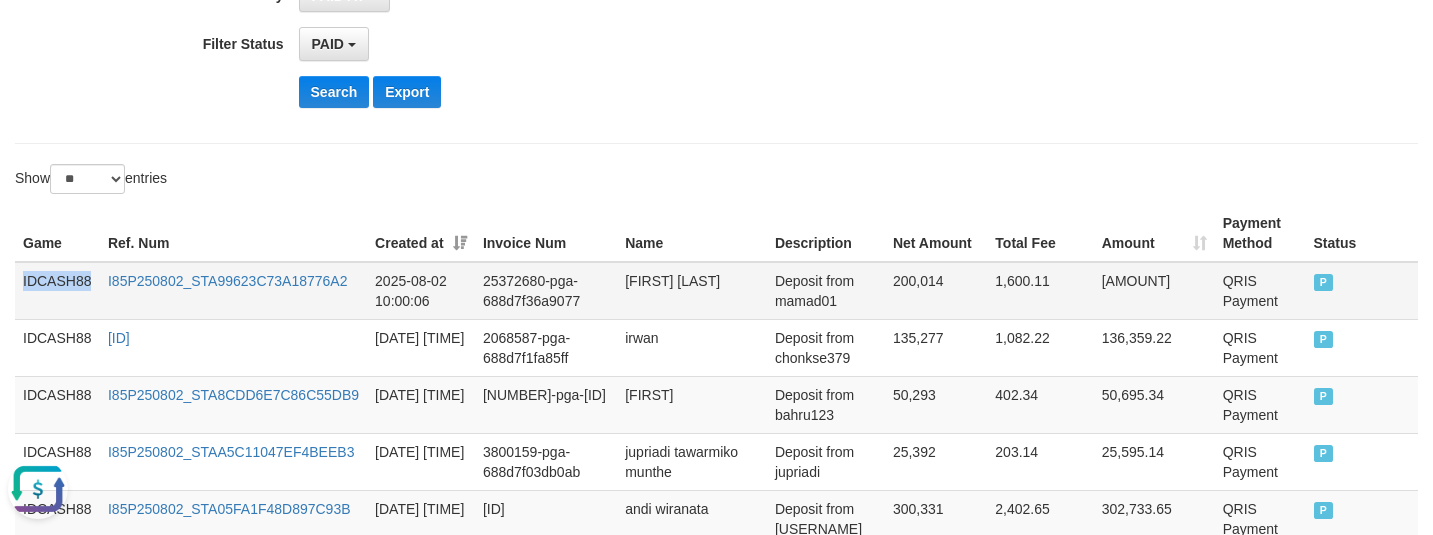 click on "IDCASH88" at bounding box center (57, 291) 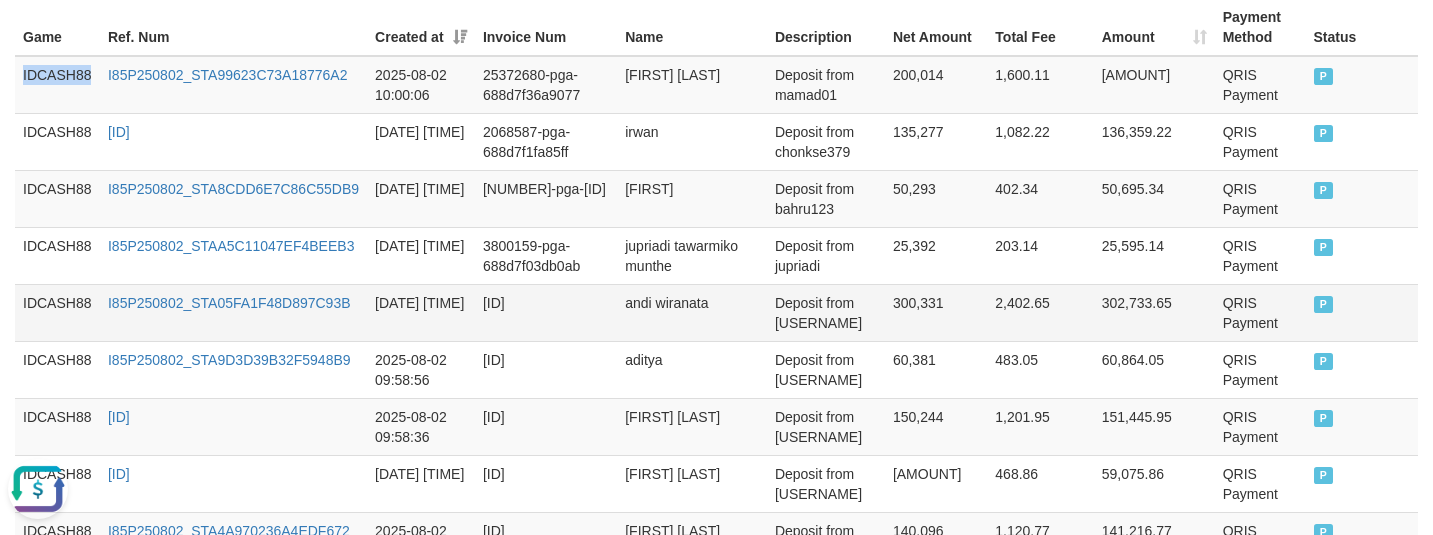 scroll, scrollTop: 768, scrollLeft: 0, axis: vertical 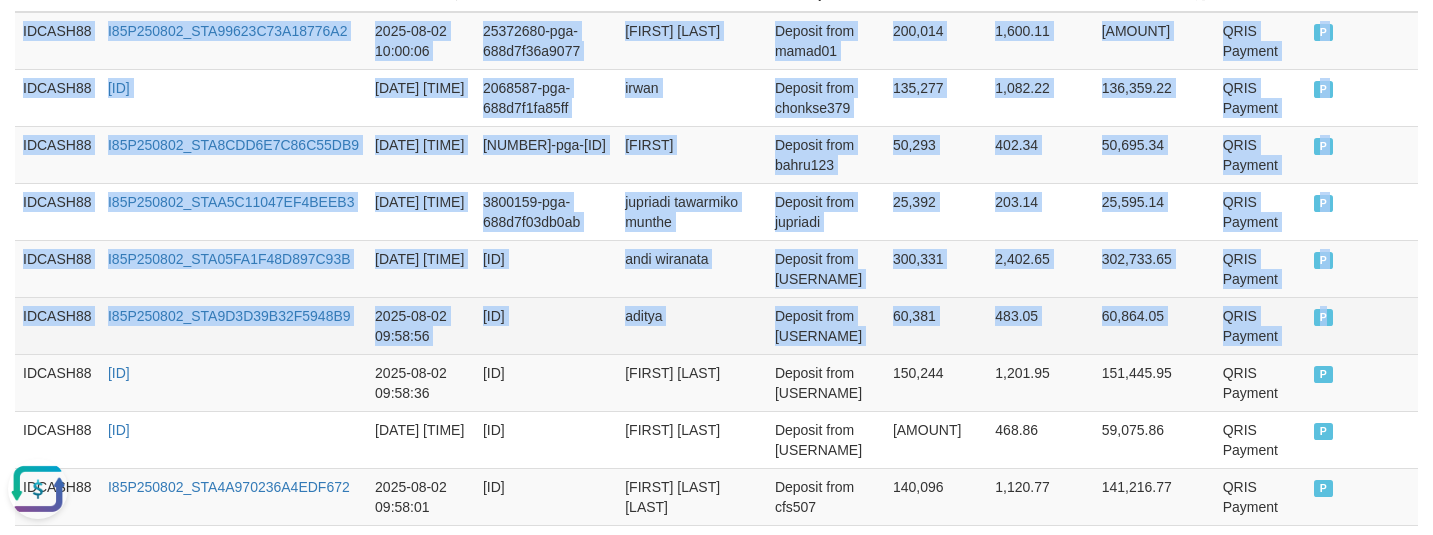 click on "P" at bounding box center [1362, 325] 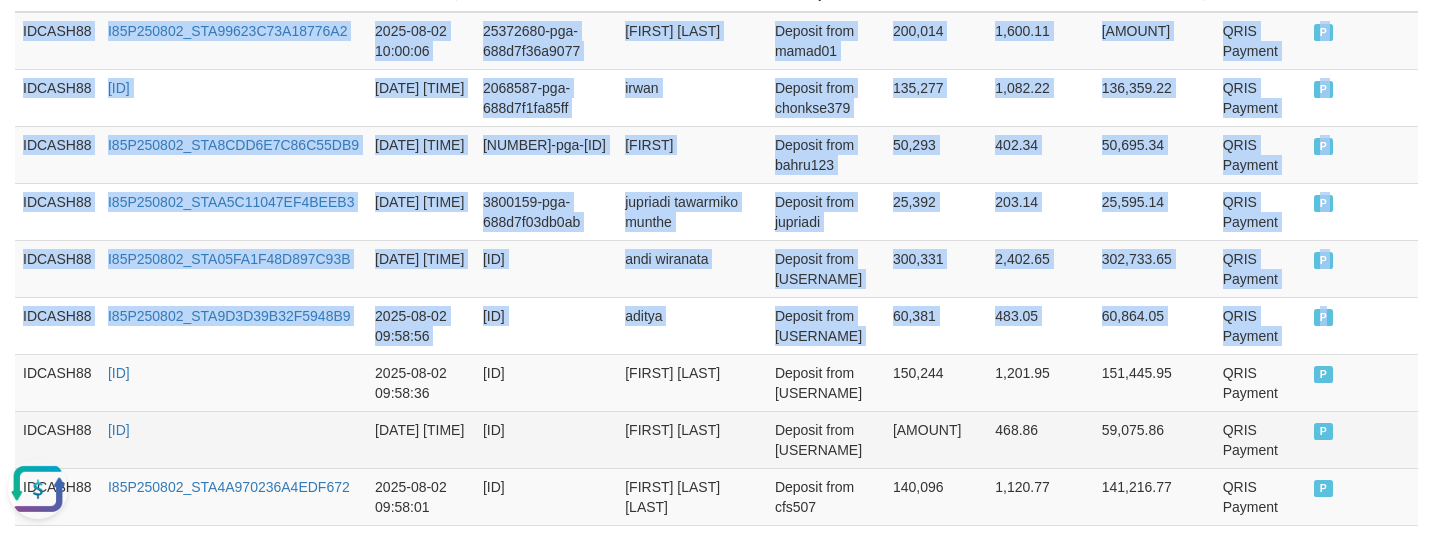 copy on "IDCASH88 [ID] [DATE] [TIME] [ID] [FIRST] [LAST] Deposit from [USERNAME] 200,014 1,600.11 201,614.11 QRIS Payment P   IDCASH88 [ID] [DATE] [TIME] [ID] [FIRST] Deposit from [USERNAME] 135,277 1,082.22 136,359.22 QRIS Payment P   IDCASH88 [ID] [DATE] [TIME] [ID] [FIRST] Deposit from [USERNAME] 50,293 402.34 50,695.34 QRIS Payment P   IDCASH88 [ID] [DATE] [TIME] [ID] [FIRST] [LAST] Deposit from [USERNAME] 25,392 203.14 25,595.14 QRIS Payment P   IDCASH88 [ID] [DATE] [TIME] [ID] [FIRST] [LAST] Deposit from [USERNAME] 300,331 2,402.65 302,733.65 QRIS Payment P   IDCASH88 [ID] [DATE] [TIME] [ID] [FIRST] Deposit from [USERNAME] 60,381 483.05 60,864.05 QRIS Payment P" 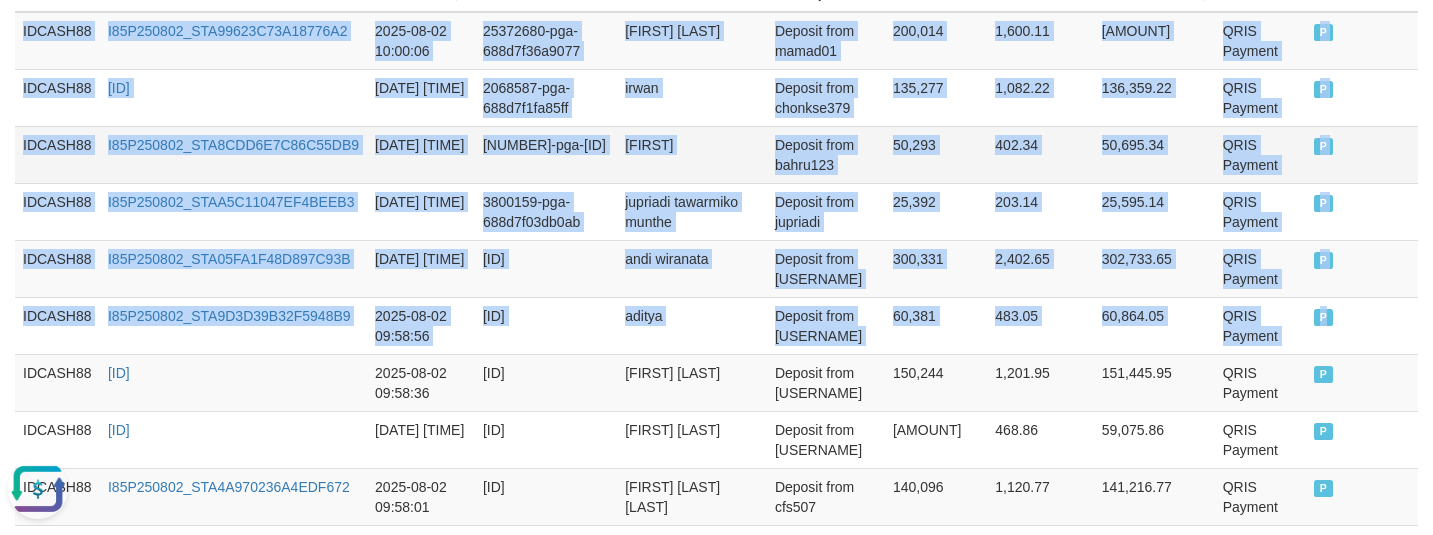 click on "[FIRST]" at bounding box center [692, 154] 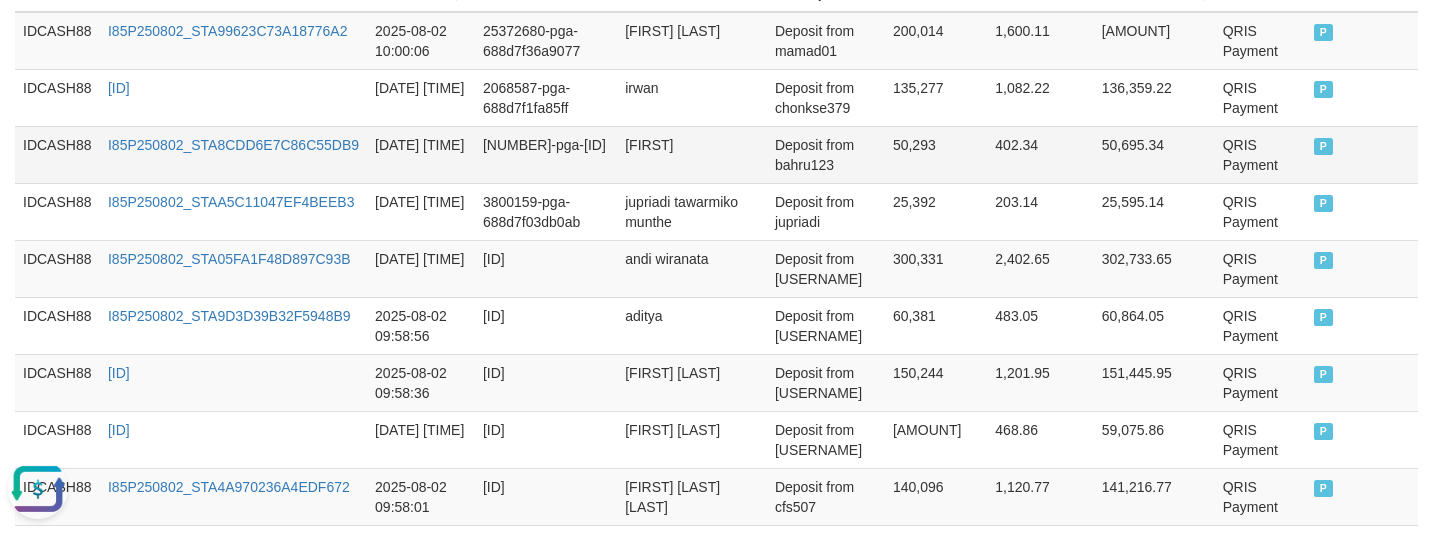 click on "[FIRST]" at bounding box center [692, 154] 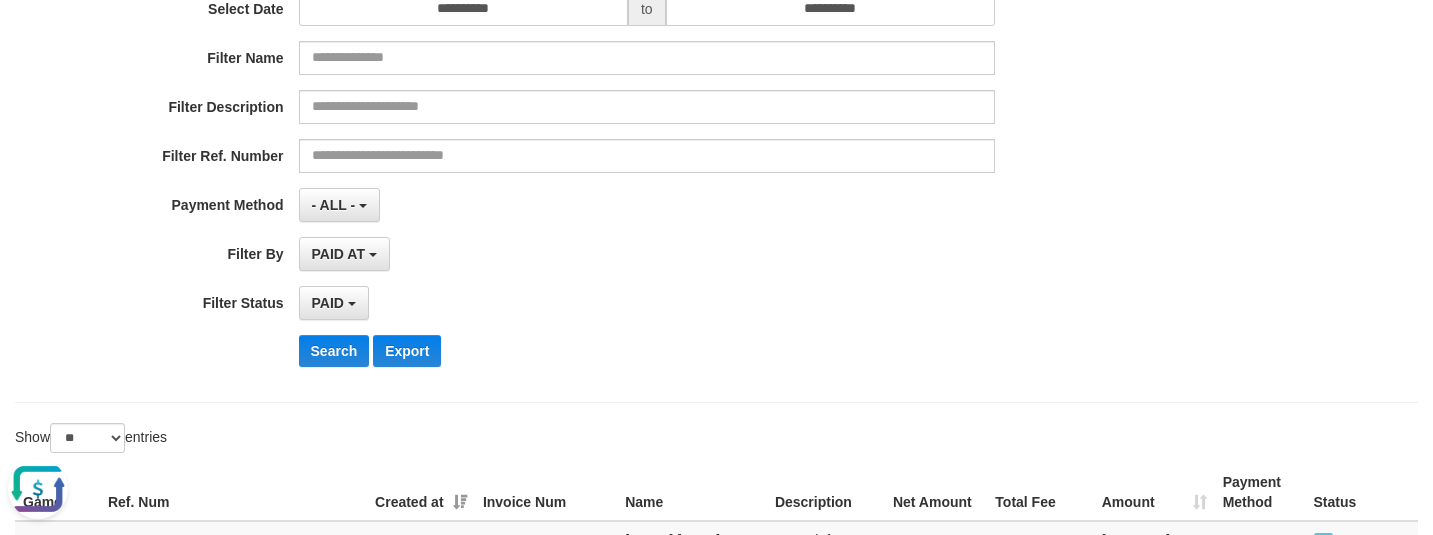 scroll, scrollTop: 268, scrollLeft: 0, axis: vertical 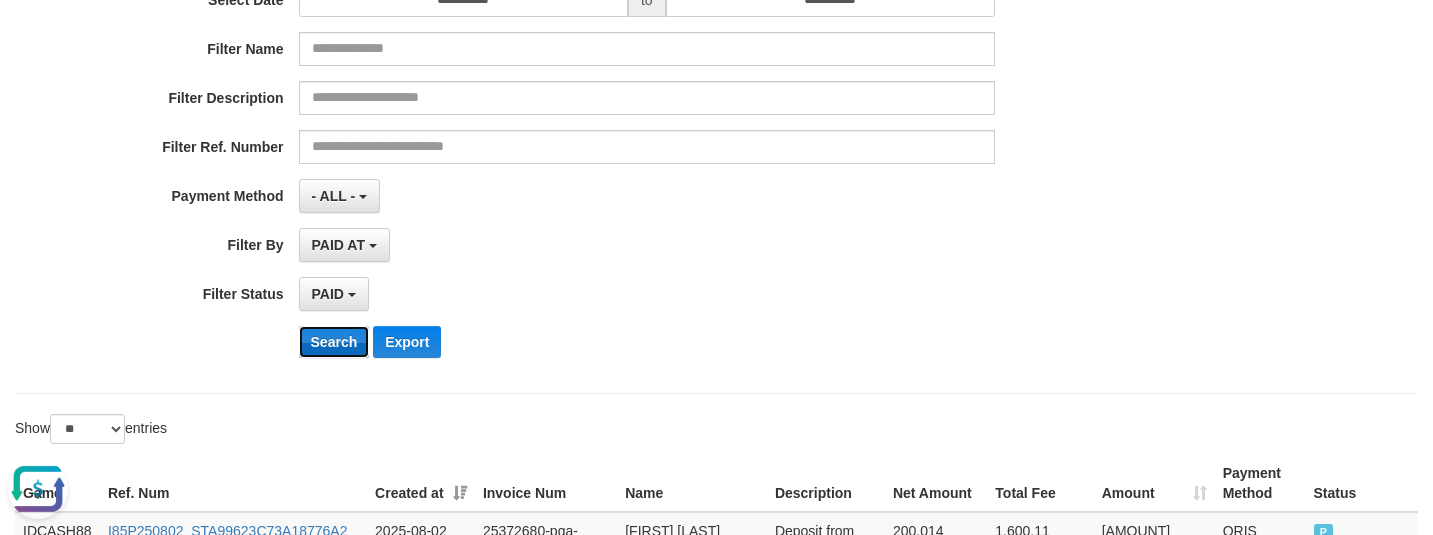 click on "Search" at bounding box center [334, 342] 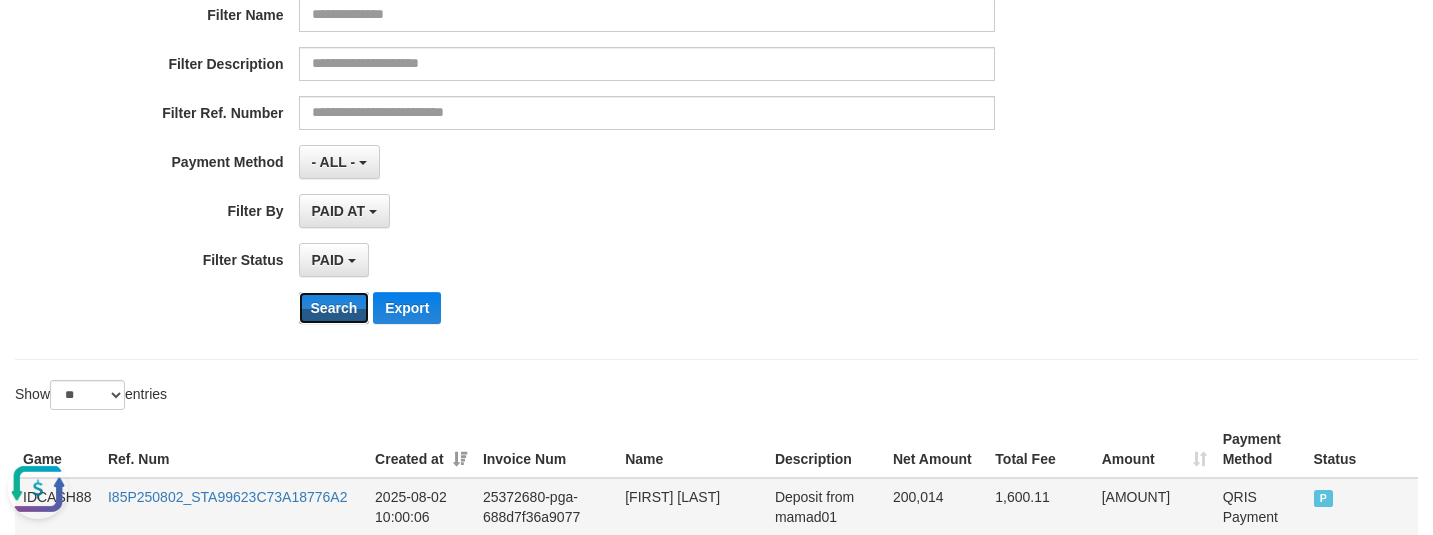 scroll, scrollTop: 518, scrollLeft: 0, axis: vertical 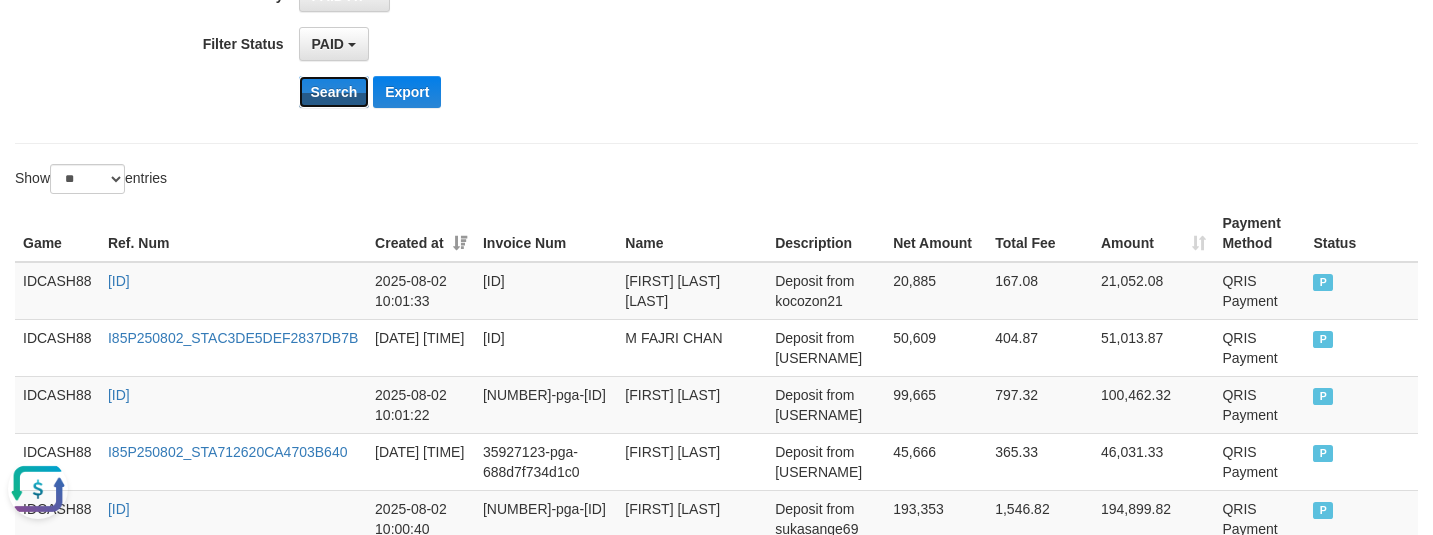 type 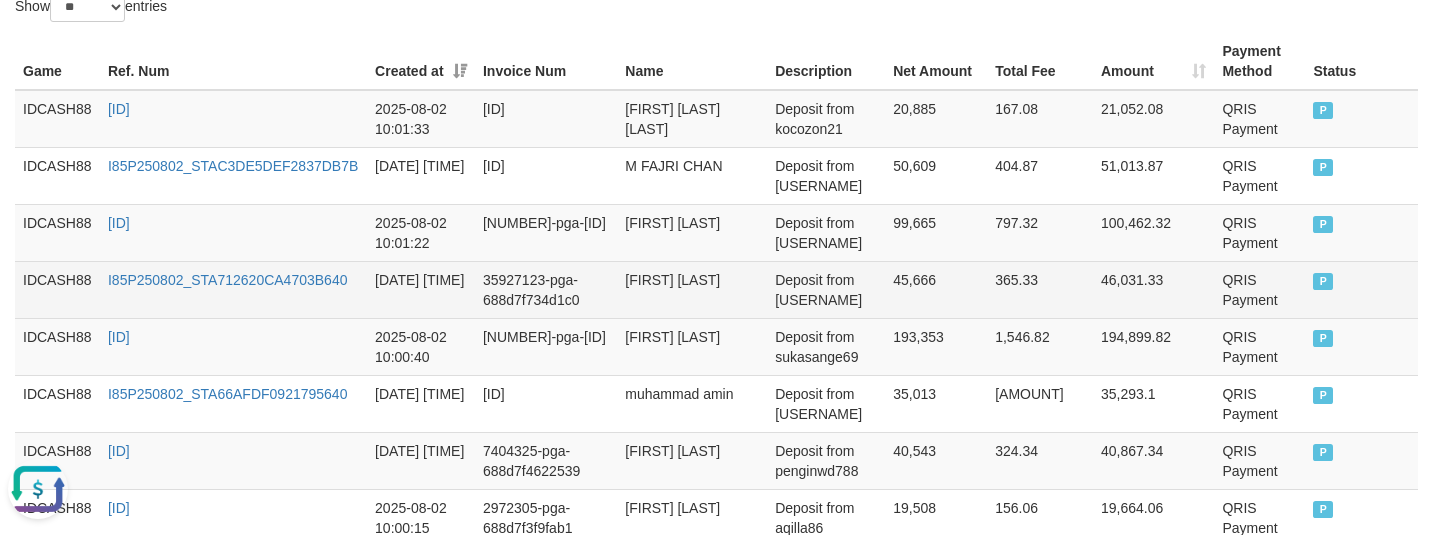 scroll, scrollTop: 507, scrollLeft: 0, axis: vertical 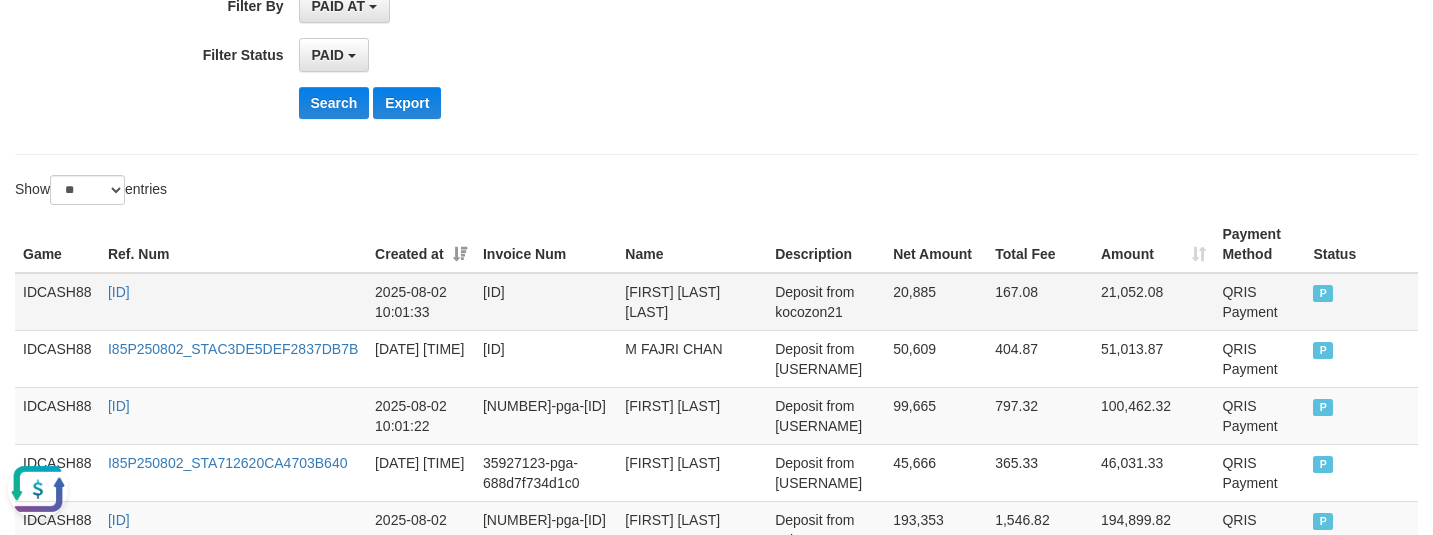 click on "IDCASH88" at bounding box center [57, 302] 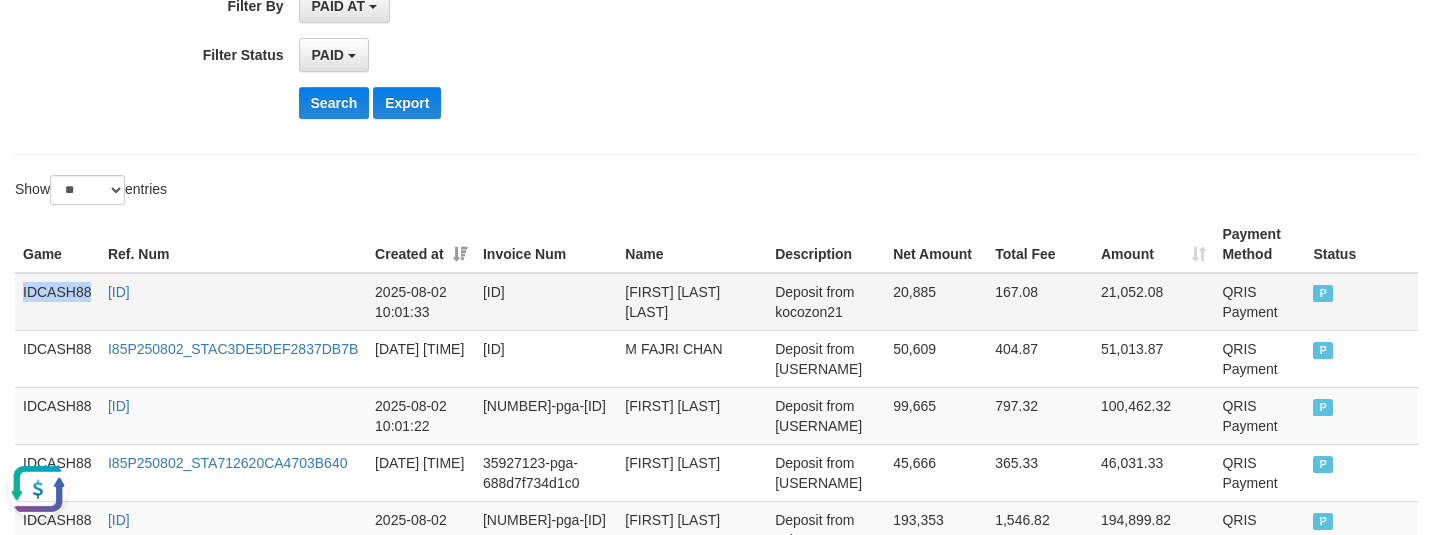 click on "IDCASH88" at bounding box center [57, 302] 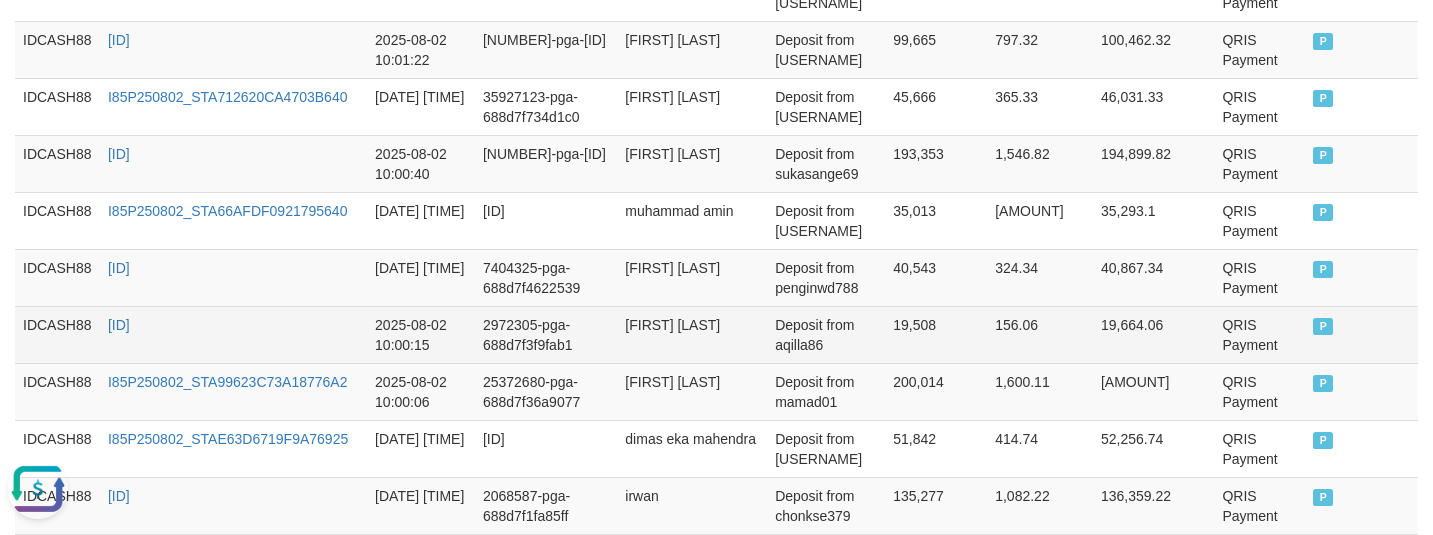 scroll, scrollTop: 882, scrollLeft: 0, axis: vertical 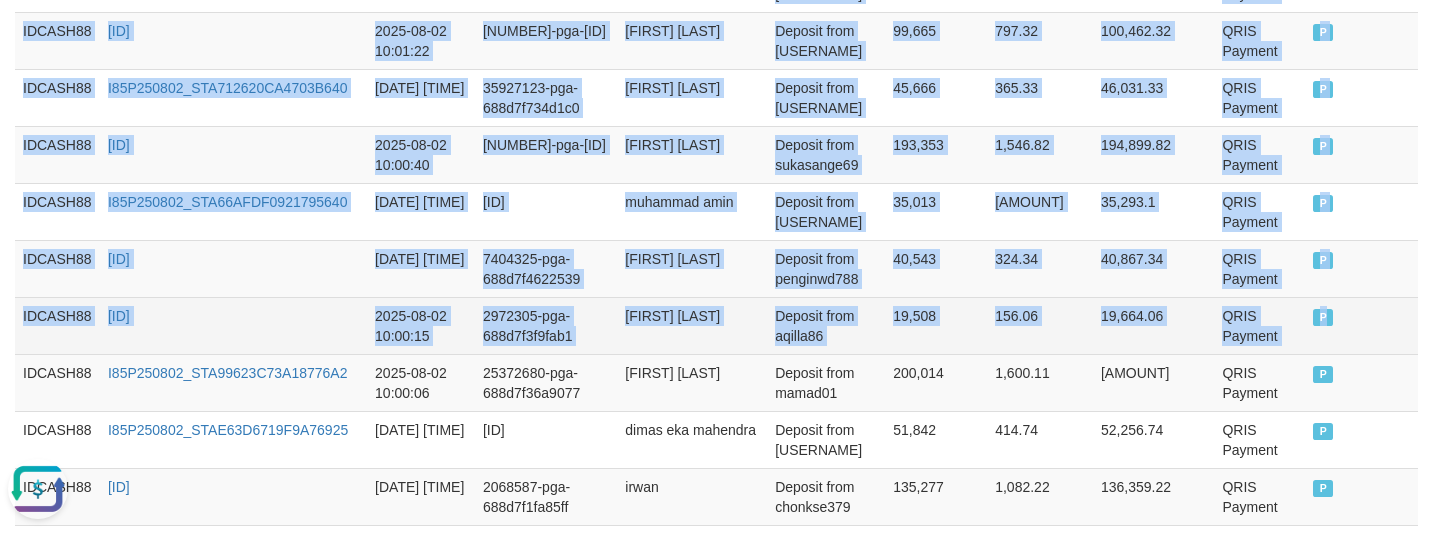 click on "P" at bounding box center (1361, 325) 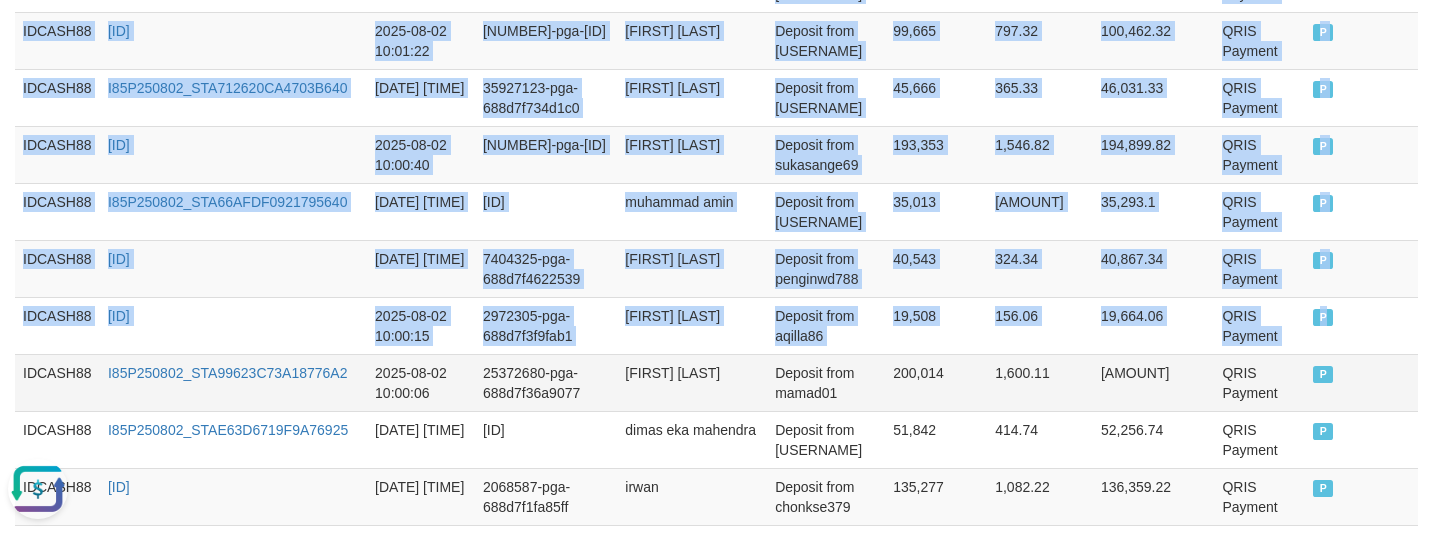 copy on "IDCASH88 I85P250802_STA9F7F661B3D76CF9F 2025-08-02 10:01:33 34990436-pga-688d7f8d098e7 tri utami widiastuti Deposit from kocozon21 20,885 167.08 21,052.08 QRIS Payment P   IDCASH88 I85P250802_STAC3DE5DEF2837DB7B 2025-08-02 10:01:26 17229013-pga-688d7f86b13a7 M FAJRI CHAN Deposit from fajri54321 50,609 404.87 51,013.87 QRIS Payment P   IDCASH88 I85P250802_STA7841426BF2C107C8 2025-08-02 10:01:22 47093786-pga-688d7f82284ad yosep saputra Deposit from yusip12 99,665 797.32 100,462.32 QRIS Payment P   IDCASH88 I85P250802_STA712620CA4703B640 2025-08-02 10:01:07 35927123-pga-688d7f734d1c0 RAHMAD JAMING Deposit from slametoke 45,666 365.33 46,031.33 QRIS Payment P   IDCASH88 I85P250802_STA213874202A027863 2025-08-02 10:00:40 1917904-pga-688d7f58ca3c2 aries saputra Deposit from sukasange69 193,353 1,546.82 194,899.82 QRIS Payment P   IDCASH88 I85P250802_STA66AFDF0921795640 2025-08-02 10:00:32 28309068-pga-688d7f50bc27a muhammad amin Deposit from aman8888 35,013 280.1 35,293.1 QRIS Payment P   IDCASH88 I85P250802_STA" 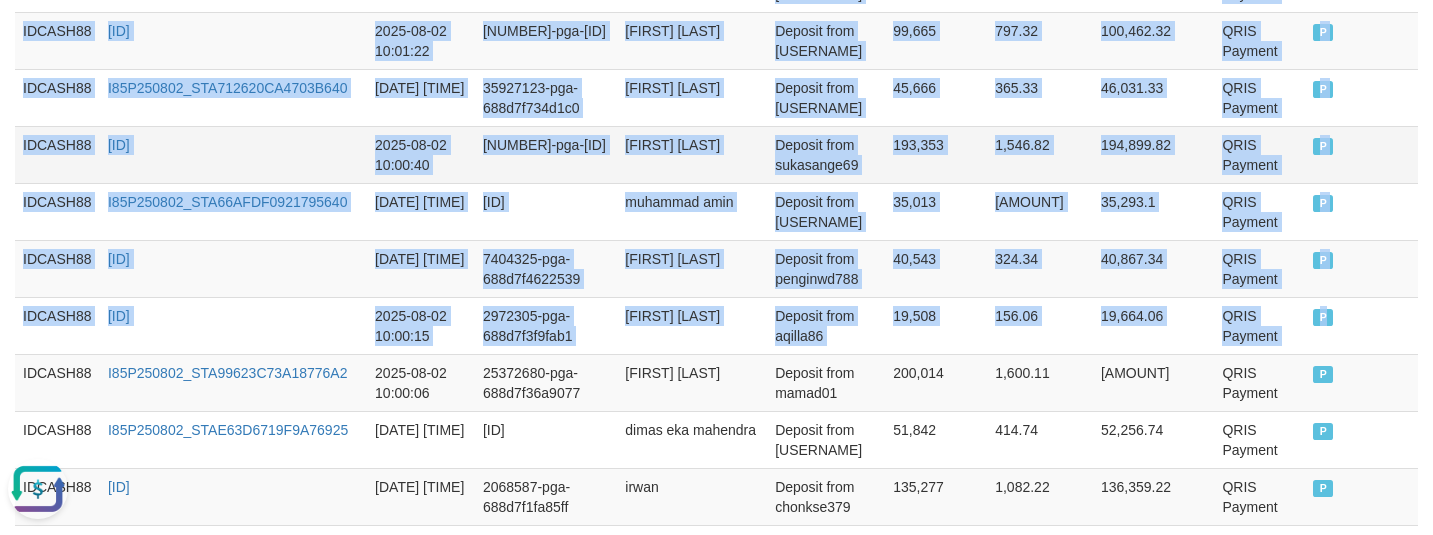 click on "[NUMBER]-pga-[ID]" at bounding box center (546, 154) 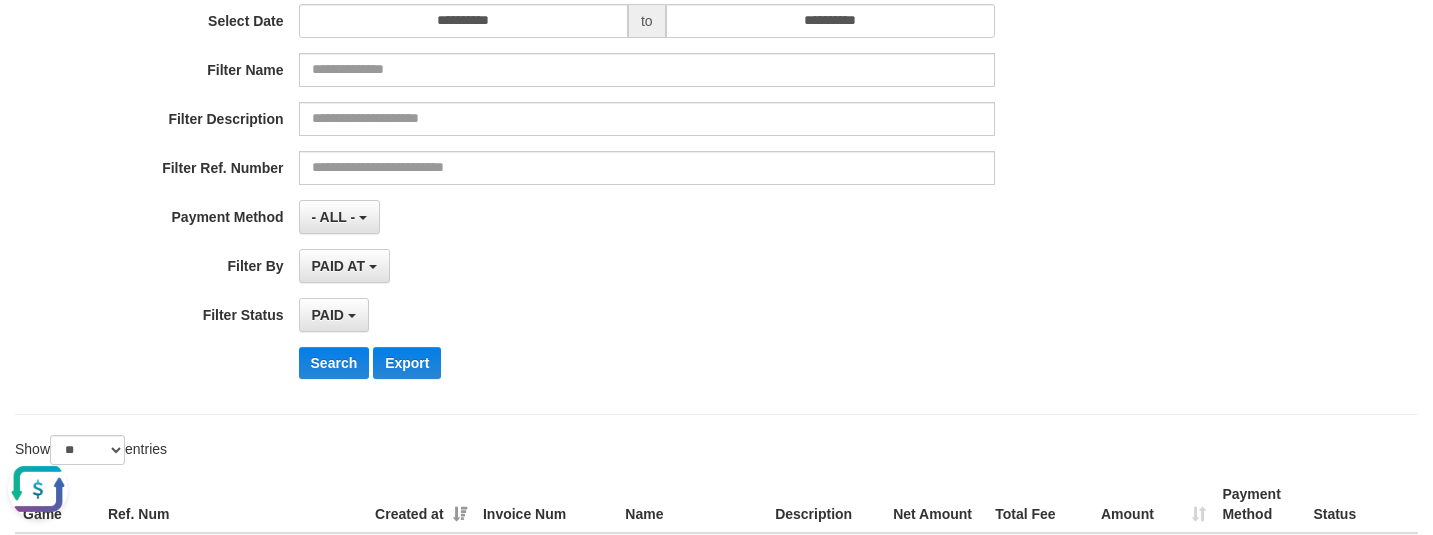 scroll, scrollTop: 257, scrollLeft: 0, axis: vertical 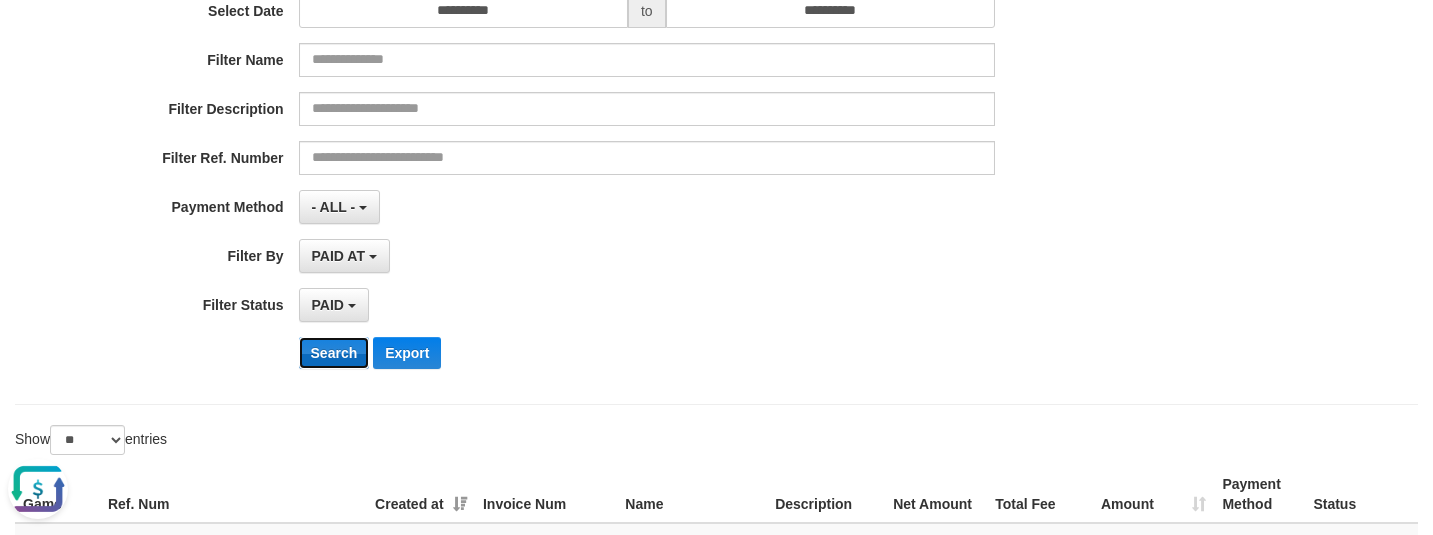 click on "Search" at bounding box center [334, 353] 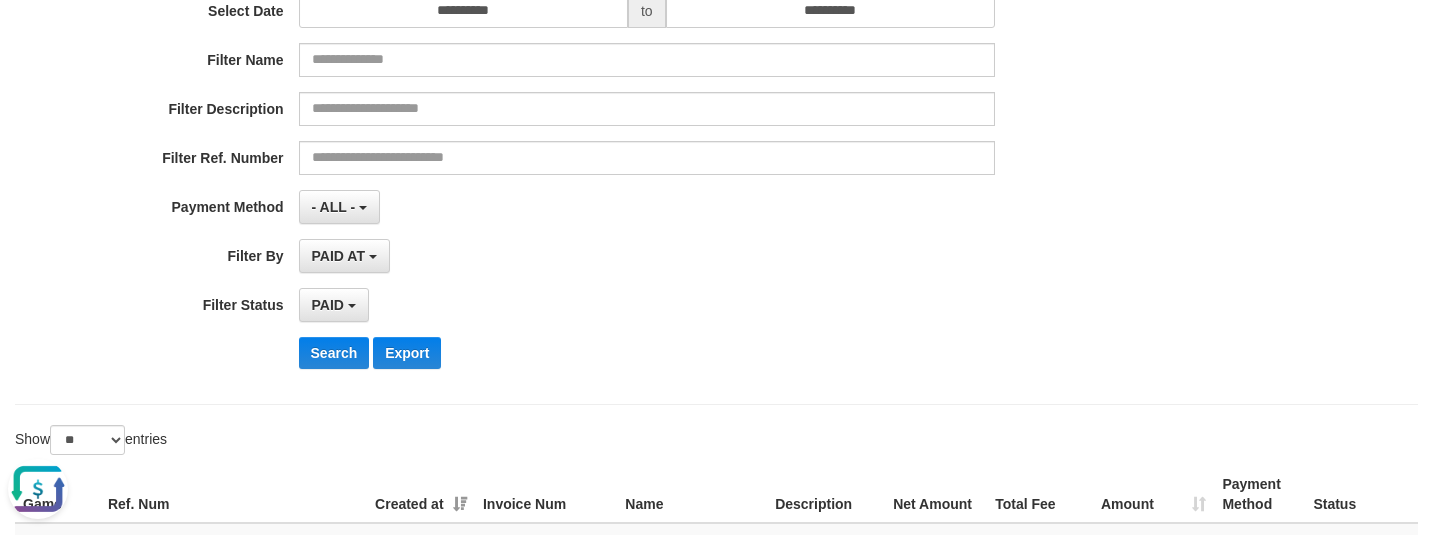 click on "**********" at bounding box center (597, 140) 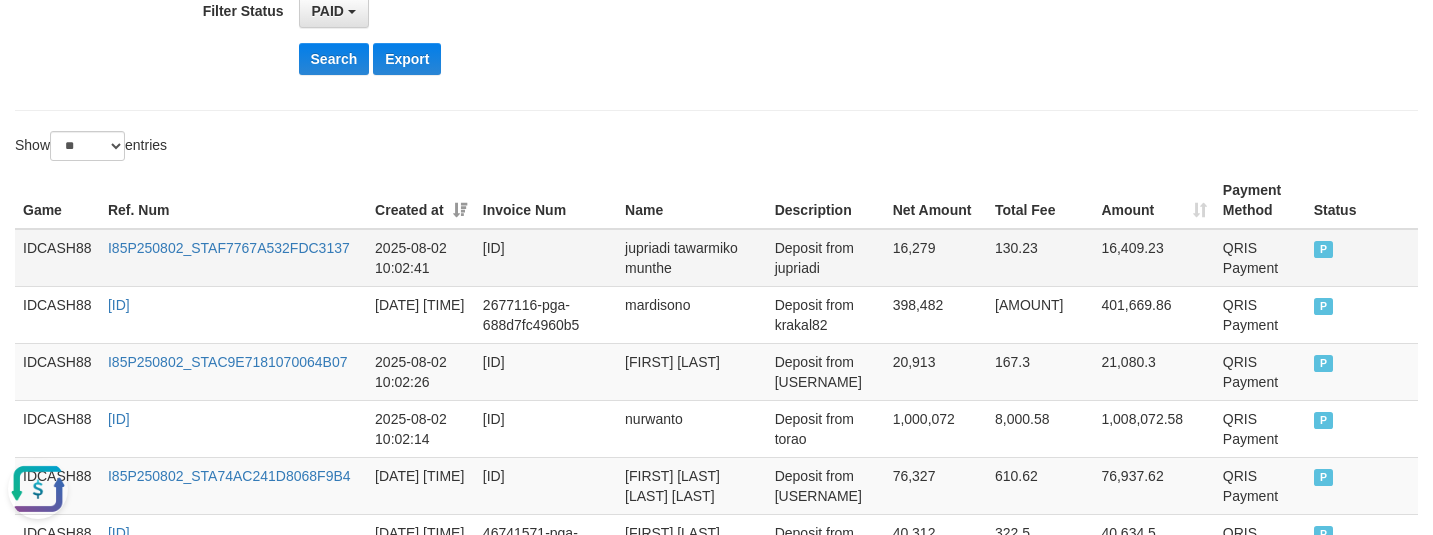 scroll, scrollTop: 518, scrollLeft: 0, axis: vertical 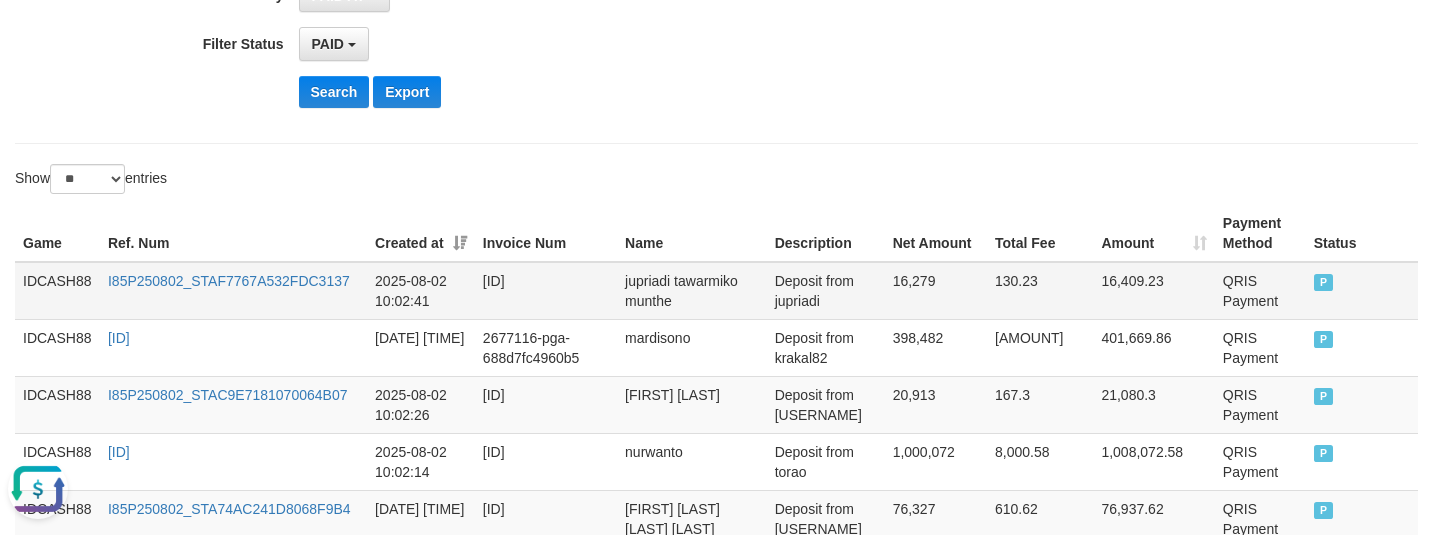 click on "IDCASH88" at bounding box center [57, 291] 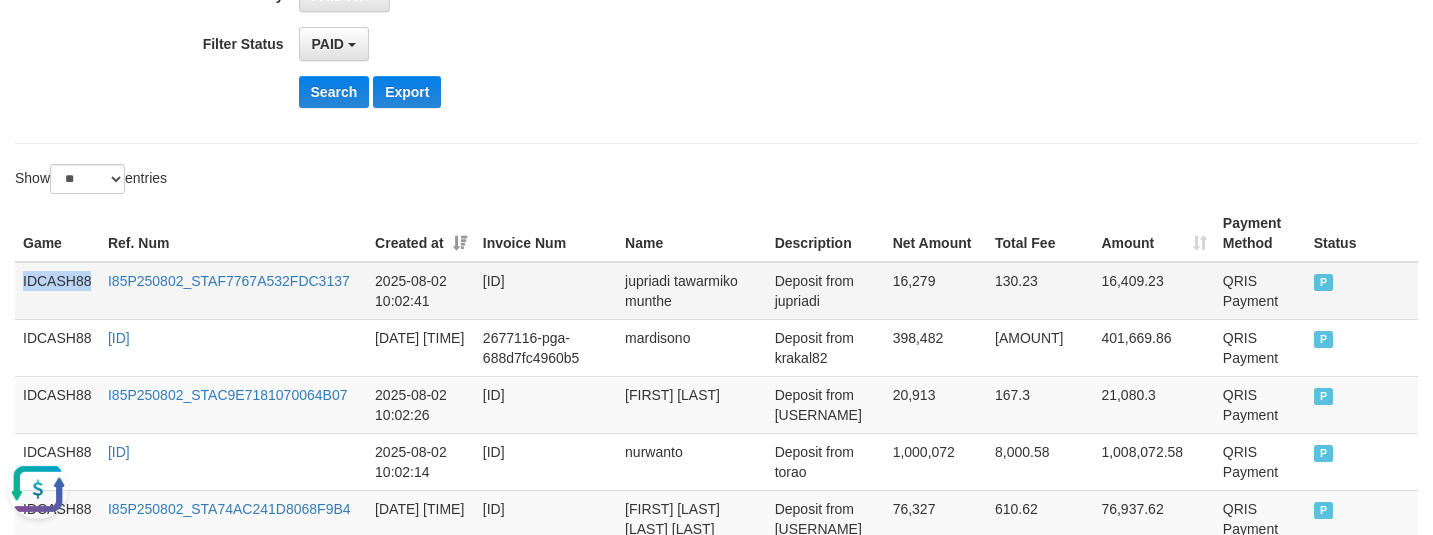 click on "IDCASH88" at bounding box center (57, 291) 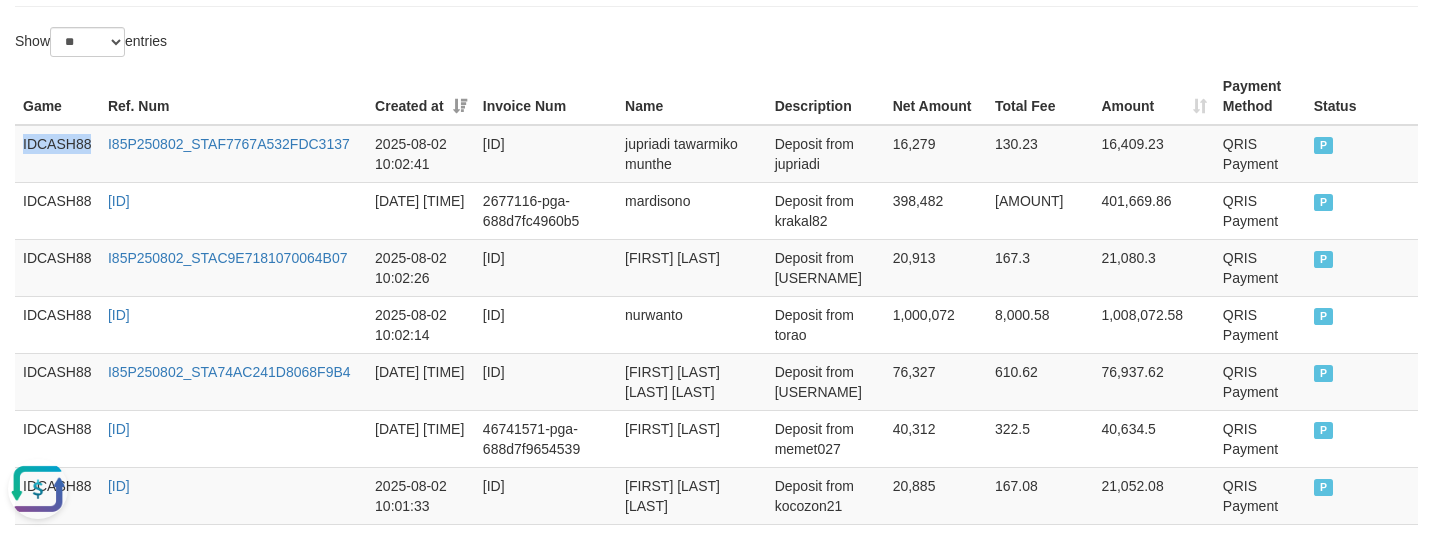 scroll, scrollTop: 893, scrollLeft: 0, axis: vertical 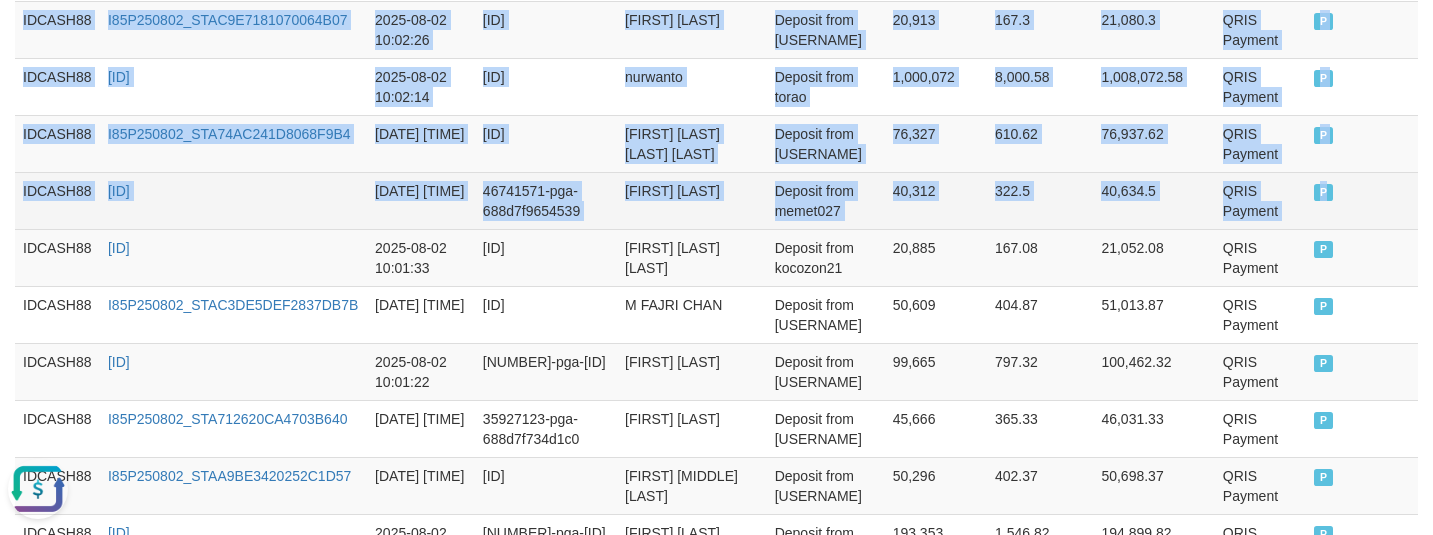 click on "P" at bounding box center (1324, 192) 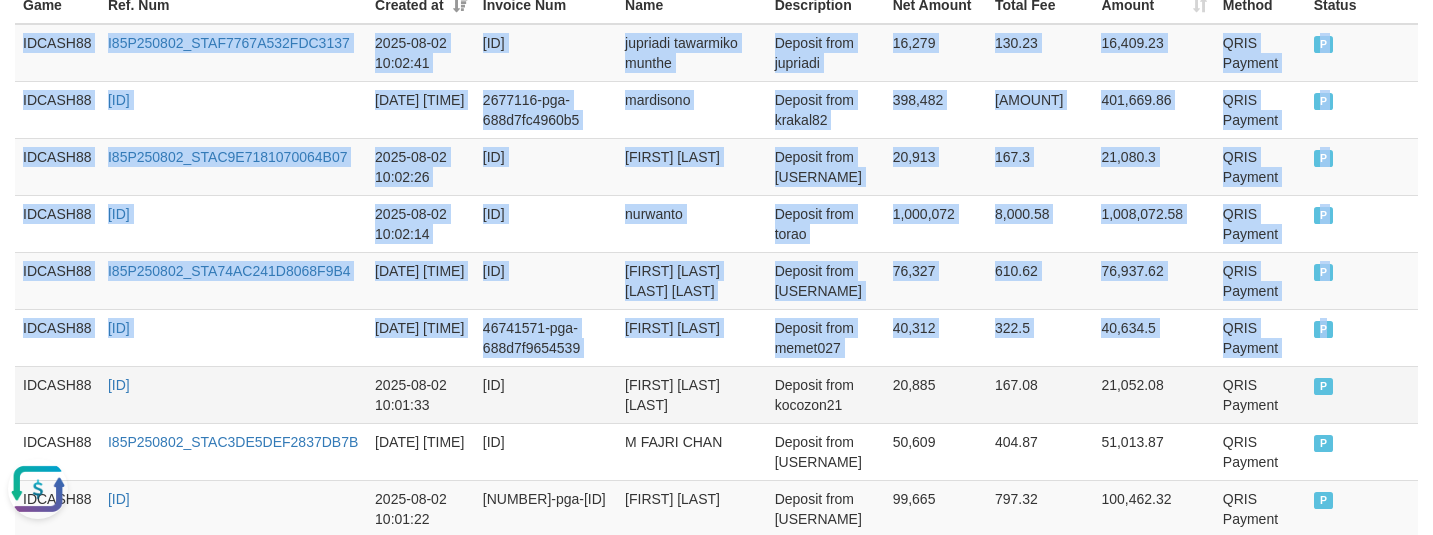 scroll, scrollTop: 393, scrollLeft: 0, axis: vertical 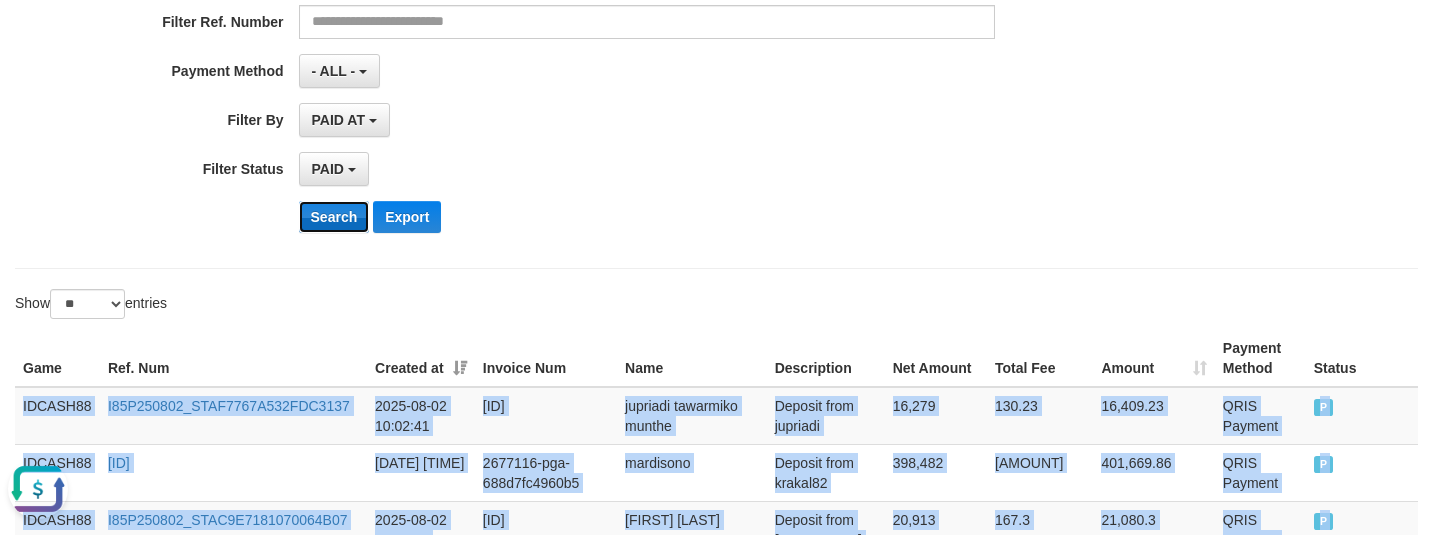 click on "Search" at bounding box center [334, 217] 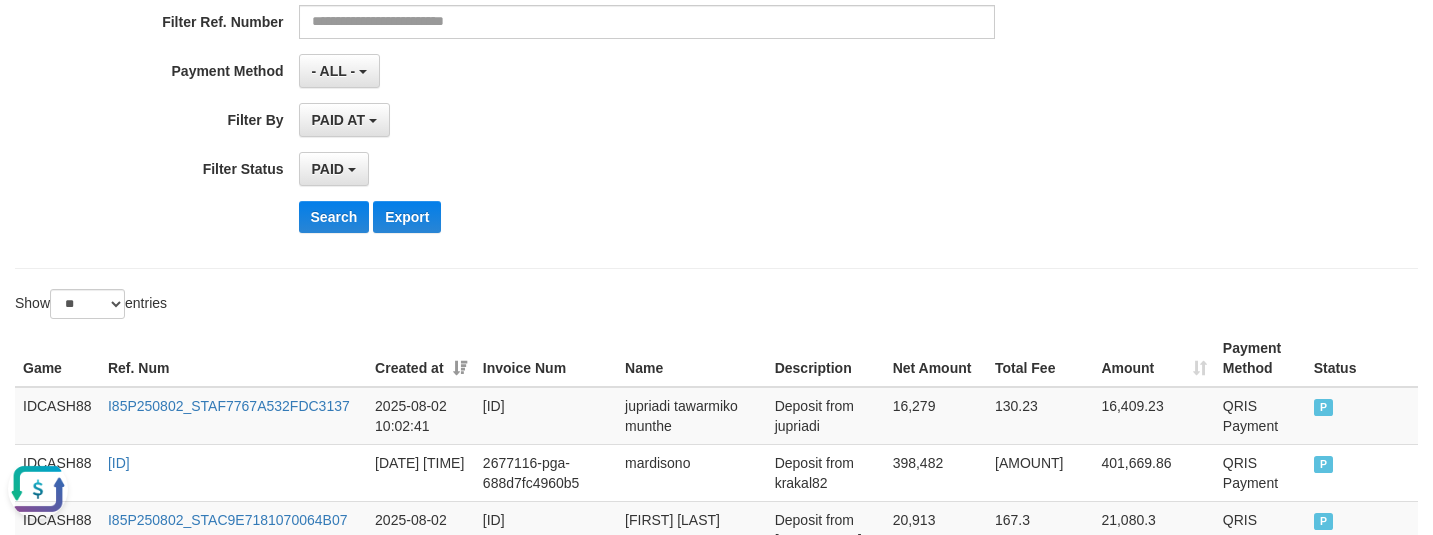 click on "Search
Export" at bounding box center [747, 217] 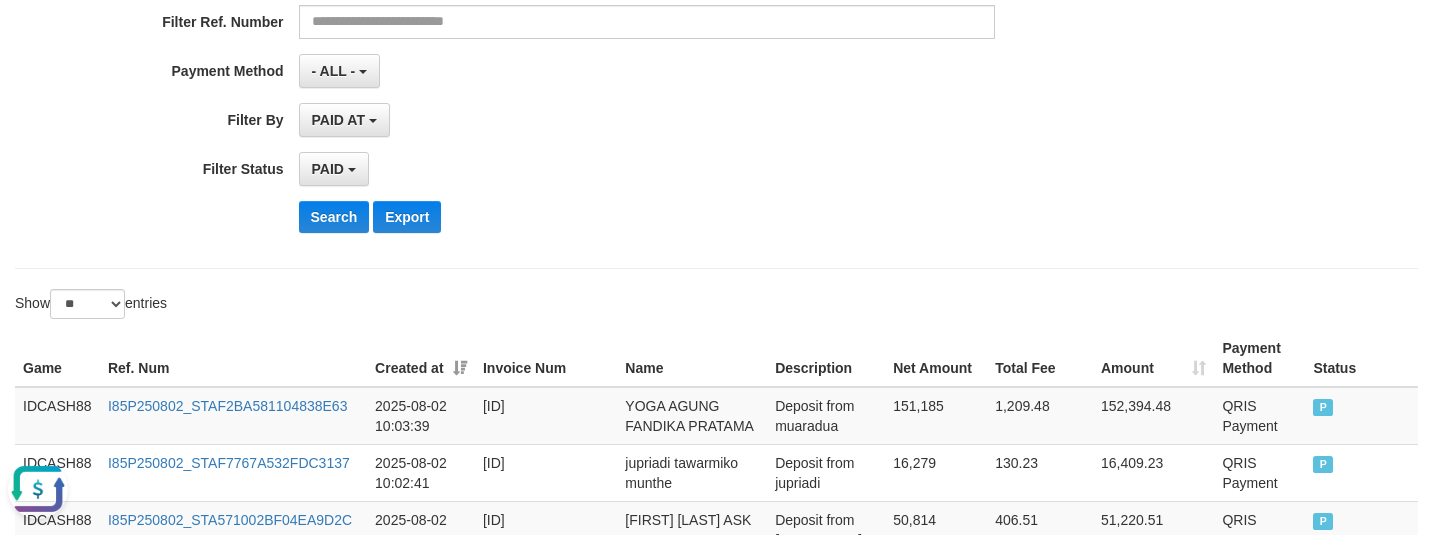 click on "**********" at bounding box center (597, 4) 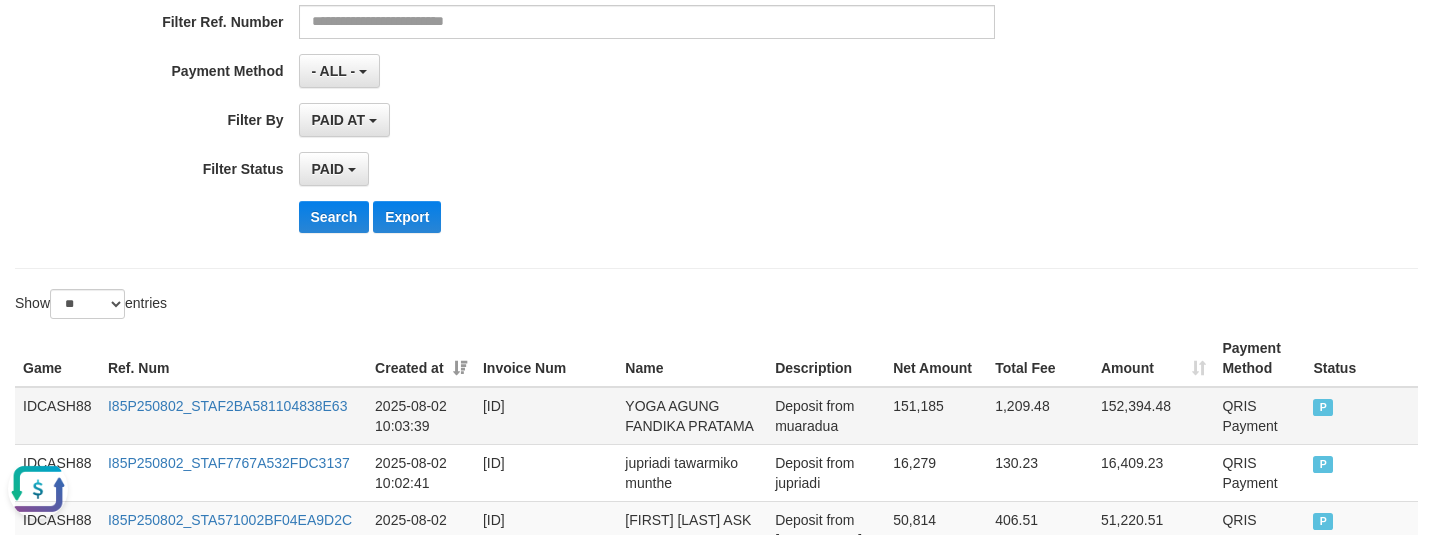 click on "Deposit from muaradua" at bounding box center [826, 416] 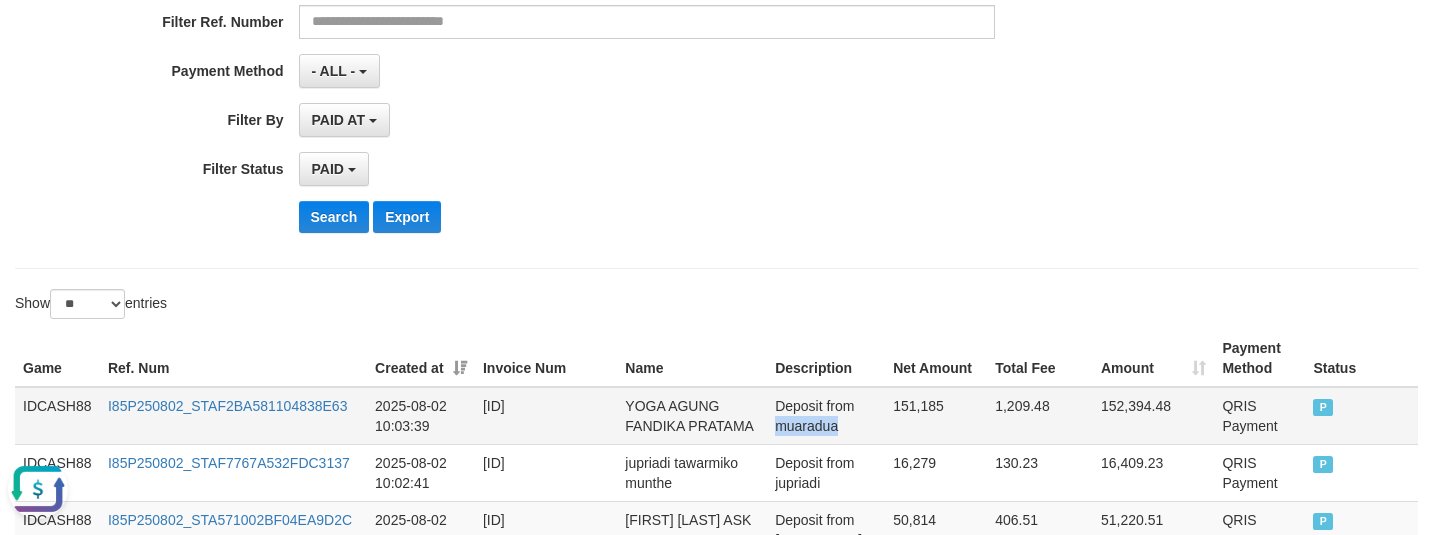 click on "Deposit from muaradua" at bounding box center [826, 416] 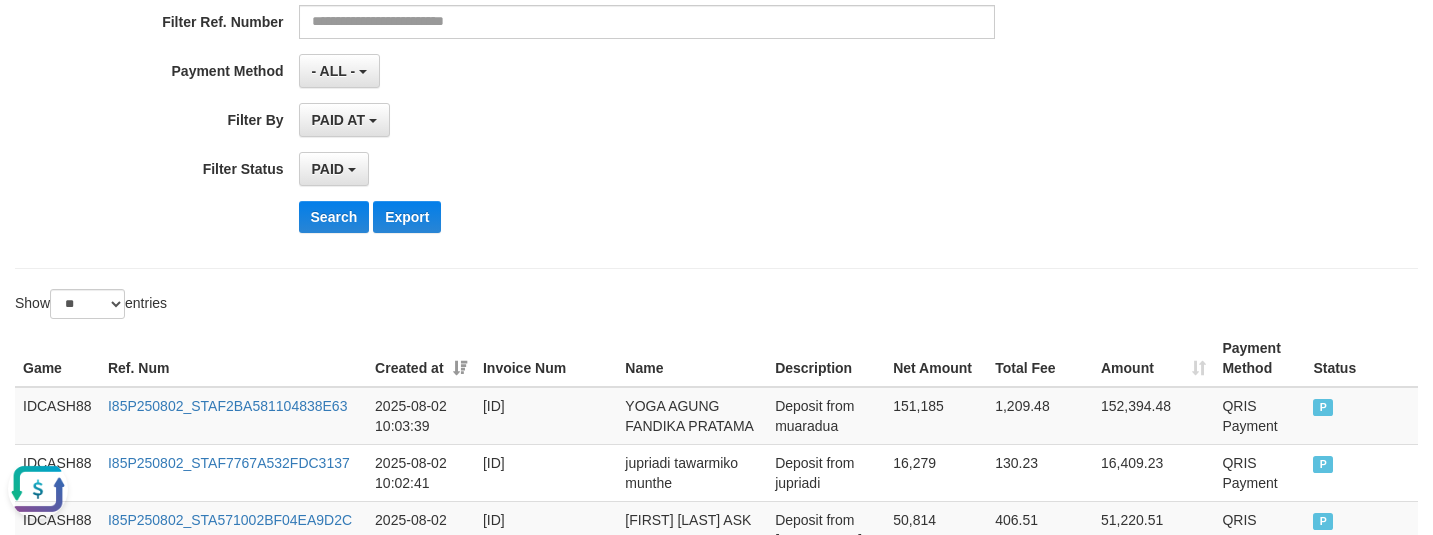 click on "Search
Export" at bounding box center (747, 217) 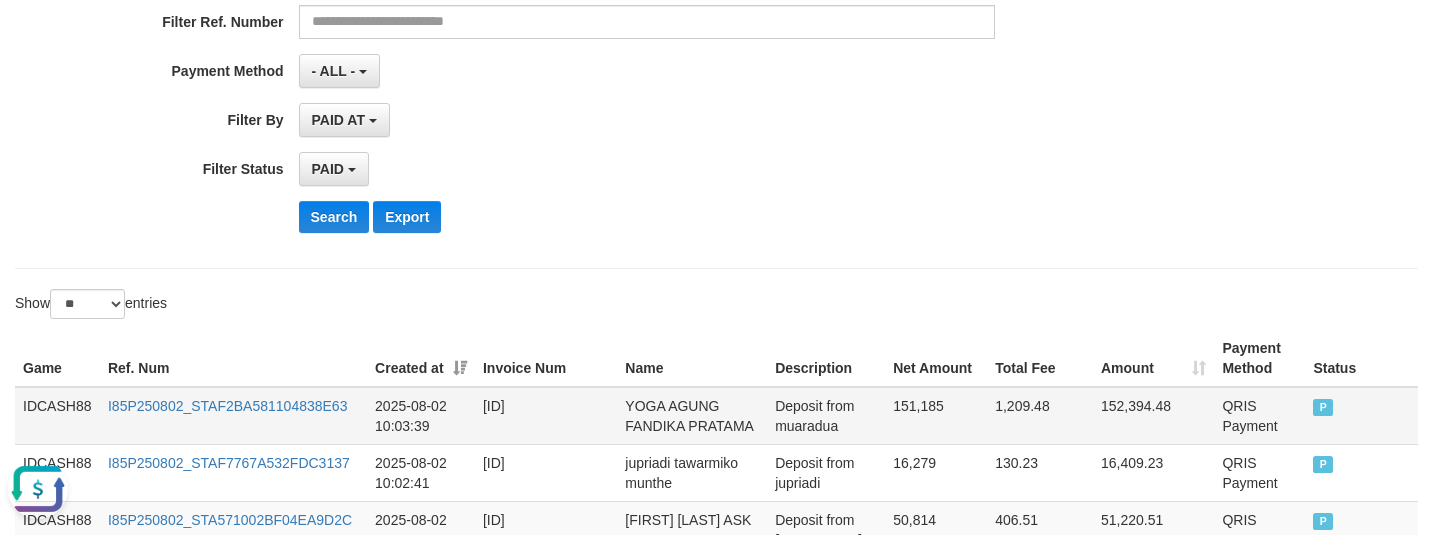 click on "Deposit from muaradua" at bounding box center (826, 416) 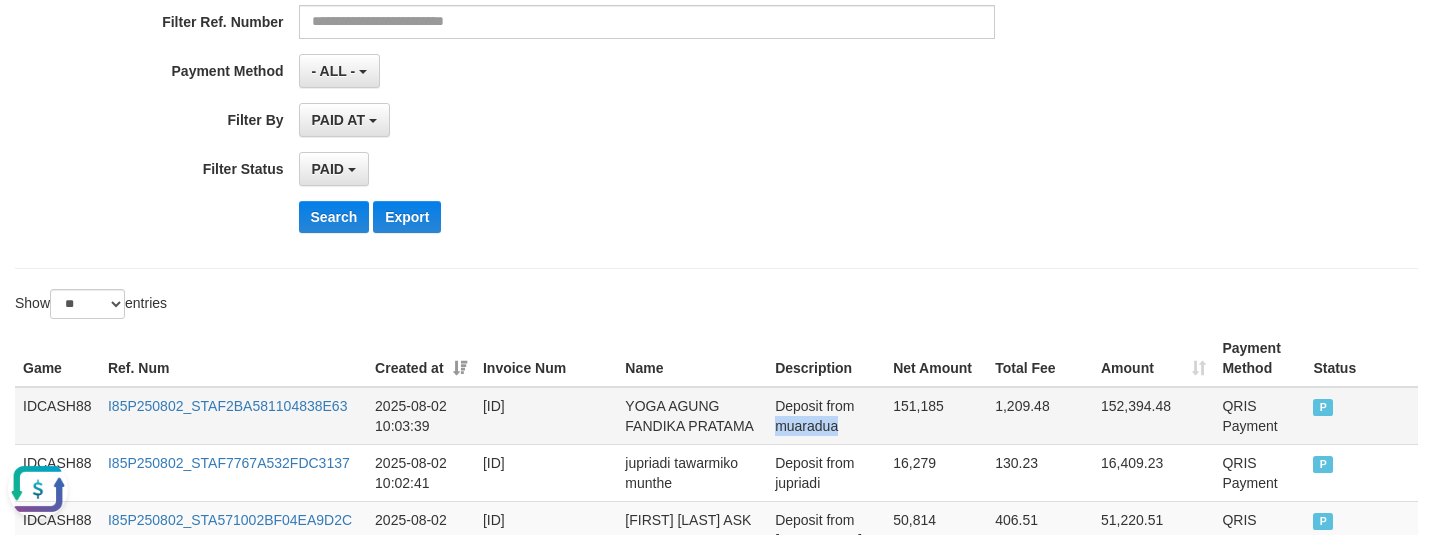 click on "Deposit from muaradua" at bounding box center (826, 416) 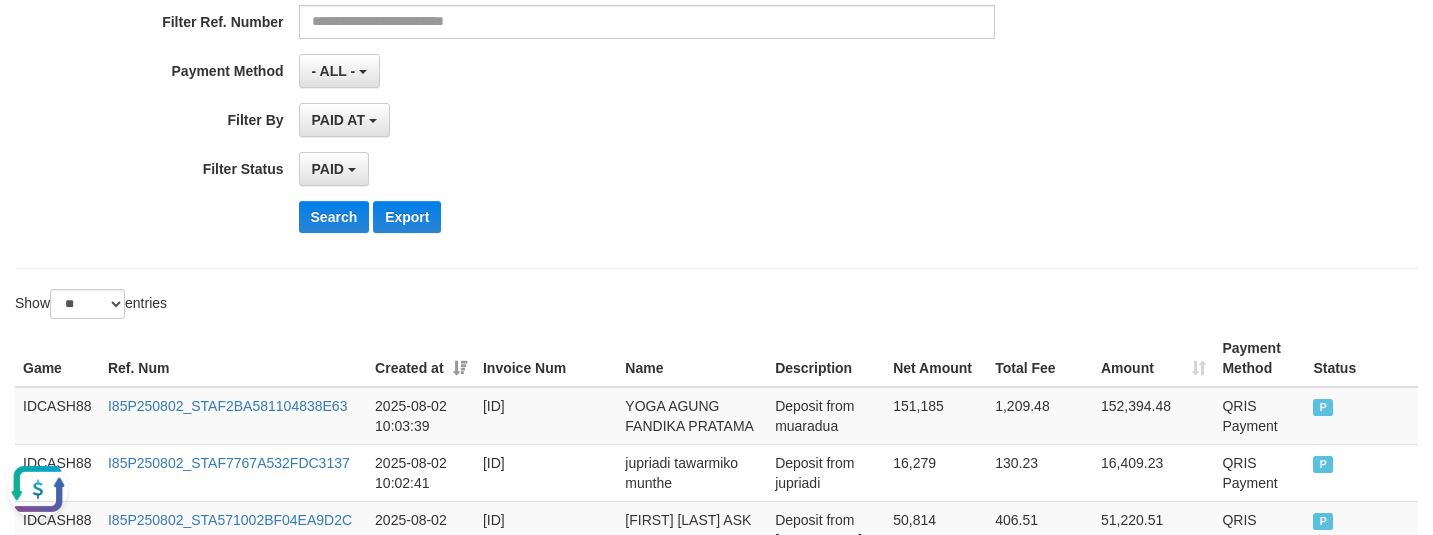 click on "**********" at bounding box center [597, 4] 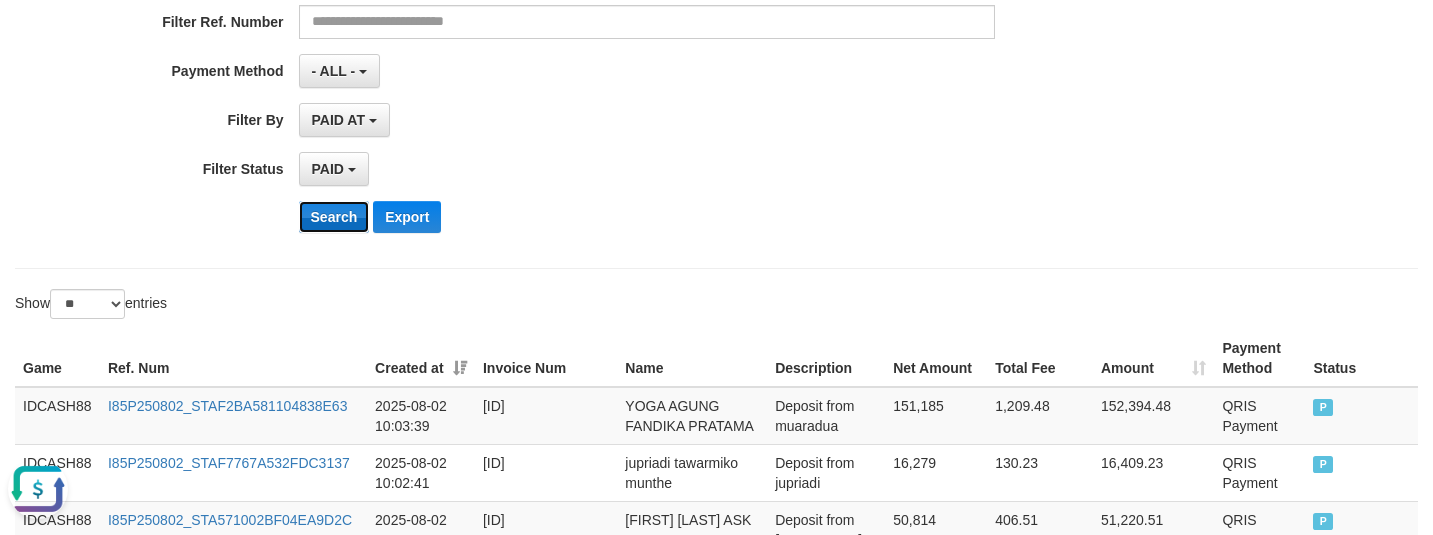 click on "Search" at bounding box center [334, 217] 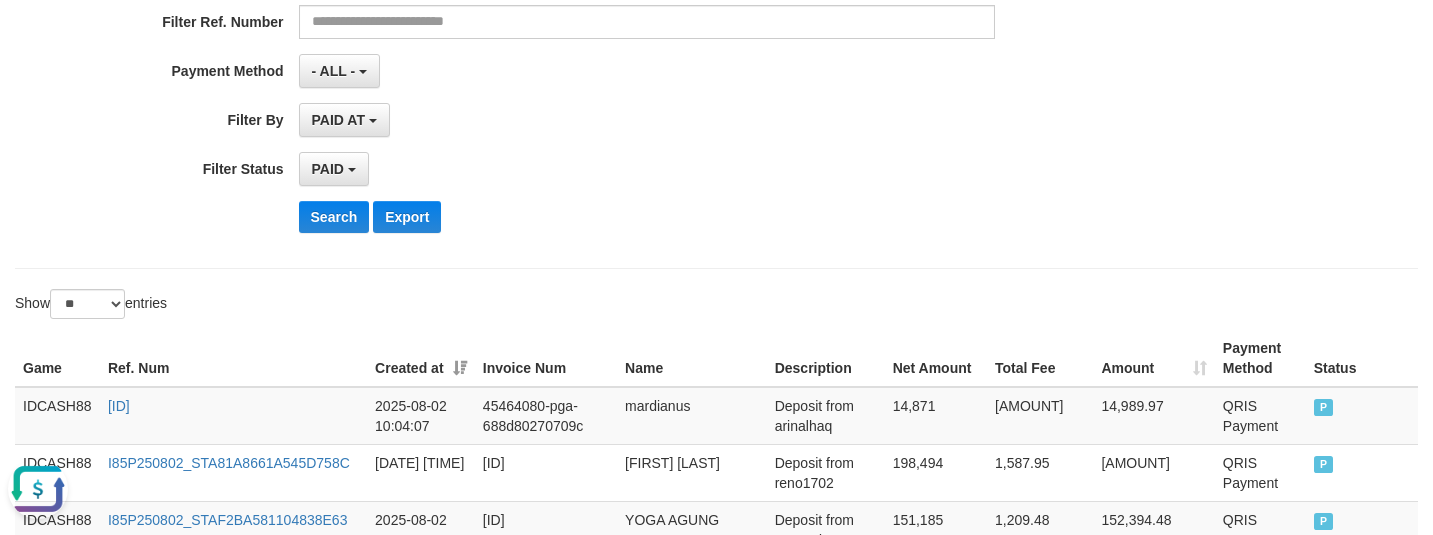 click on "Search
Export" at bounding box center (747, 217) 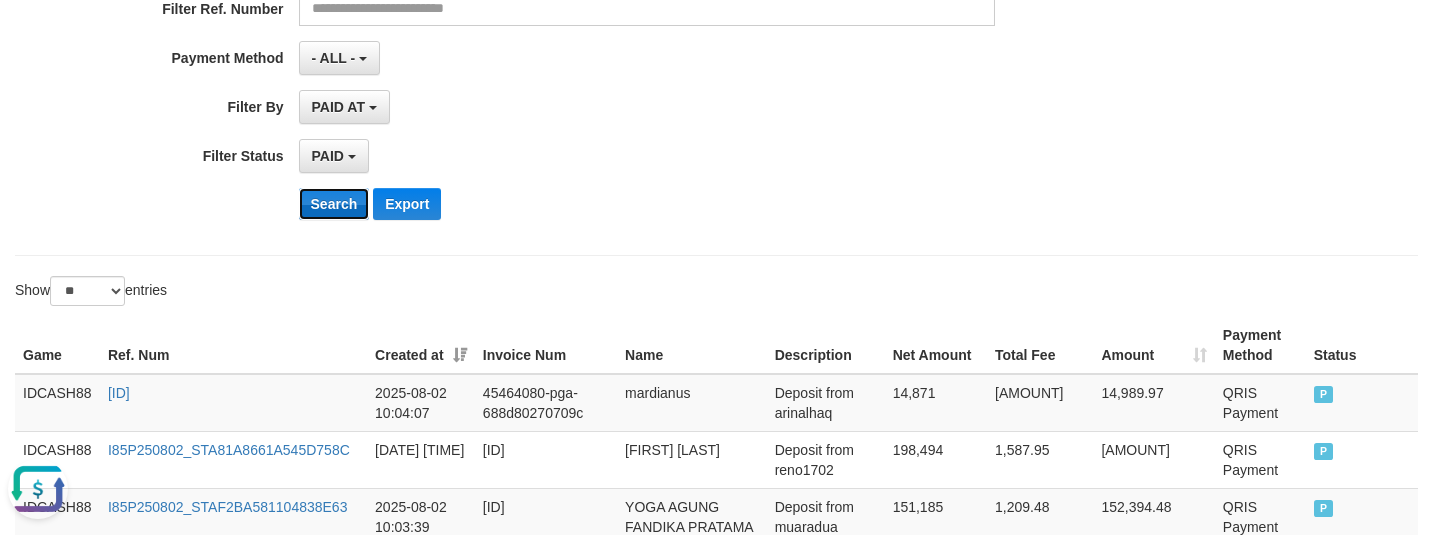 click on "Search" at bounding box center [334, 204] 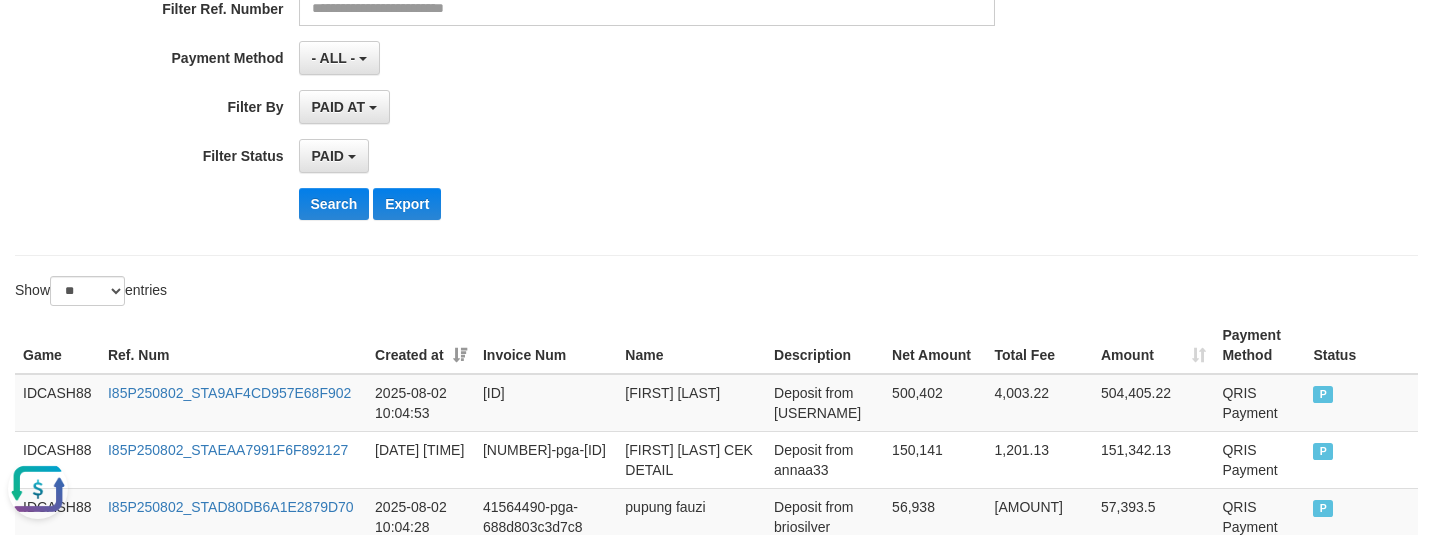 click on "Search
Export" at bounding box center (747, 204) 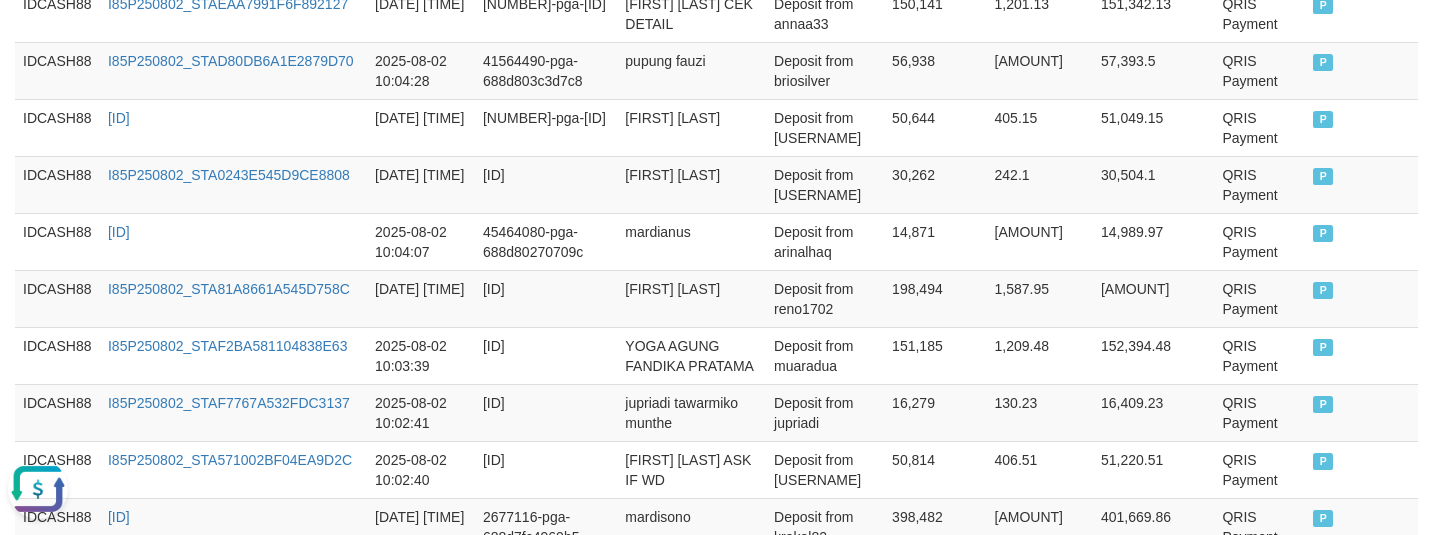 scroll, scrollTop: 575, scrollLeft: 0, axis: vertical 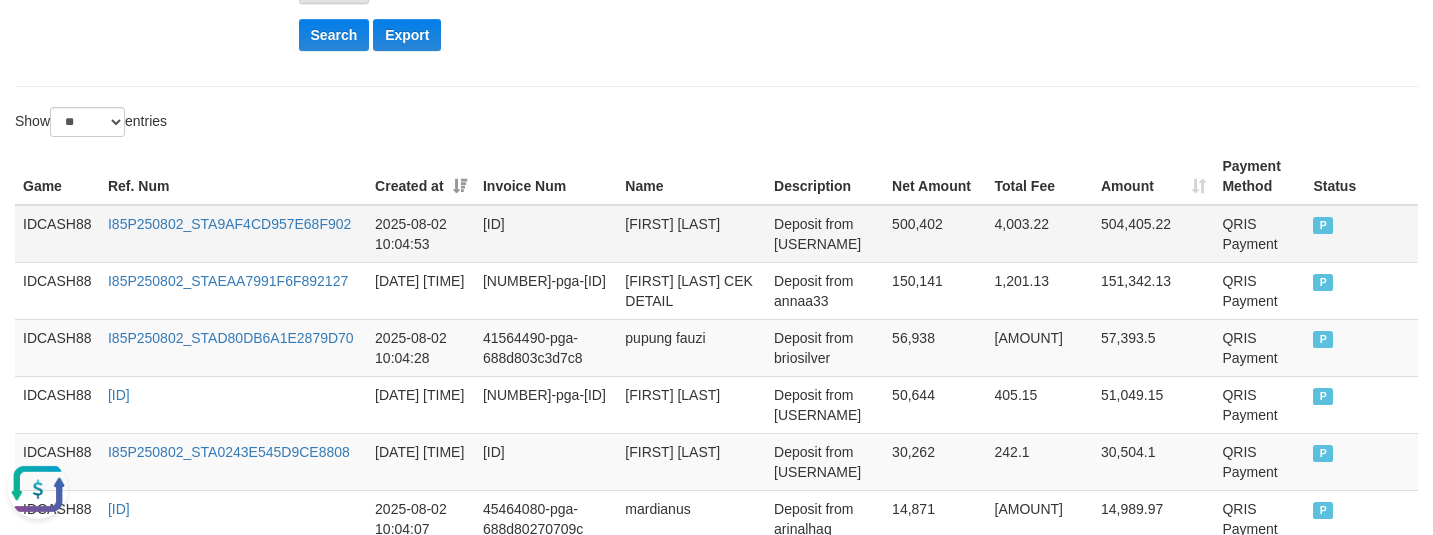 click on "IDCASH88" at bounding box center [57, 234] 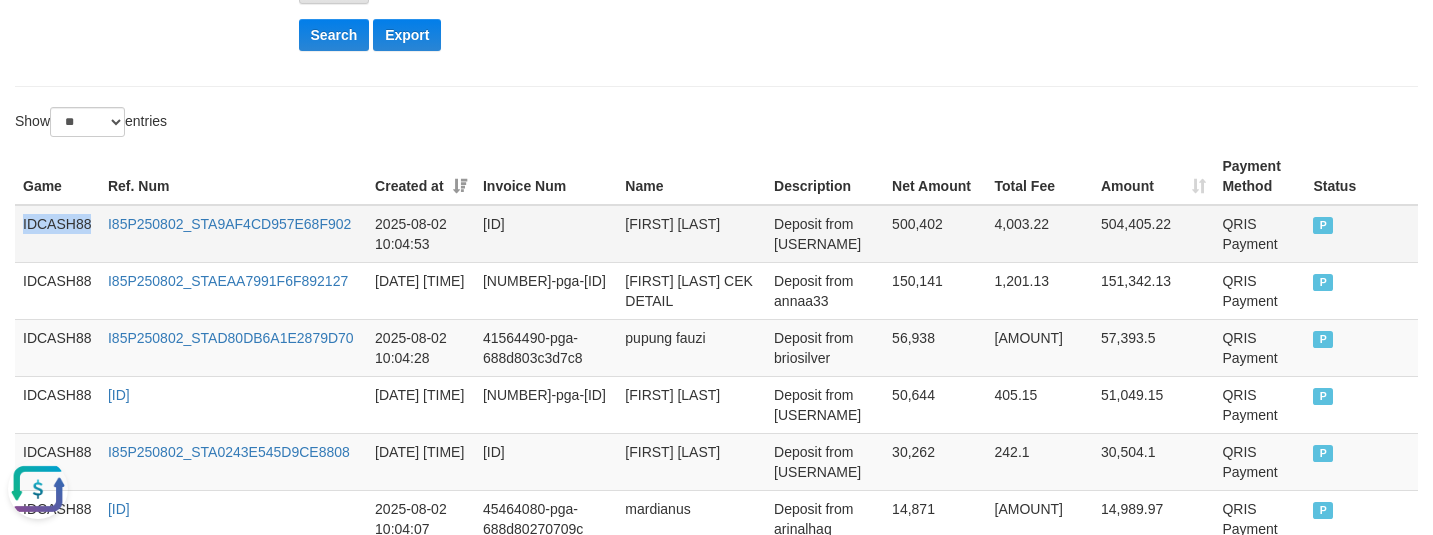 click on "IDCASH88" at bounding box center (57, 234) 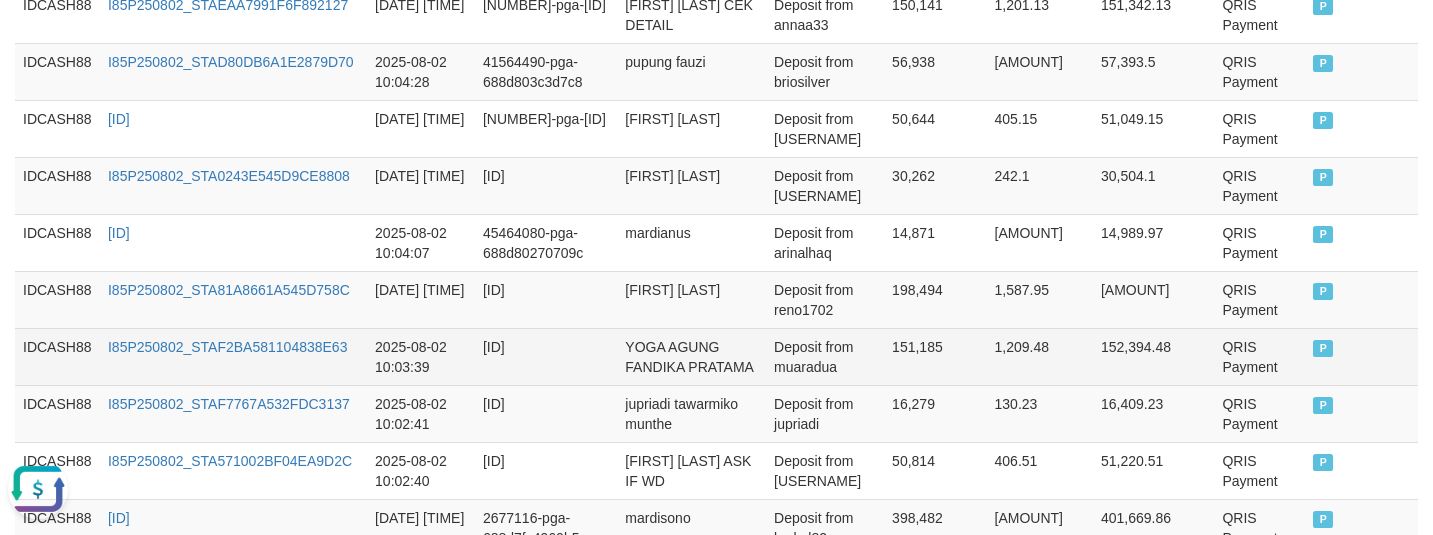 scroll, scrollTop: 950, scrollLeft: 0, axis: vertical 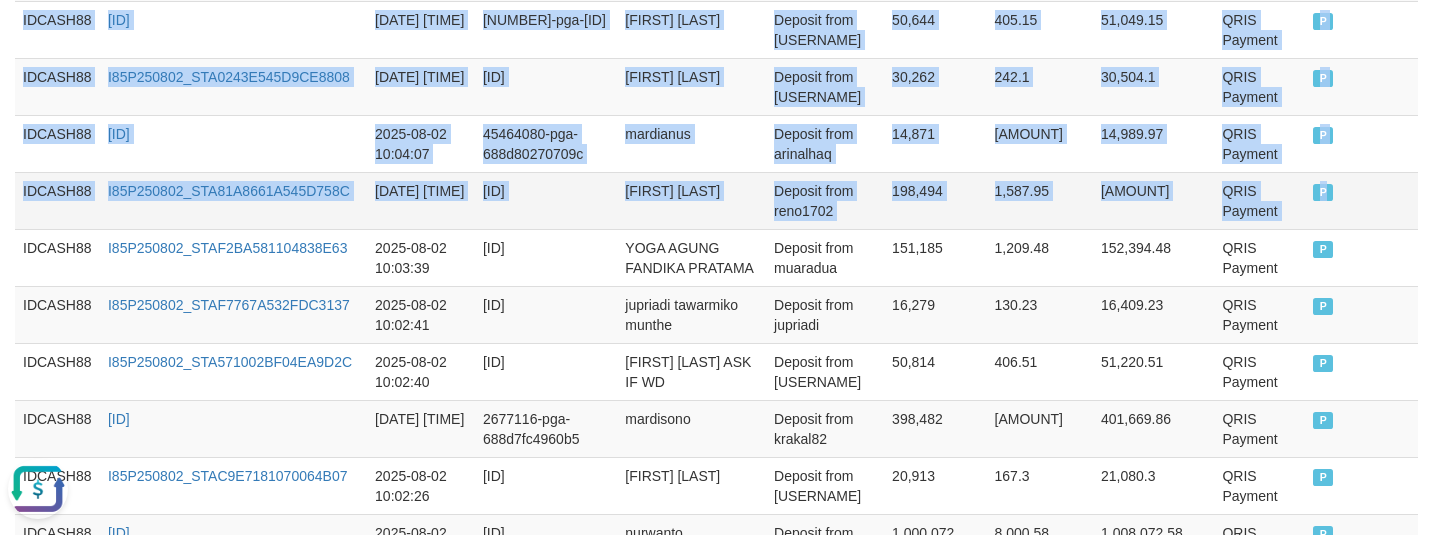 click on "P" at bounding box center (1361, 200) 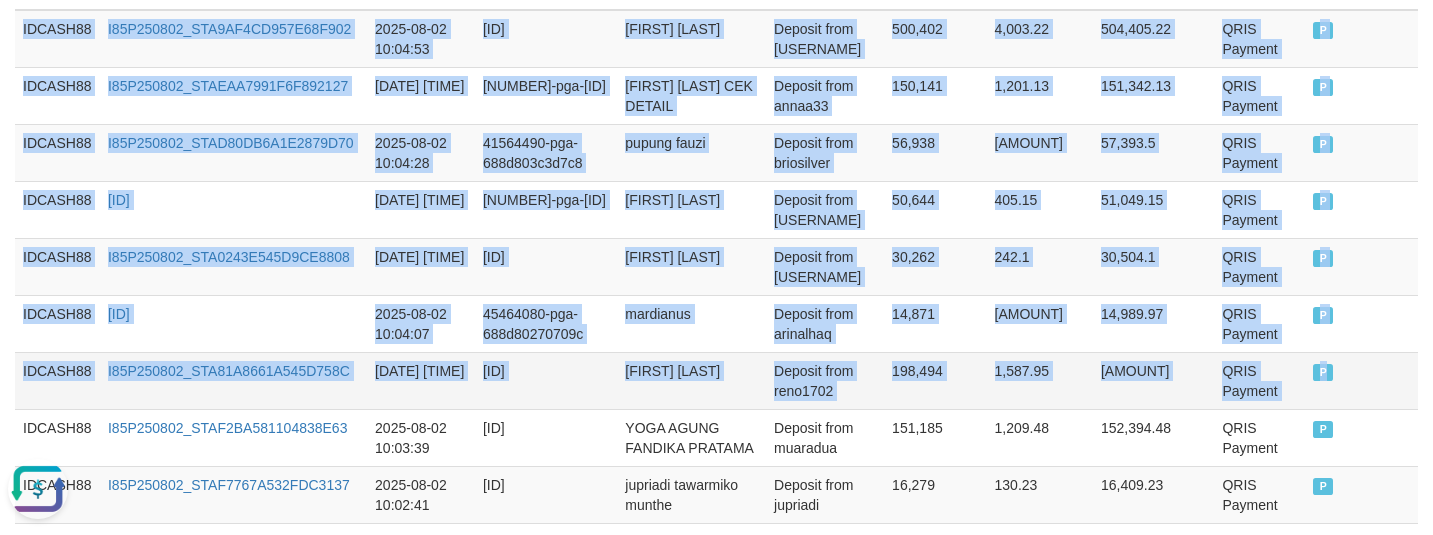 scroll, scrollTop: 325, scrollLeft: 0, axis: vertical 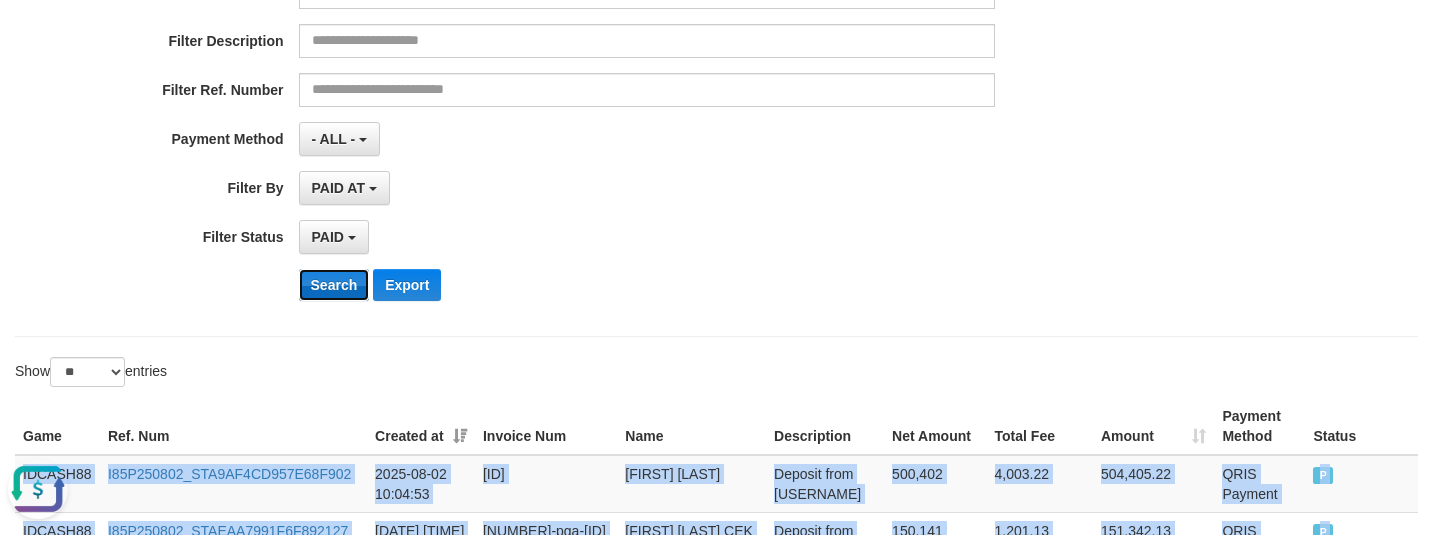 click on "Search" at bounding box center [334, 285] 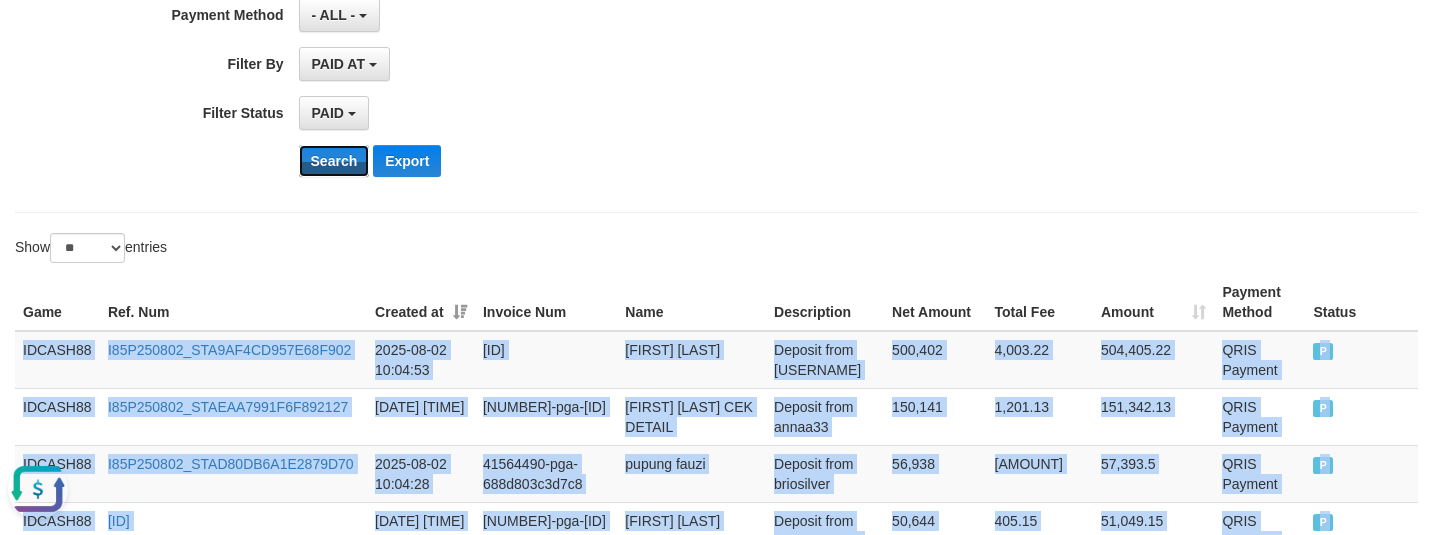 scroll, scrollTop: 450, scrollLeft: 0, axis: vertical 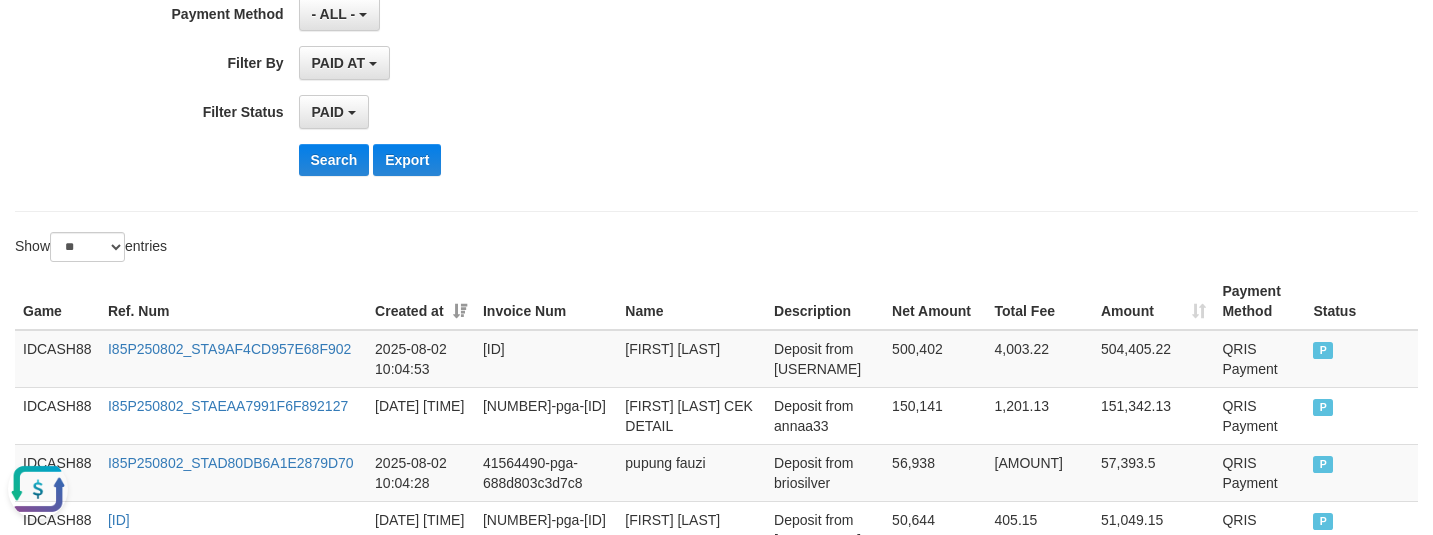 click on "Search
Export" at bounding box center (747, 160) 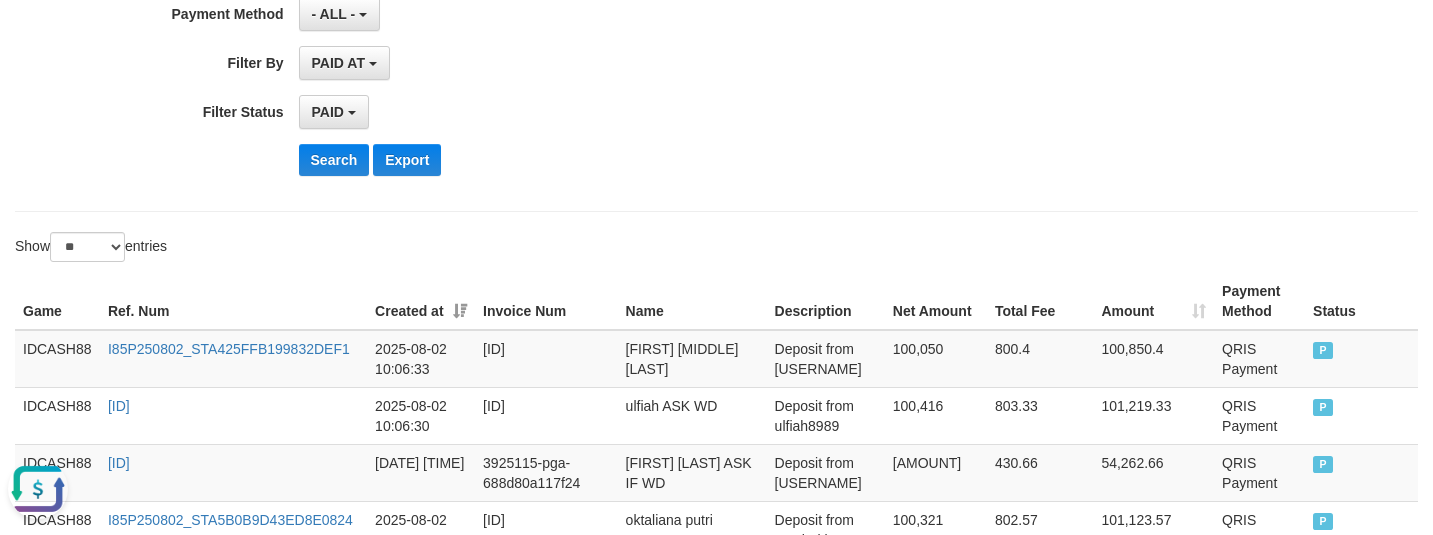 click on "Search
Export" at bounding box center (747, 160) 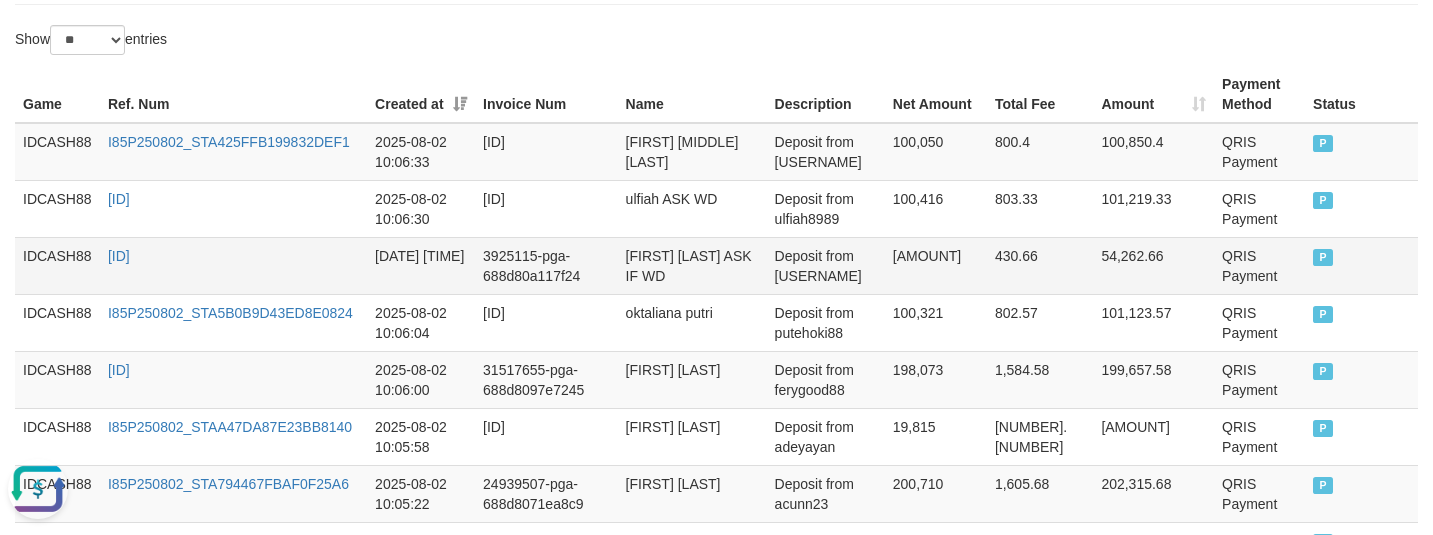 scroll, scrollTop: 632, scrollLeft: 0, axis: vertical 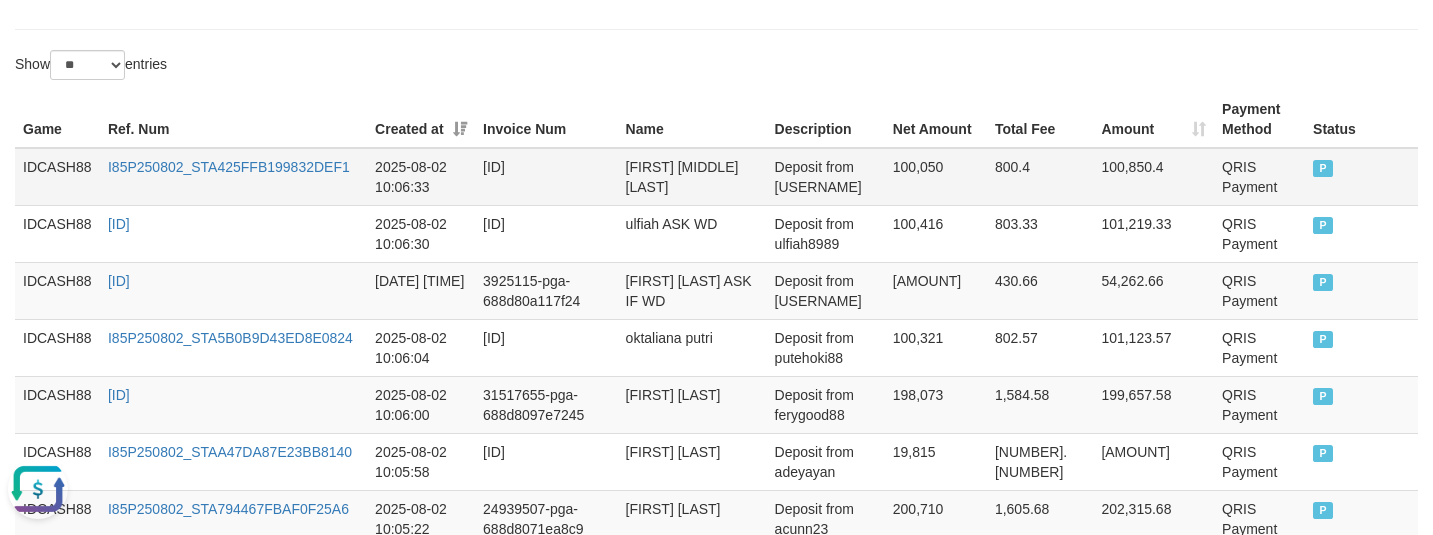 click on "IDCASH88" at bounding box center (57, 177) 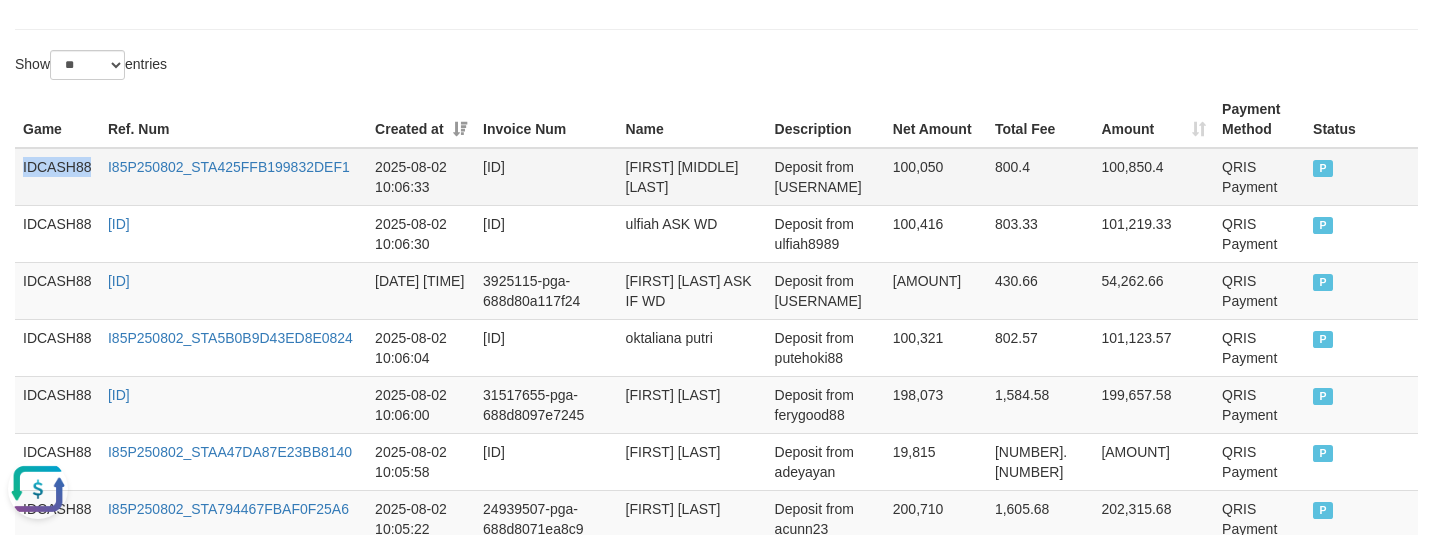 click on "IDCASH88" at bounding box center (57, 177) 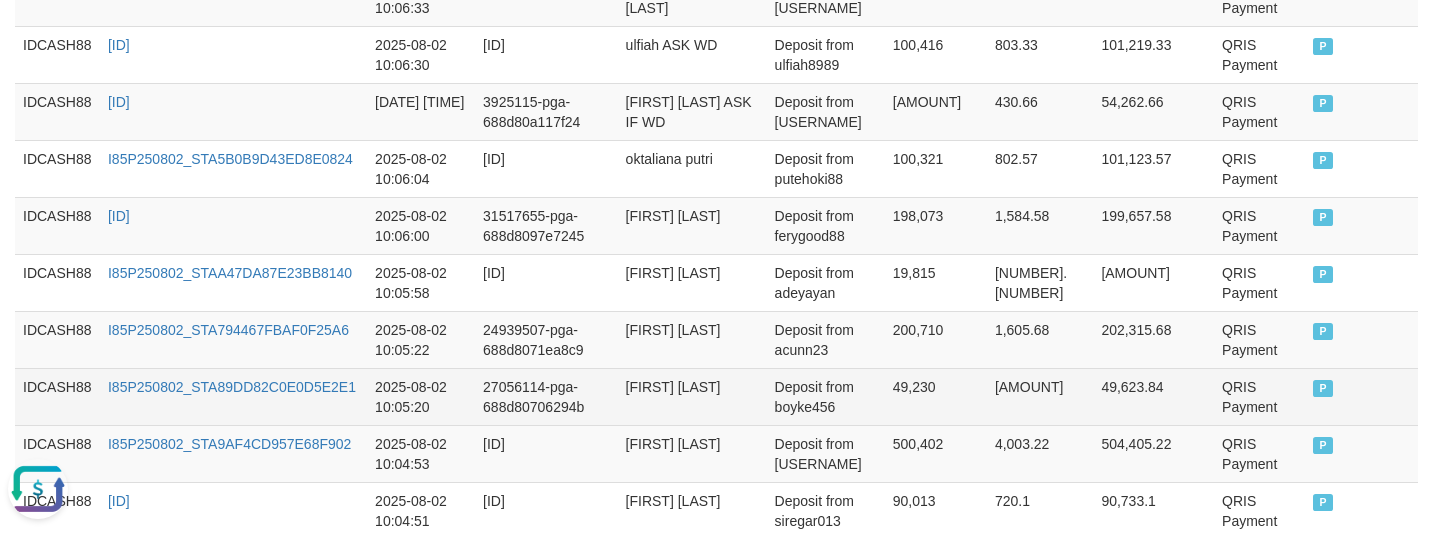 scroll, scrollTop: 1007, scrollLeft: 0, axis: vertical 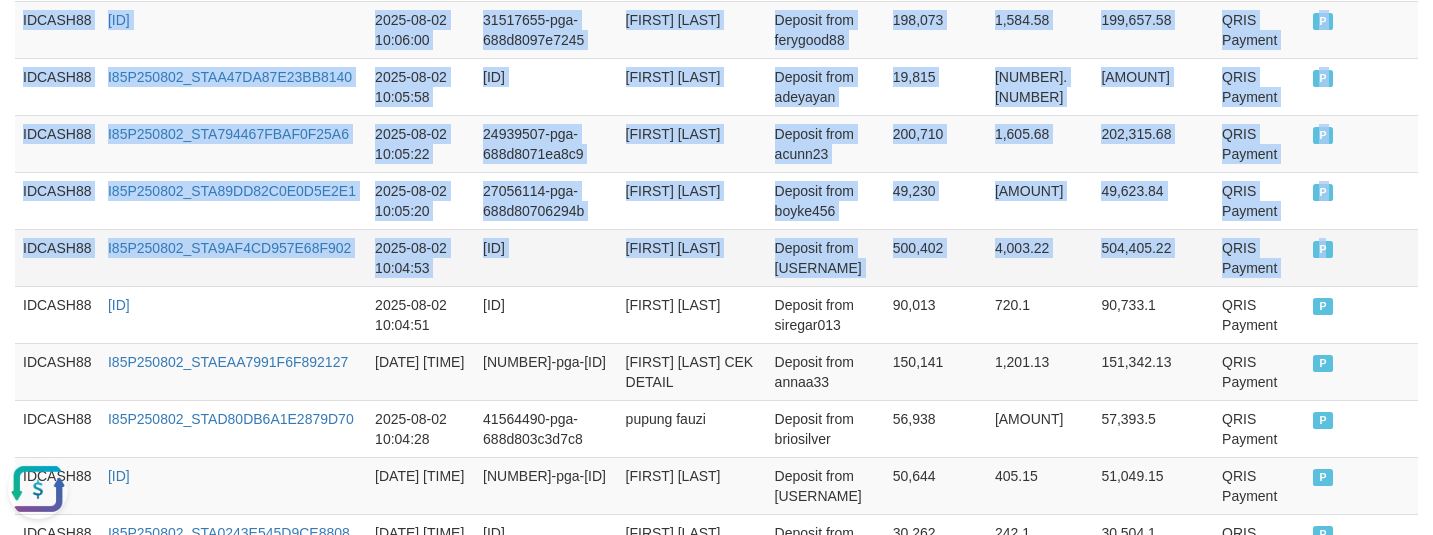 click on "P" at bounding box center (1323, 249) 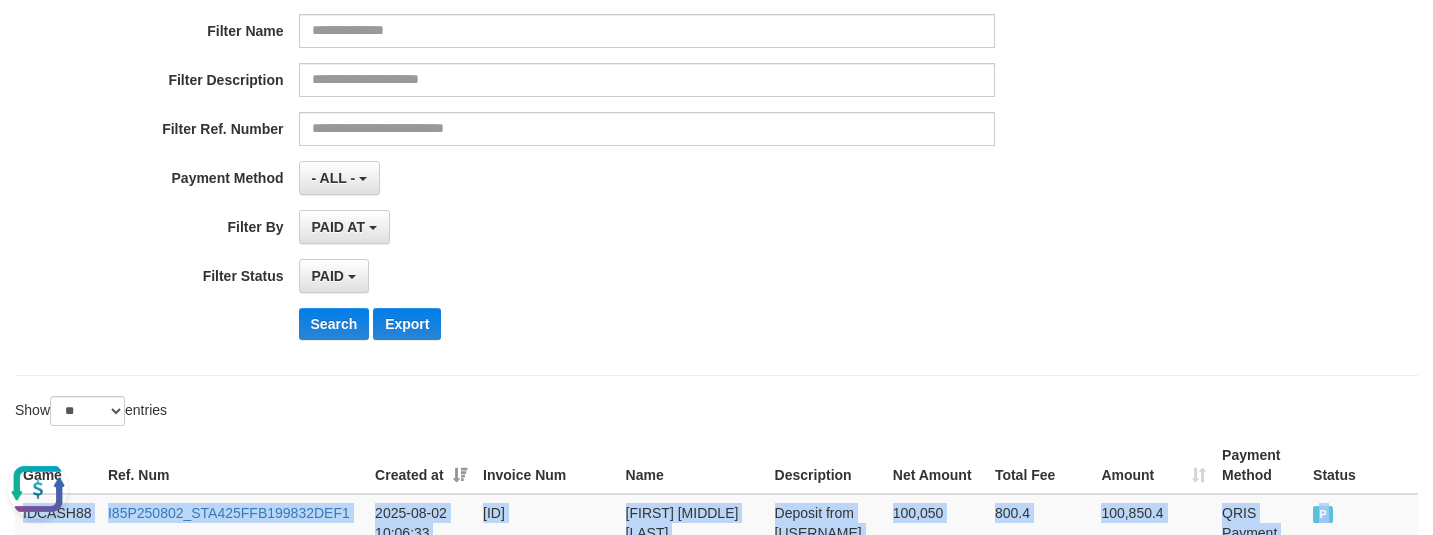 scroll, scrollTop: 257, scrollLeft: 0, axis: vertical 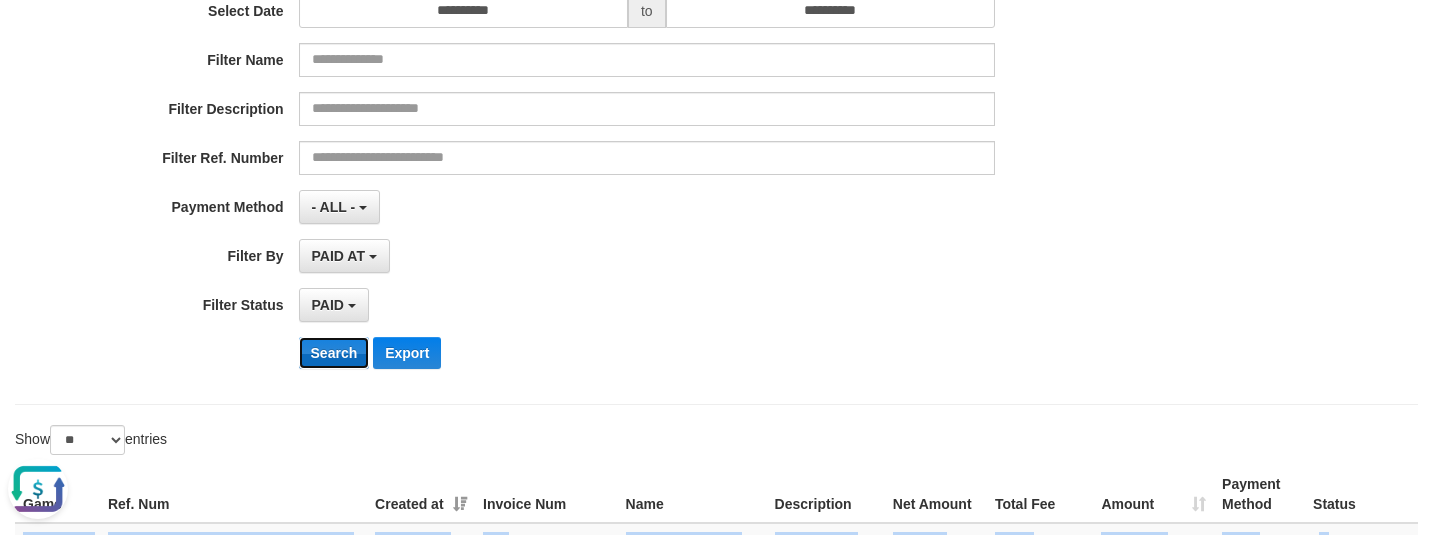 click on "Search" at bounding box center [334, 353] 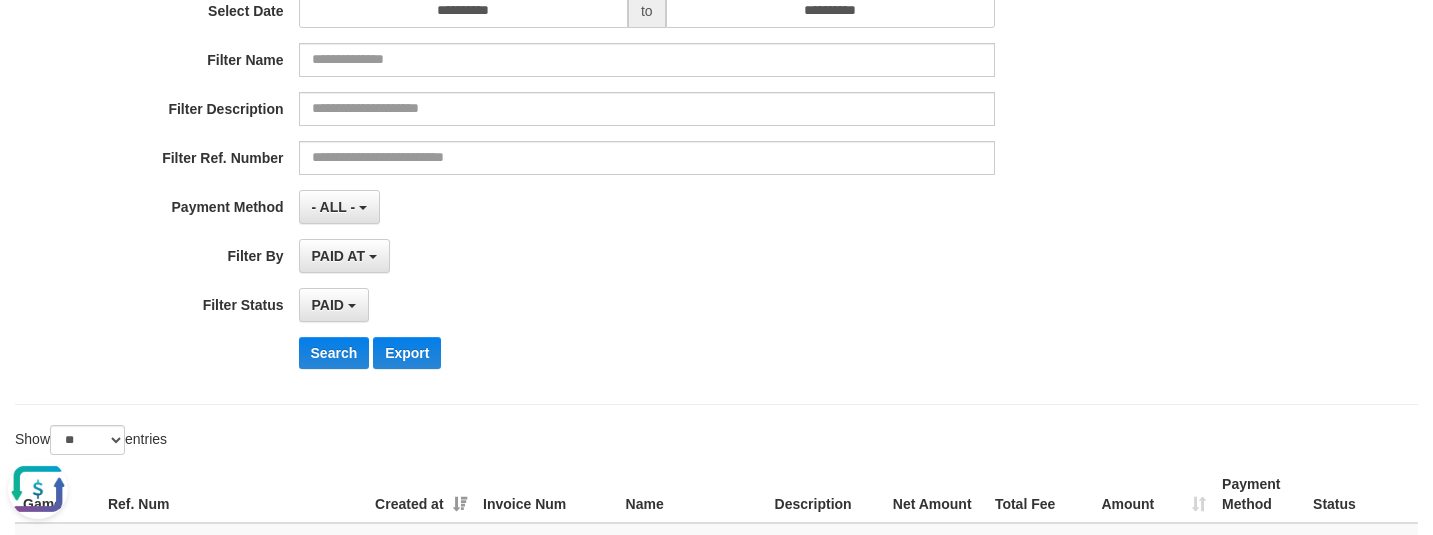 click on "PAID AT
PAID AT
CREATED AT" at bounding box center (647, 256) 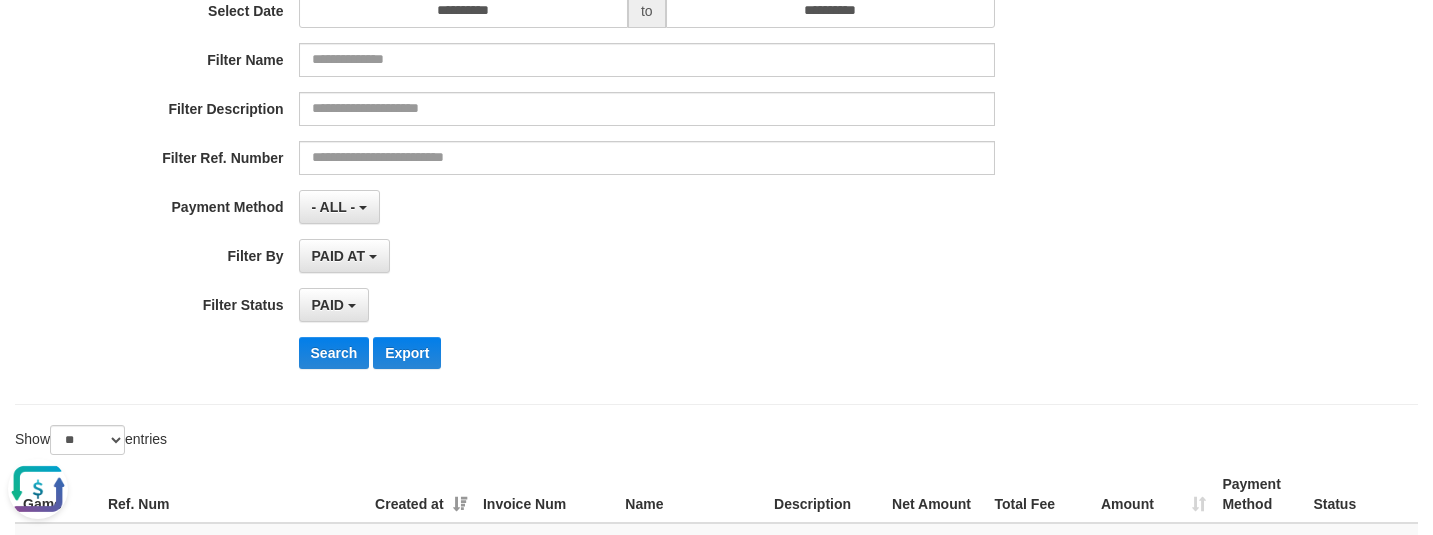 scroll, scrollTop: 722, scrollLeft: 0, axis: vertical 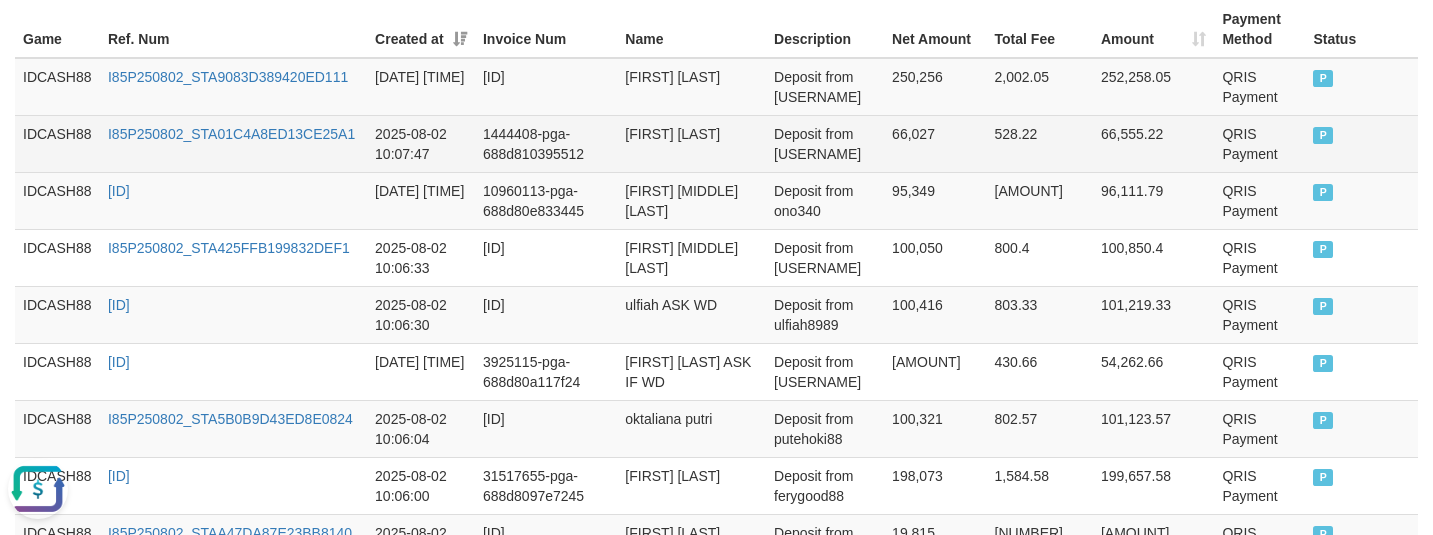 click on "[FIRST] [LAST]" at bounding box center (691, 143) 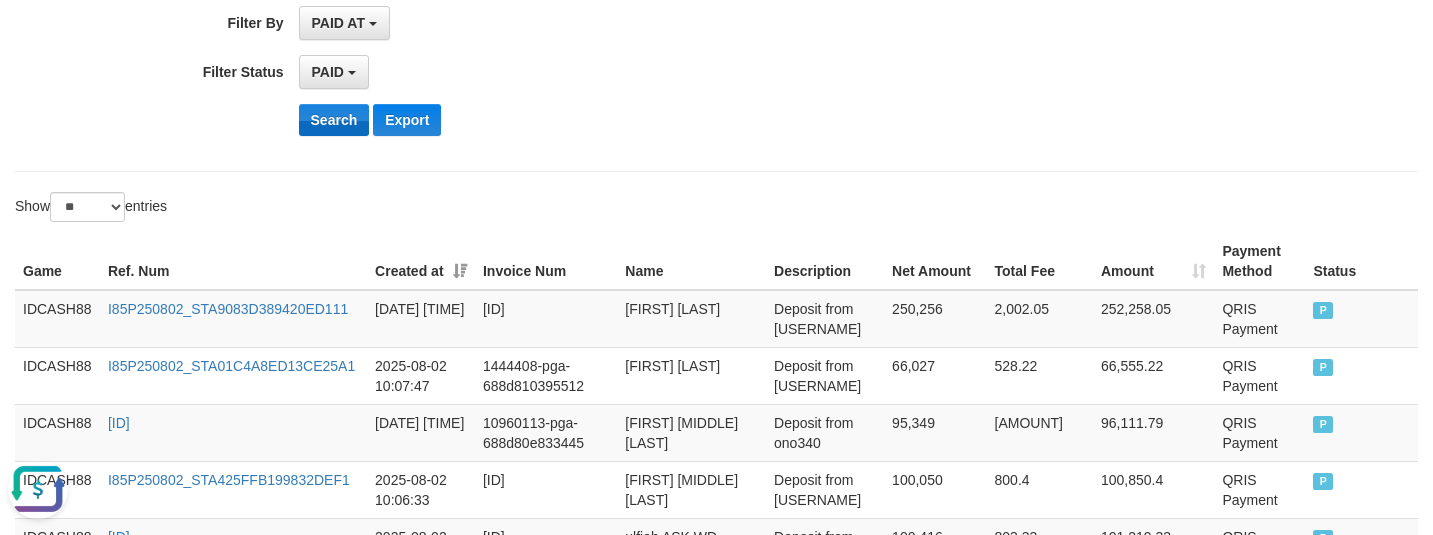 scroll, scrollTop: 472, scrollLeft: 0, axis: vertical 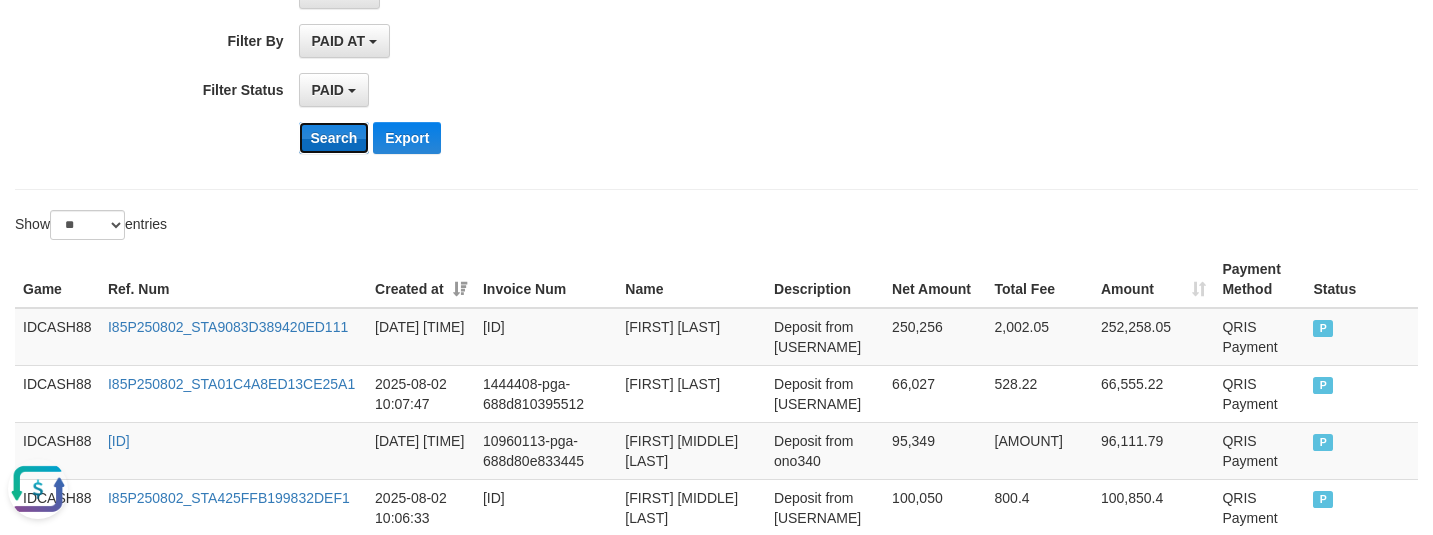 click on "Search" at bounding box center [334, 138] 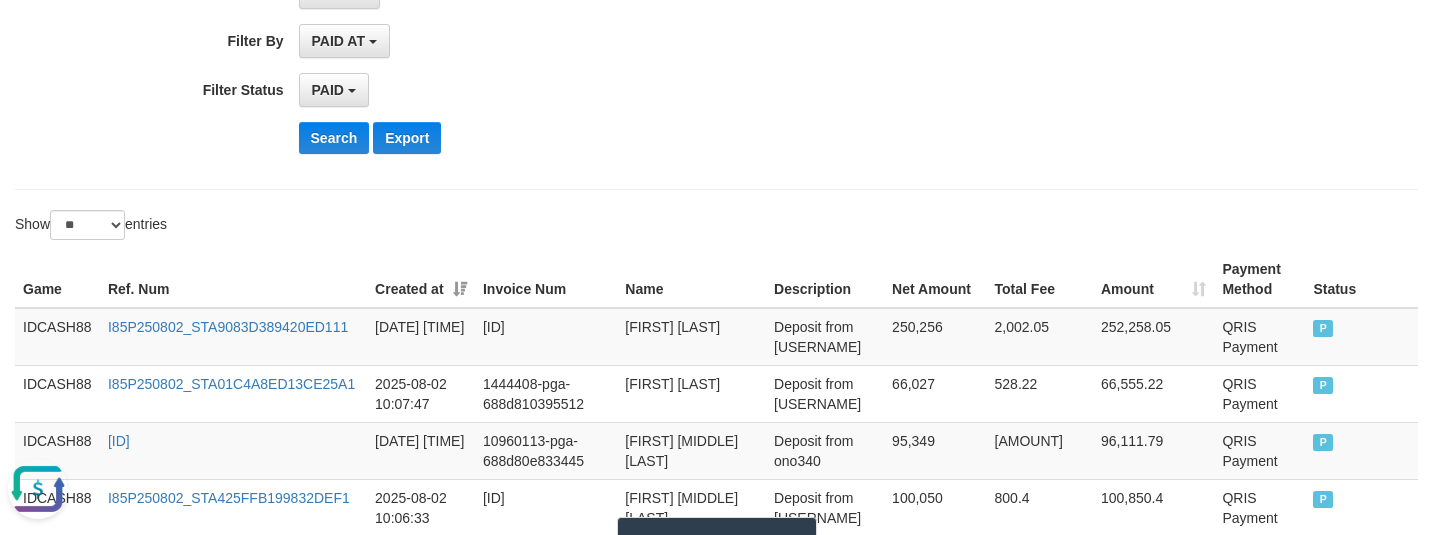 click on "**********" at bounding box center [716, -75] 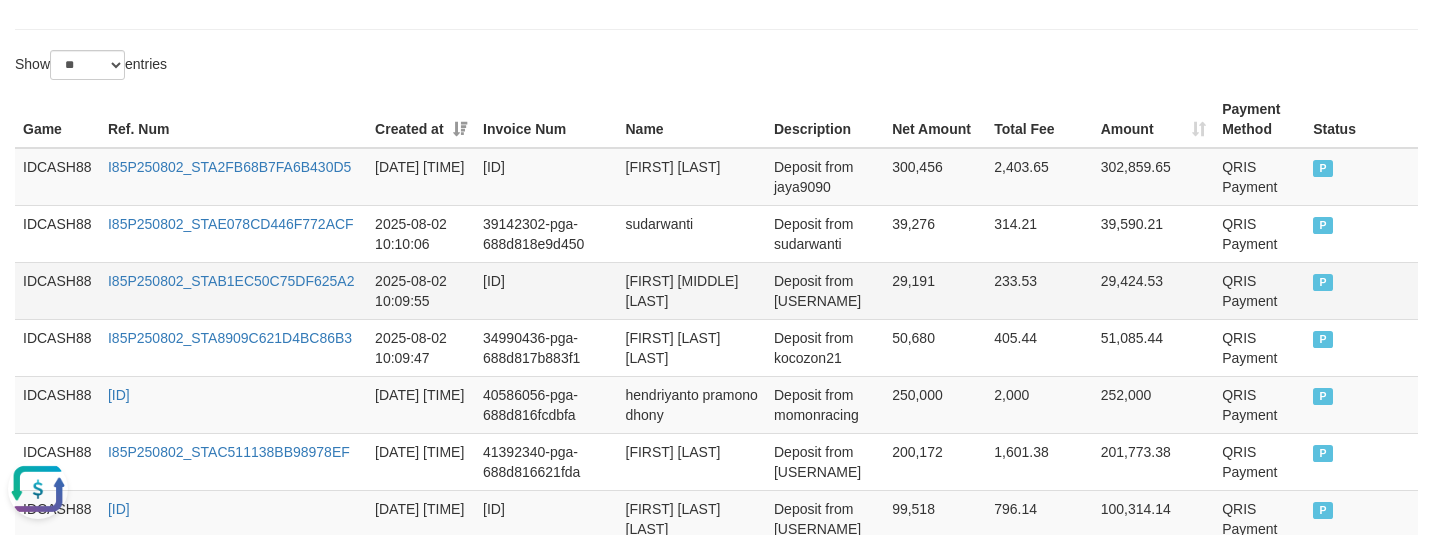 scroll, scrollTop: 448, scrollLeft: 0, axis: vertical 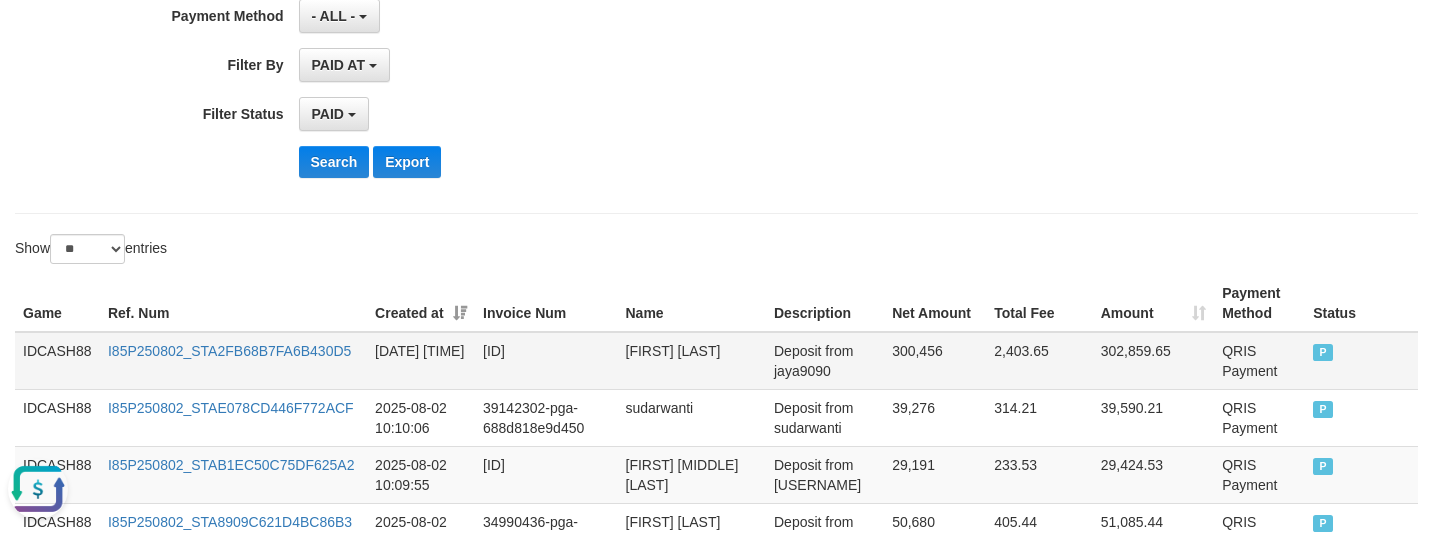 click on "IDCASH88" at bounding box center (57, 361) 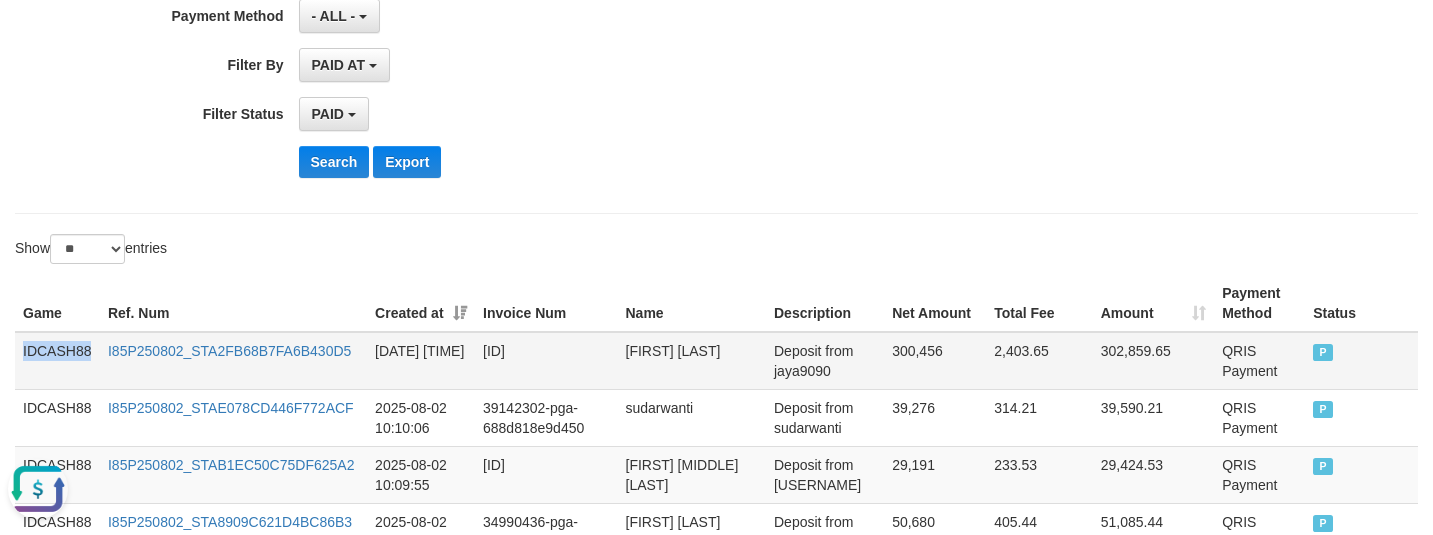 click on "IDCASH88" at bounding box center [57, 361] 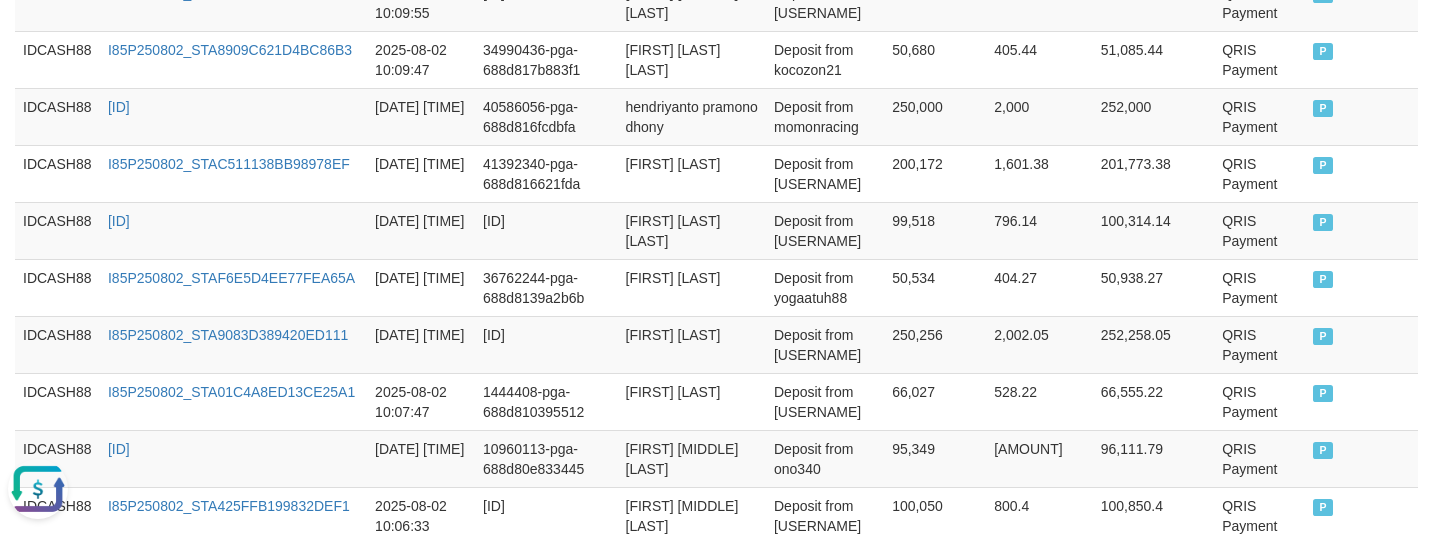 scroll, scrollTop: 1198, scrollLeft: 0, axis: vertical 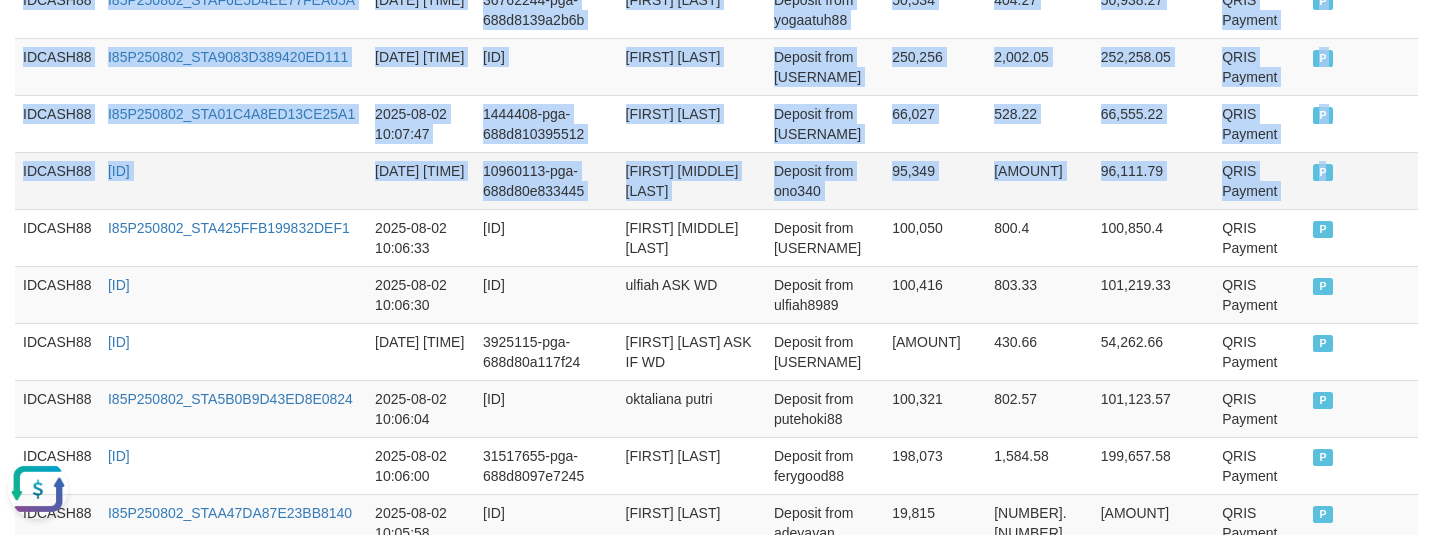 click on "P" at bounding box center (1361, 180) 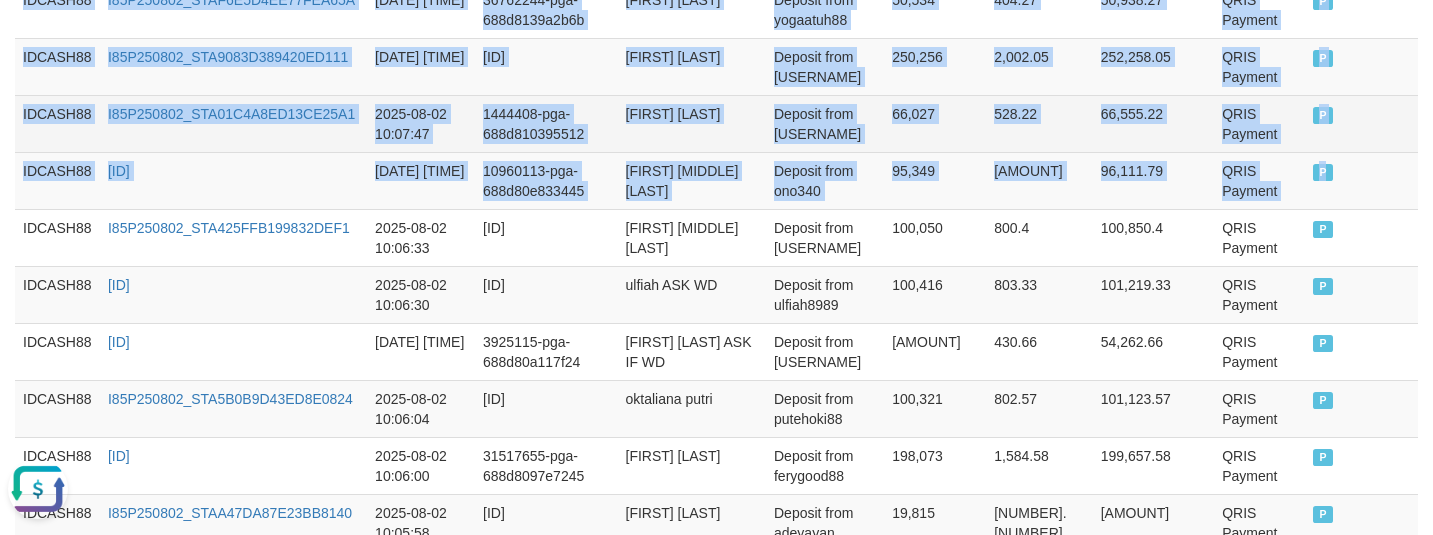 click on "1444408-pga-688d810395512" at bounding box center [546, 123] 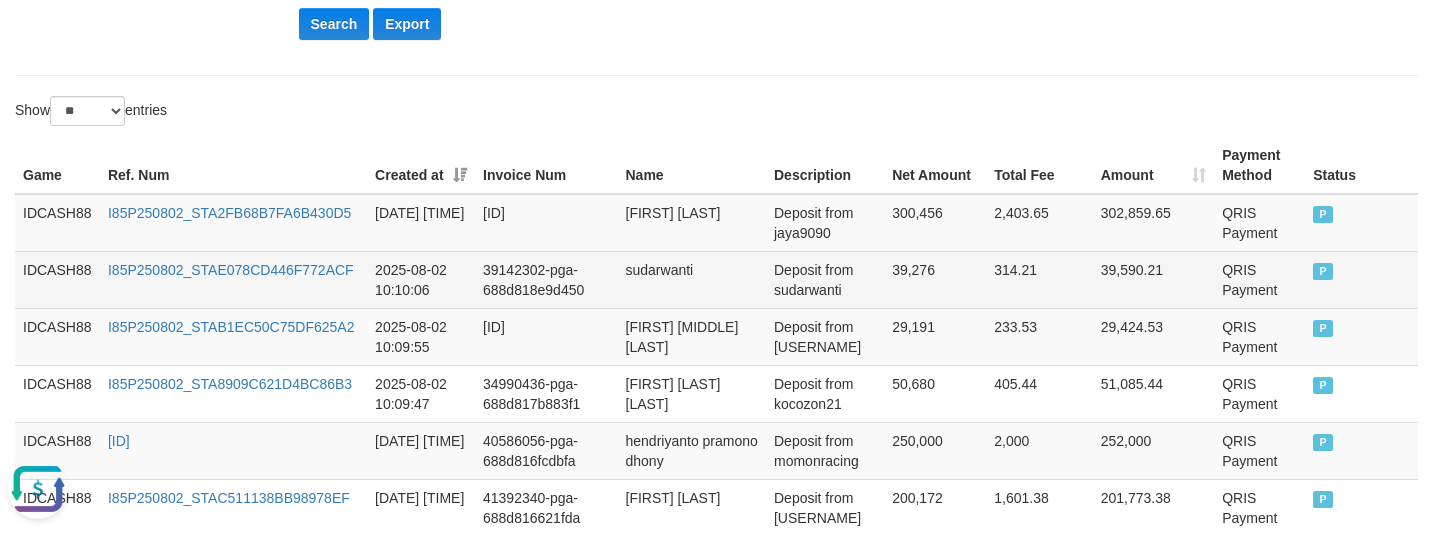 scroll, scrollTop: 573, scrollLeft: 0, axis: vertical 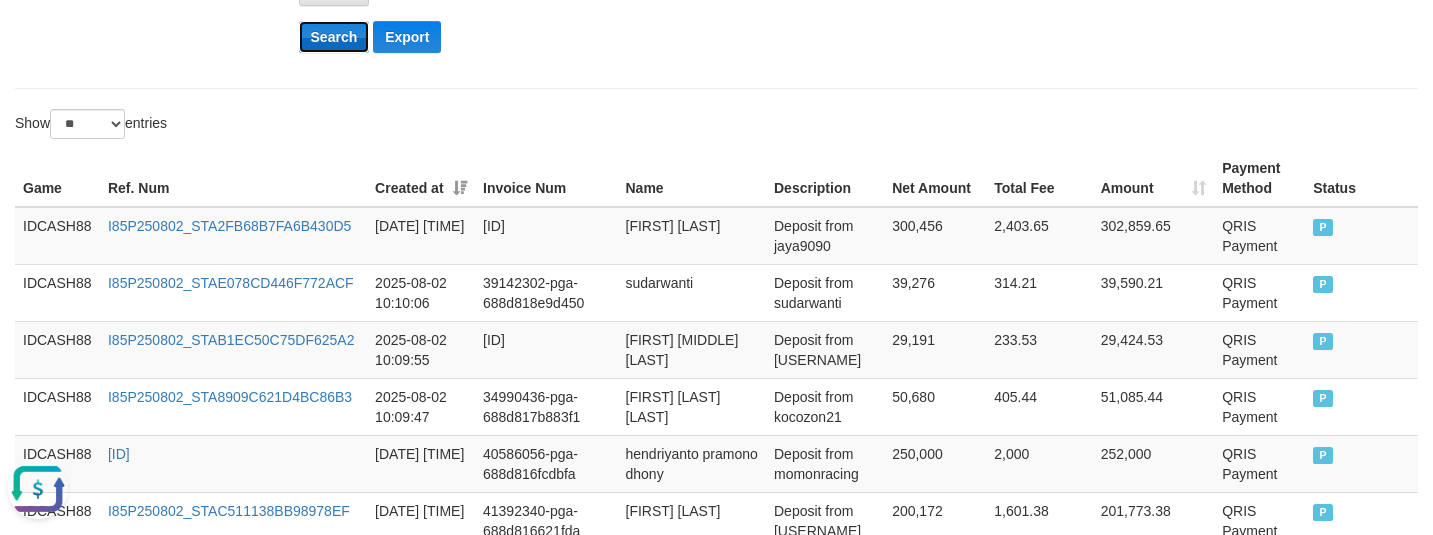 click on "Search" at bounding box center [334, 37] 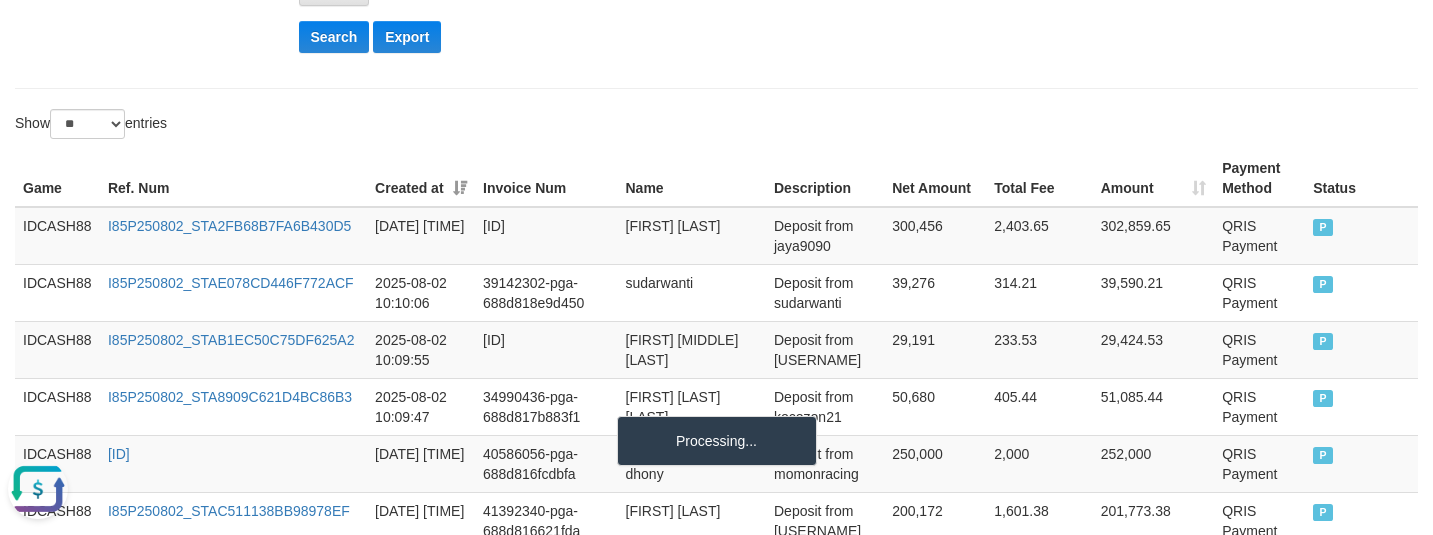 click on "**********" at bounding box center (716, 1321) 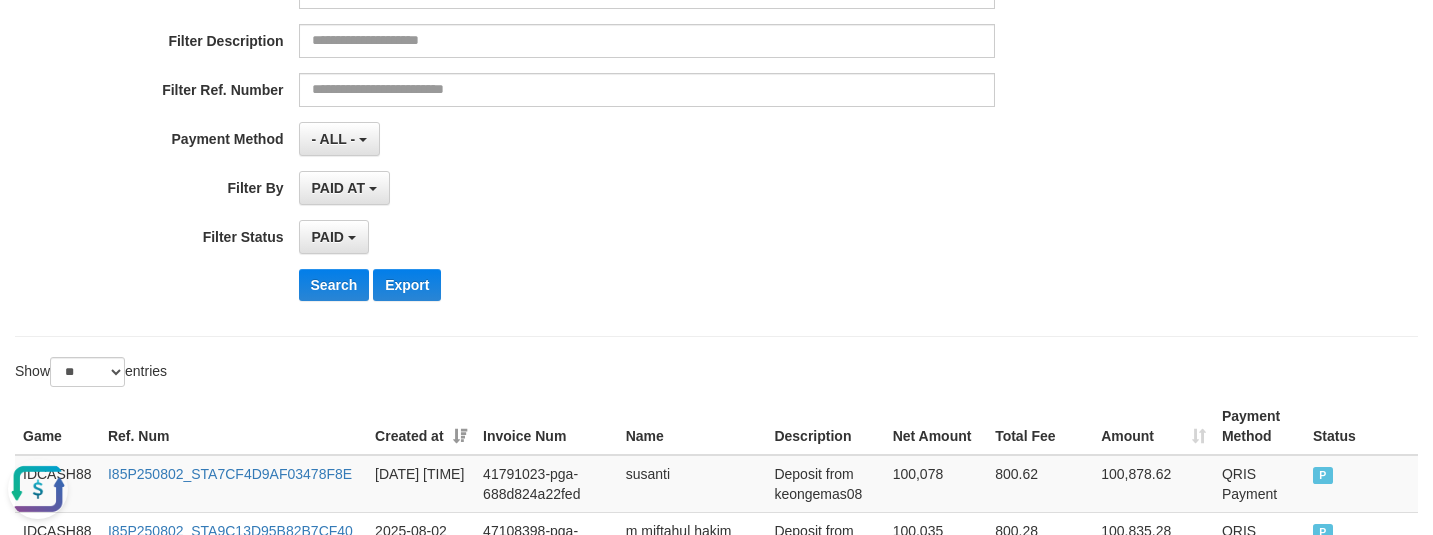scroll, scrollTop: 268, scrollLeft: 0, axis: vertical 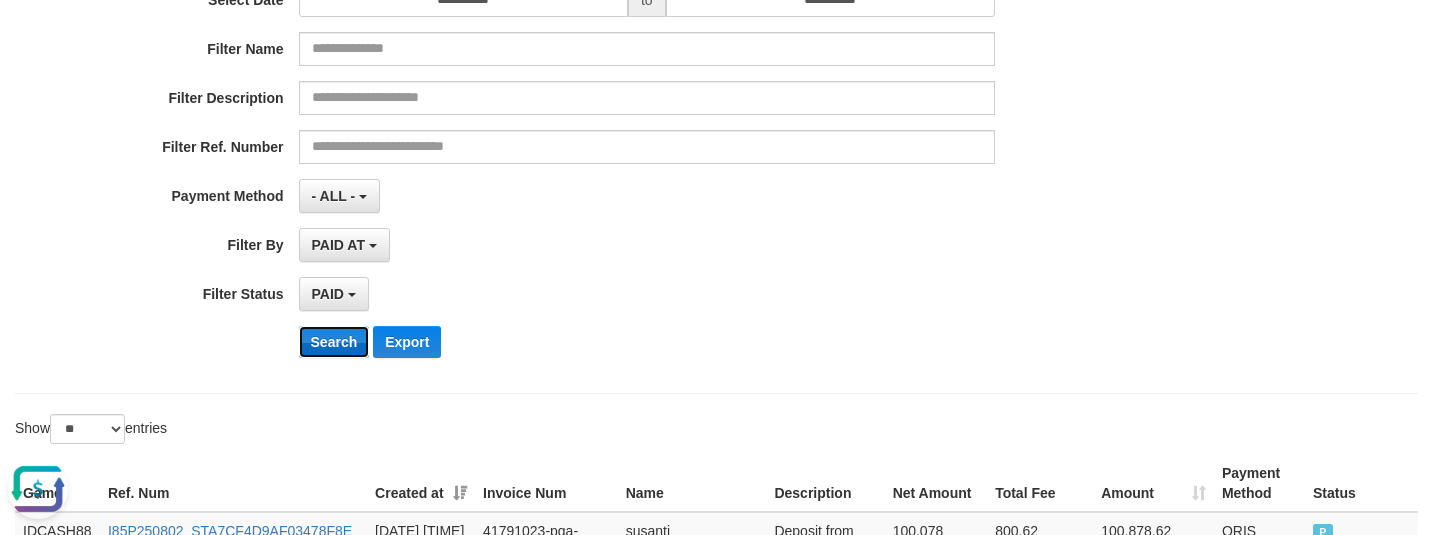 click on "Search" at bounding box center (334, 342) 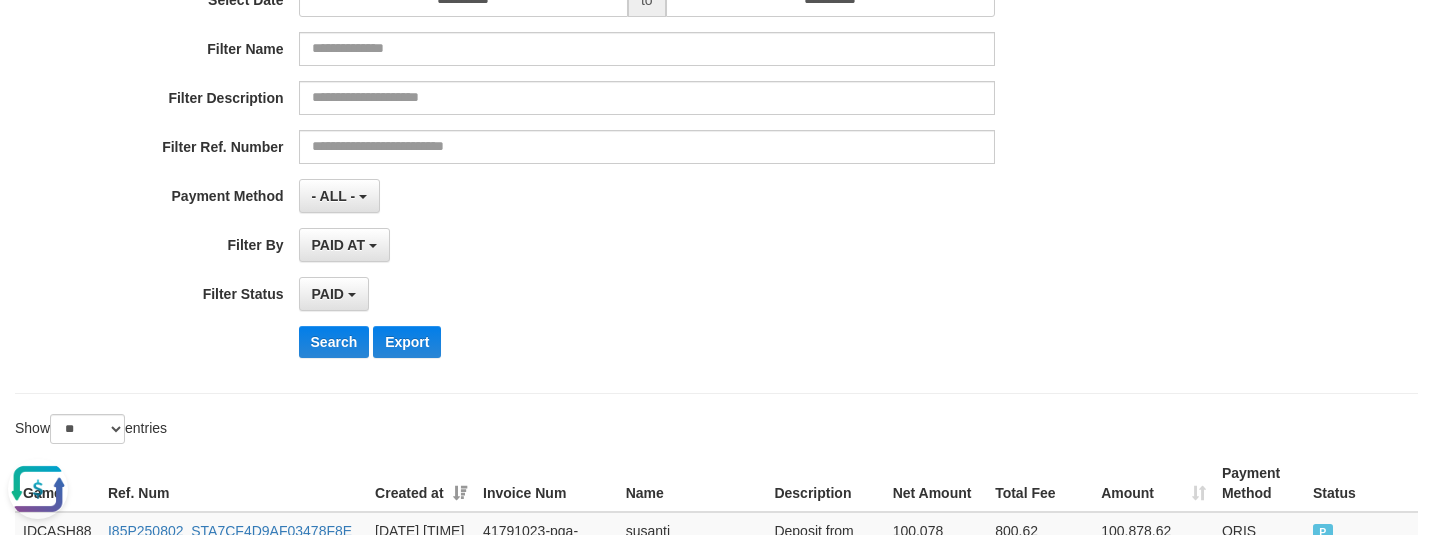 click on "PAID								    SELECT ALL  - ALL -  SELECT STATUS
PENDING/UNPAID
PAID
CANCELED
EXPIRED" at bounding box center [647, 294] 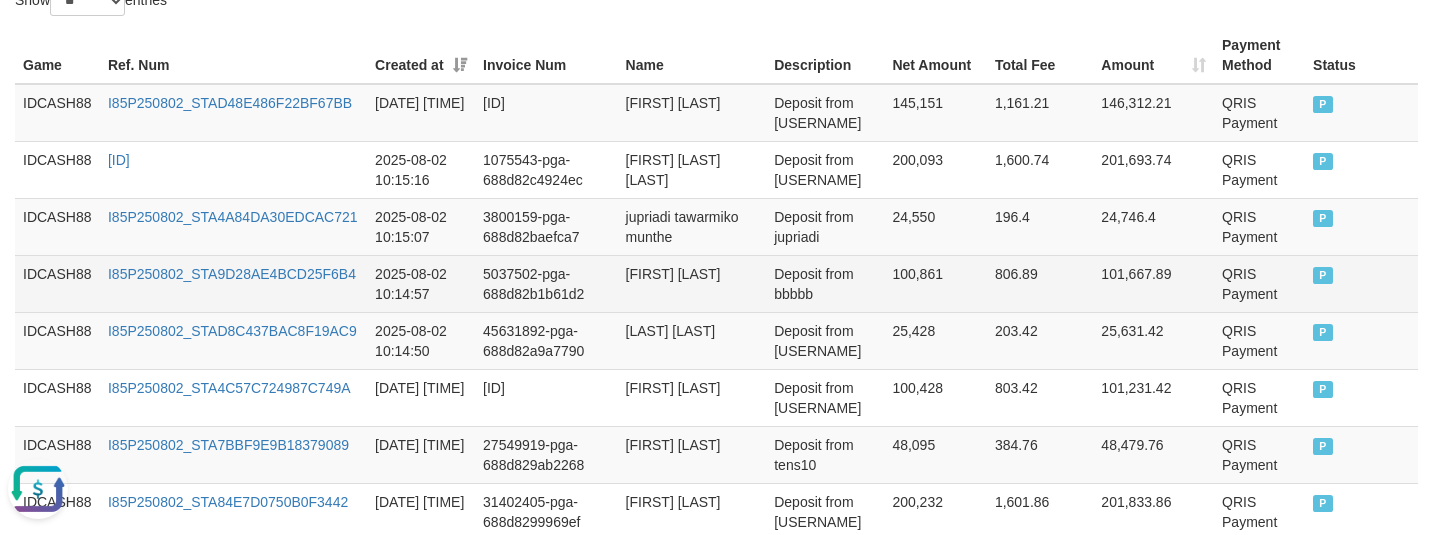 scroll, scrollTop: 509, scrollLeft: 0, axis: vertical 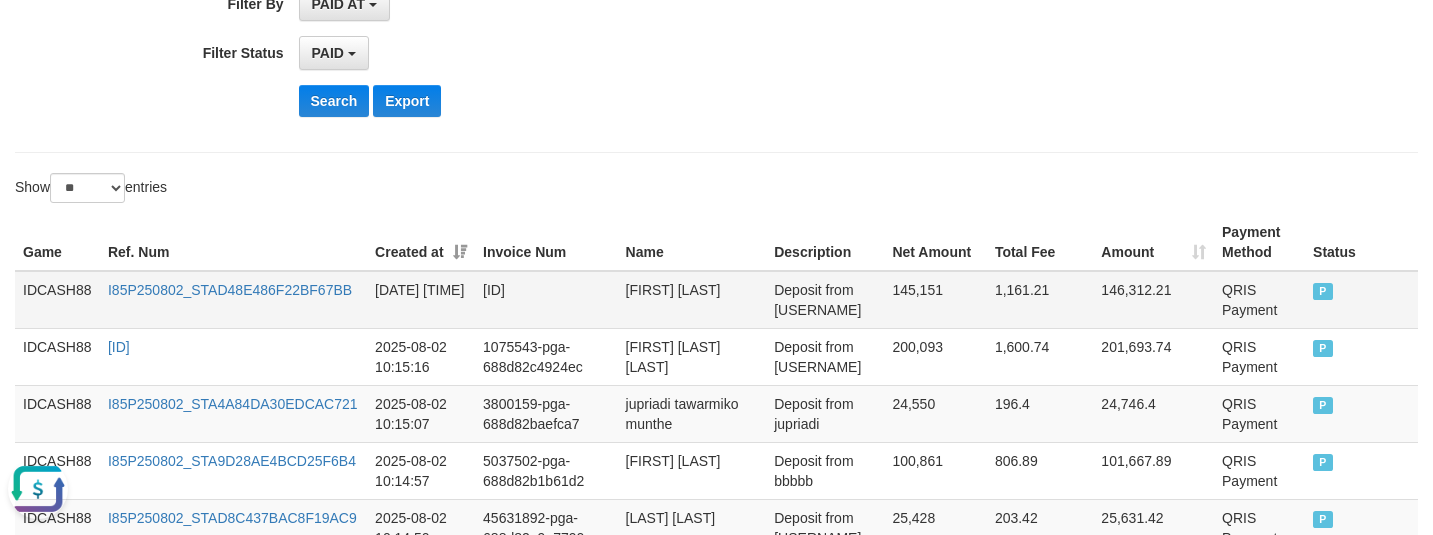 click on "IDCASH88" at bounding box center (57, 300) 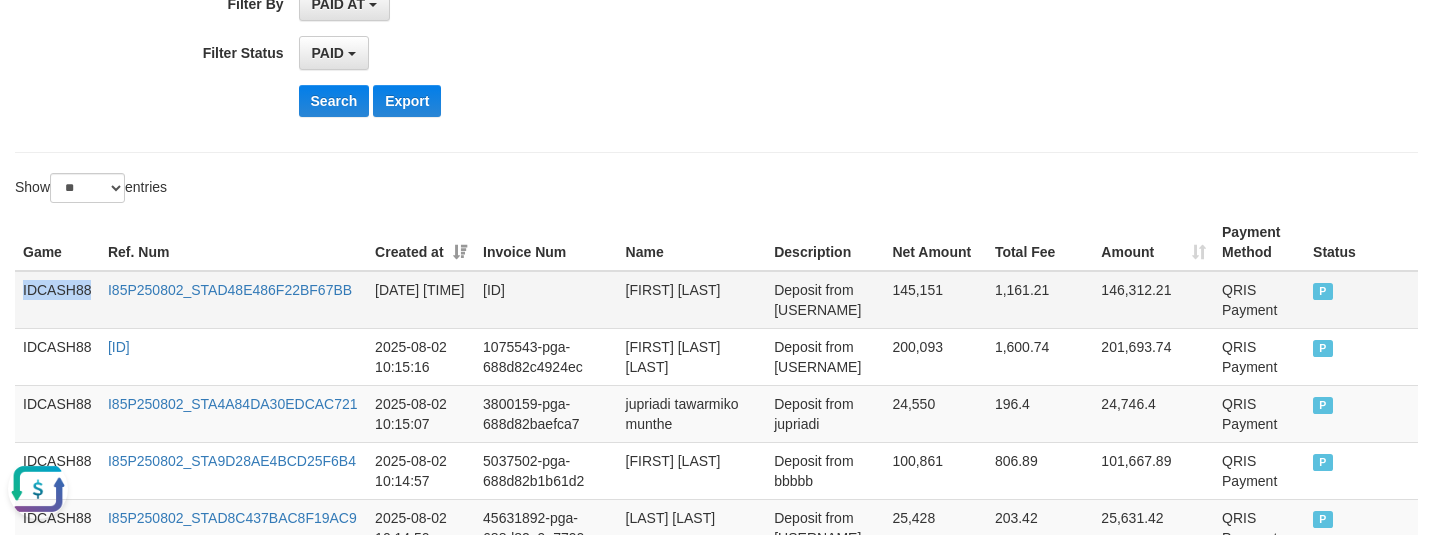 click on "IDCASH88" at bounding box center [57, 300] 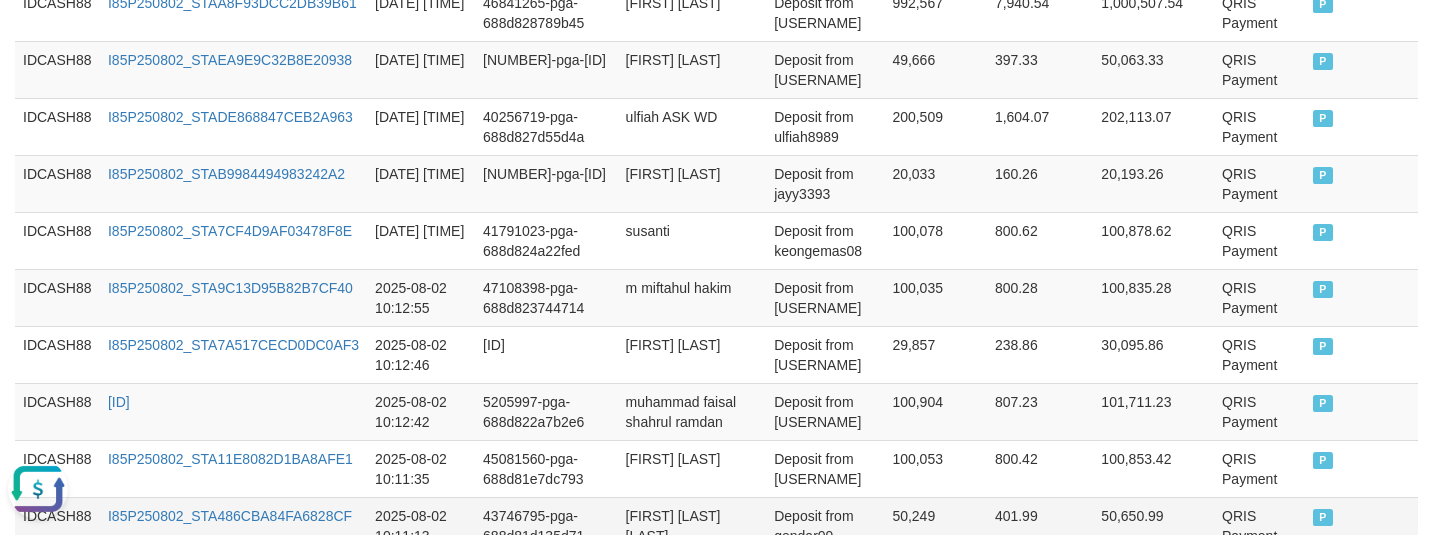 scroll, scrollTop: 1509, scrollLeft: 0, axis: vertical 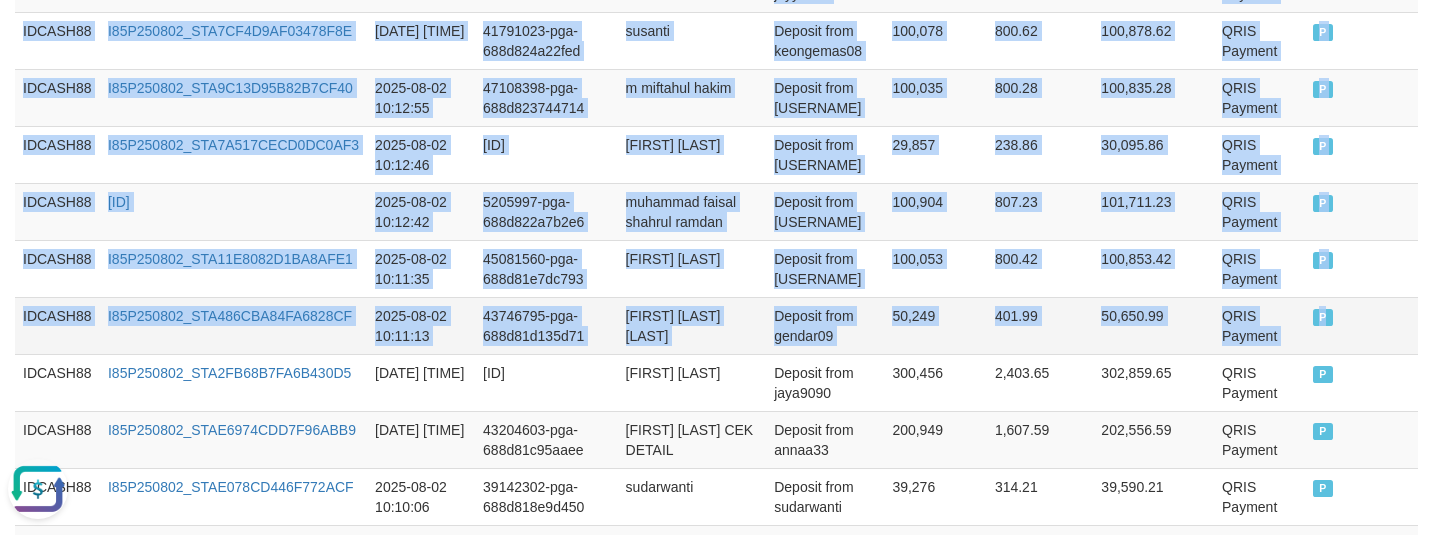 click on "P" at bounding box center (1361, 325) 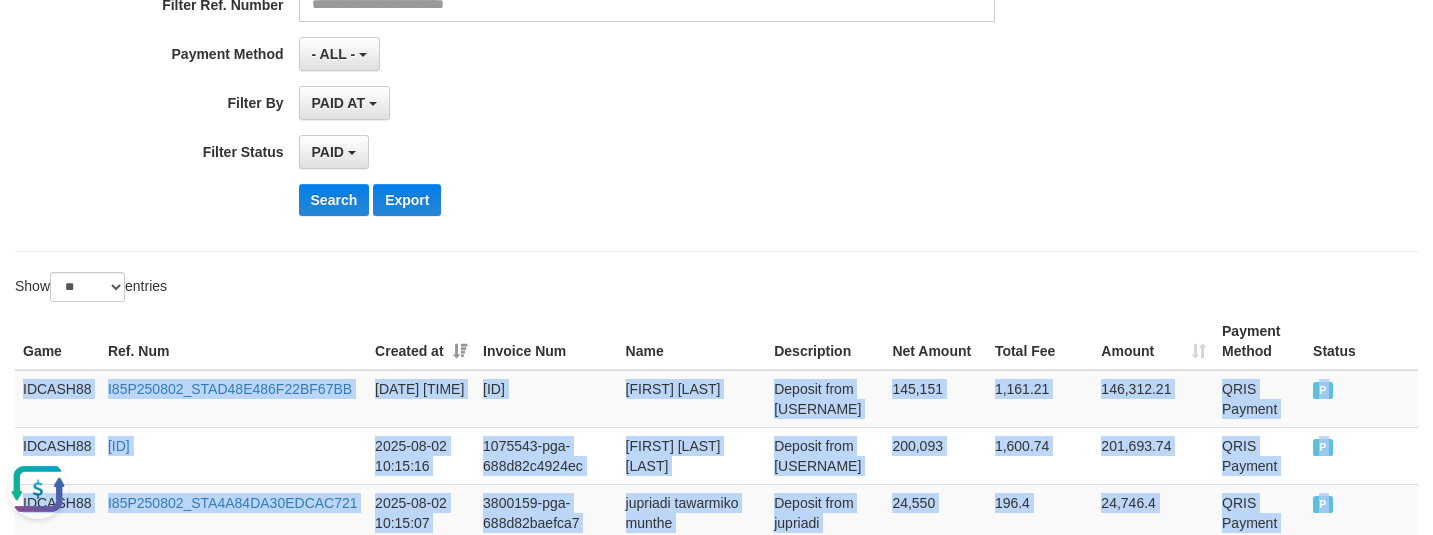 scroll, scrollTop: 384, scrollLeft: 0, axis: vertical 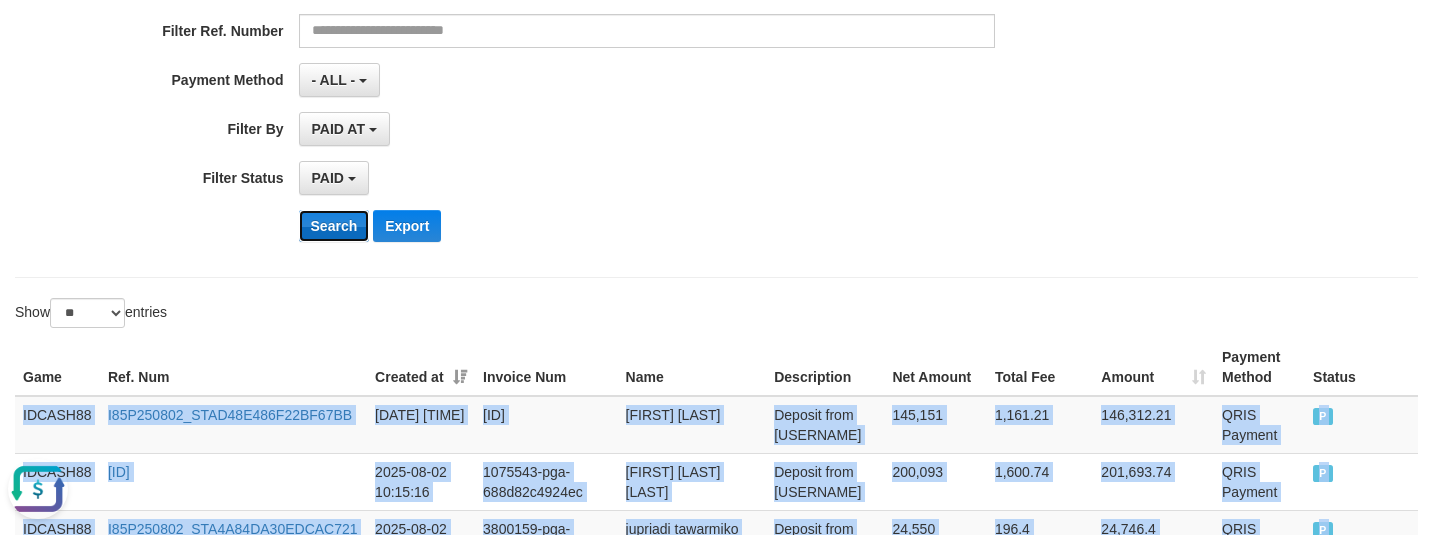 click on "Search" at bounding box center [334, 226] 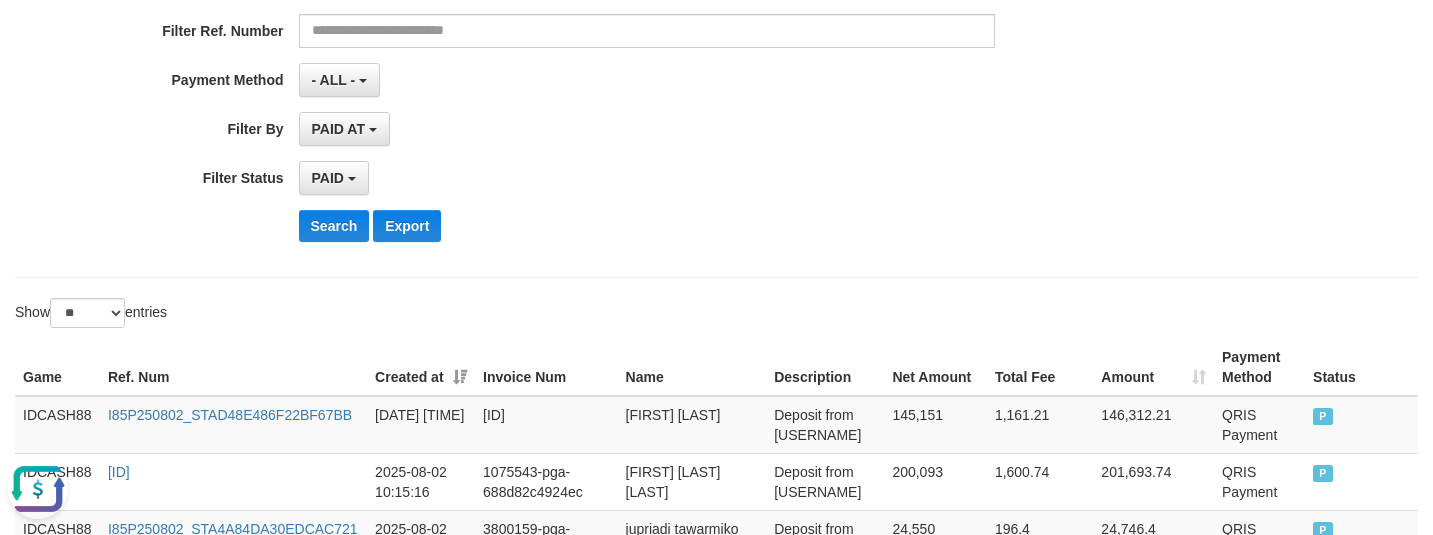 click on "**********" at bounding box center [597, 13] 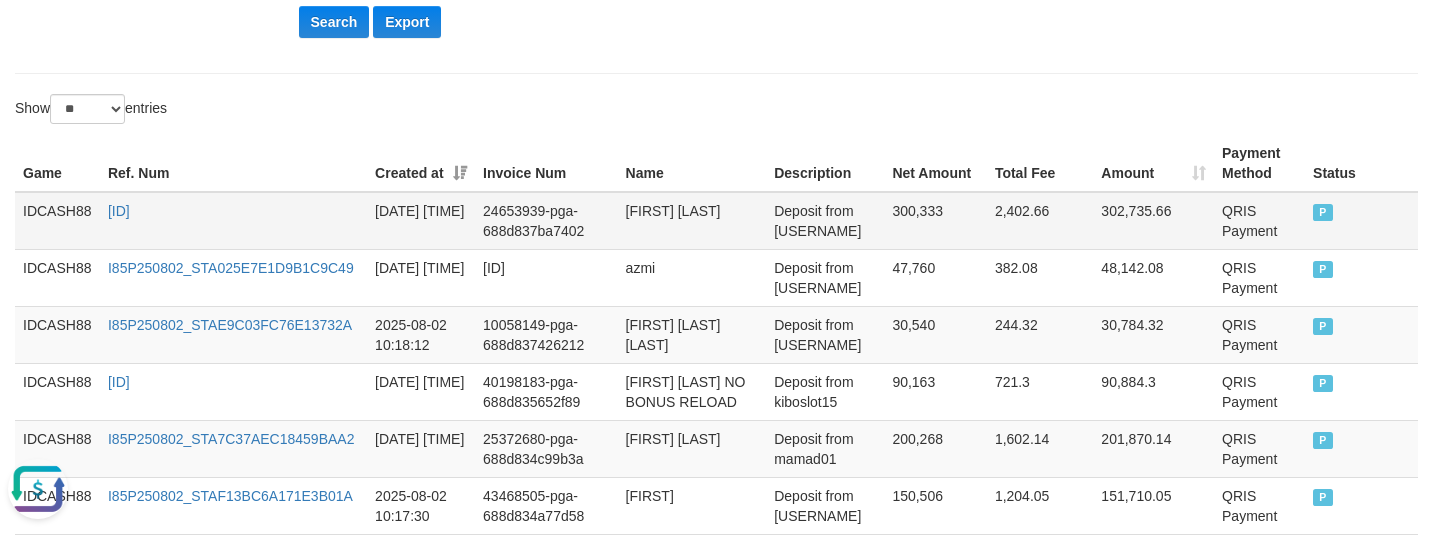 click on "IDCASH88" at bounding box center [57, 221] 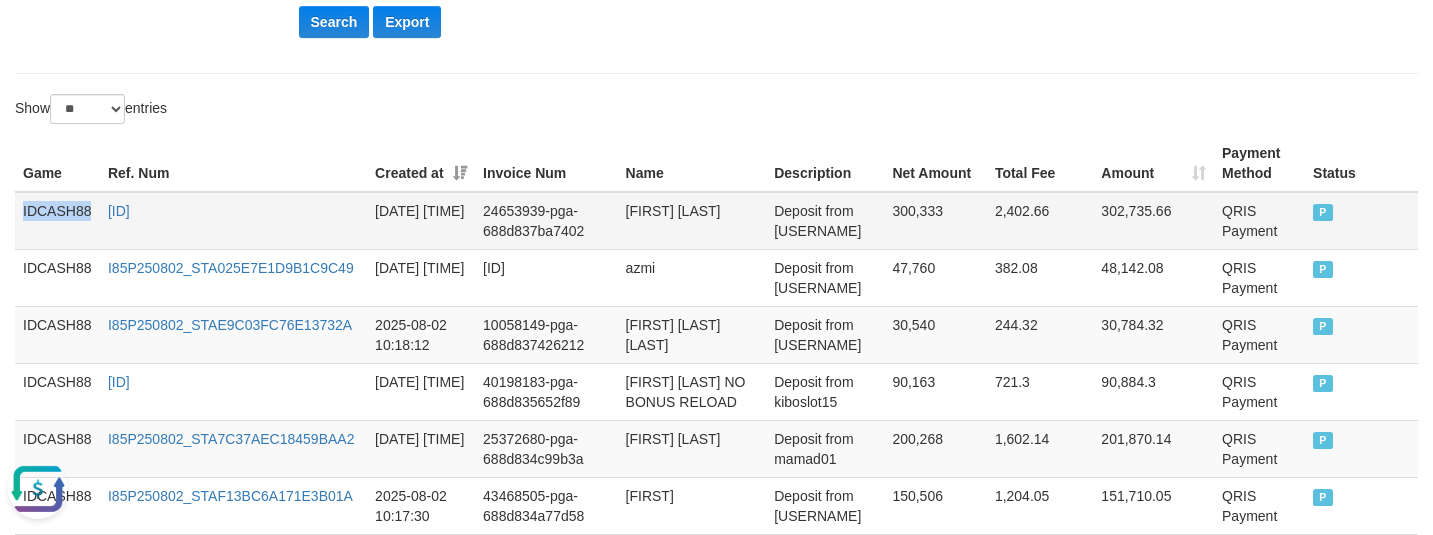 click on "IDCASH88" at bounding box center (57, 221) 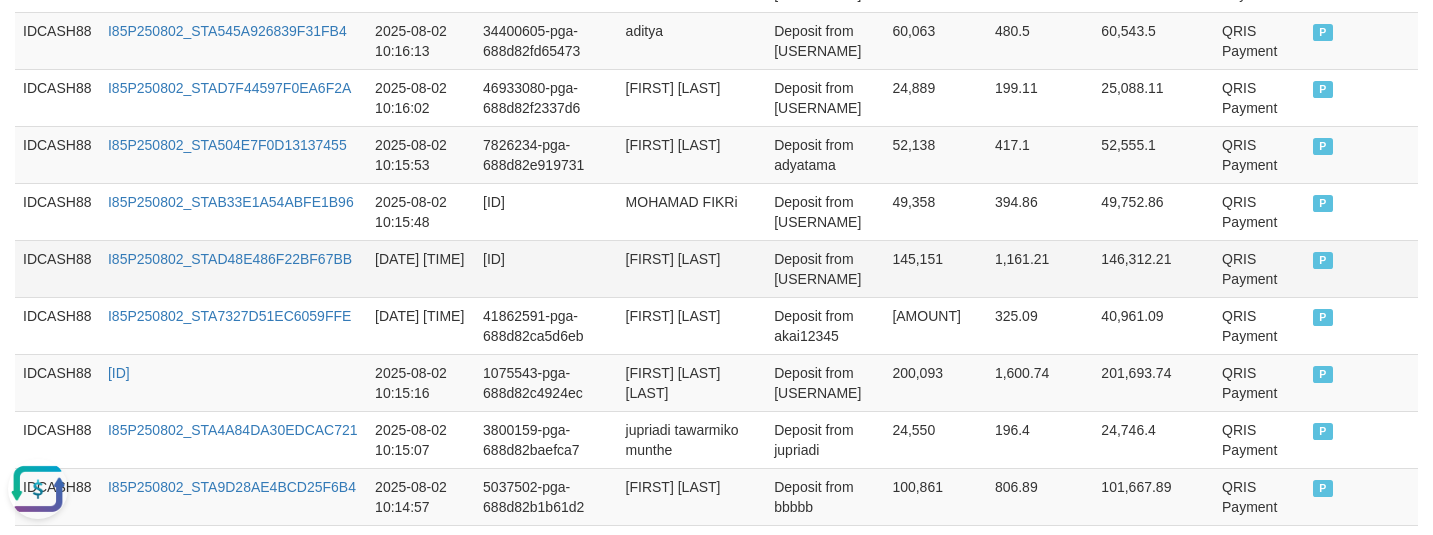 scroll, scrollTop: 1463, scrollLeft: 0, axis: vertical 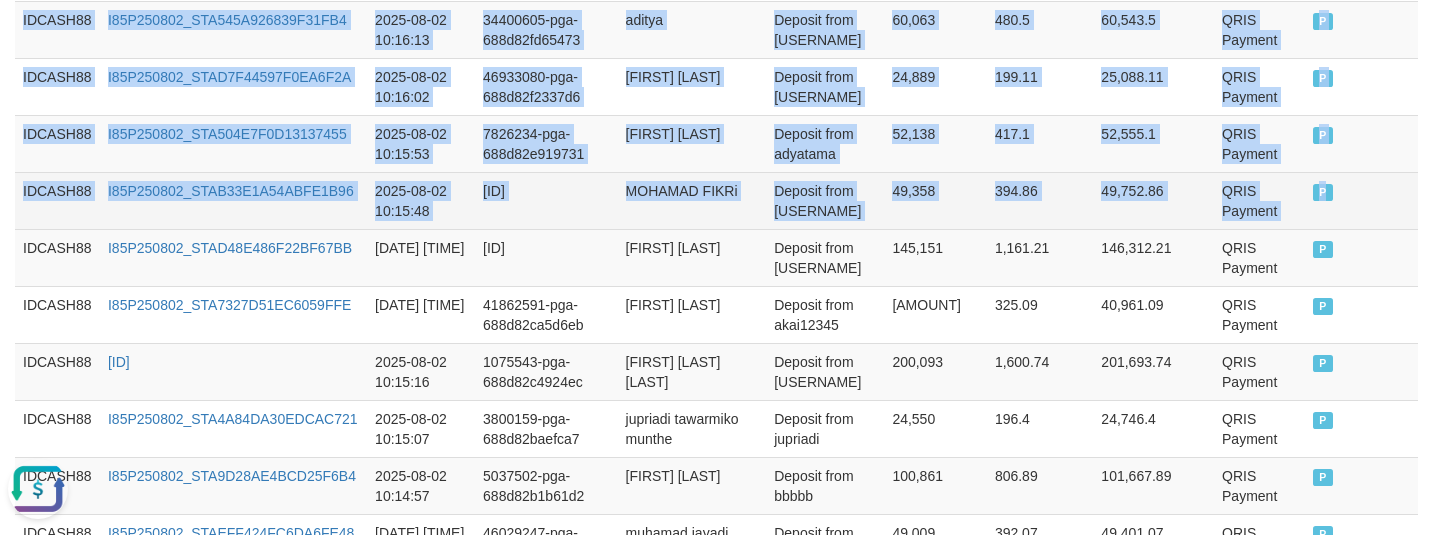 click on "P" at bounding box center [1323, 192] 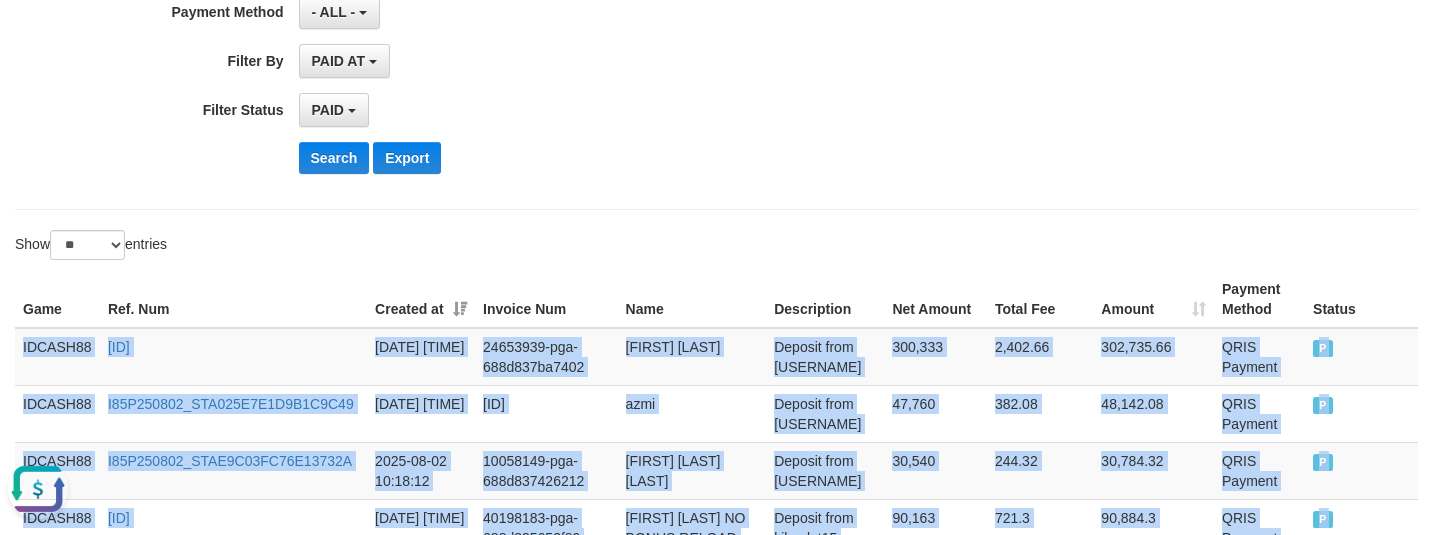 scroll, scrollTop: 463, scrollLeft: 0, axis: vertical 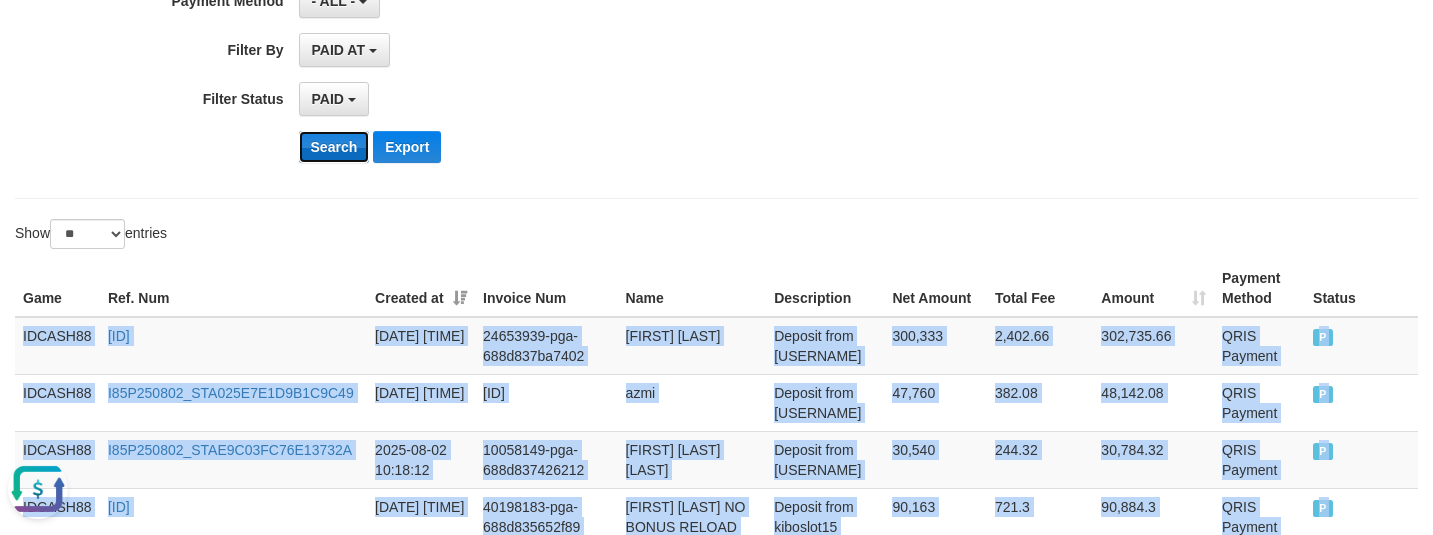 click on "Search" at bounding box center (334, 147) 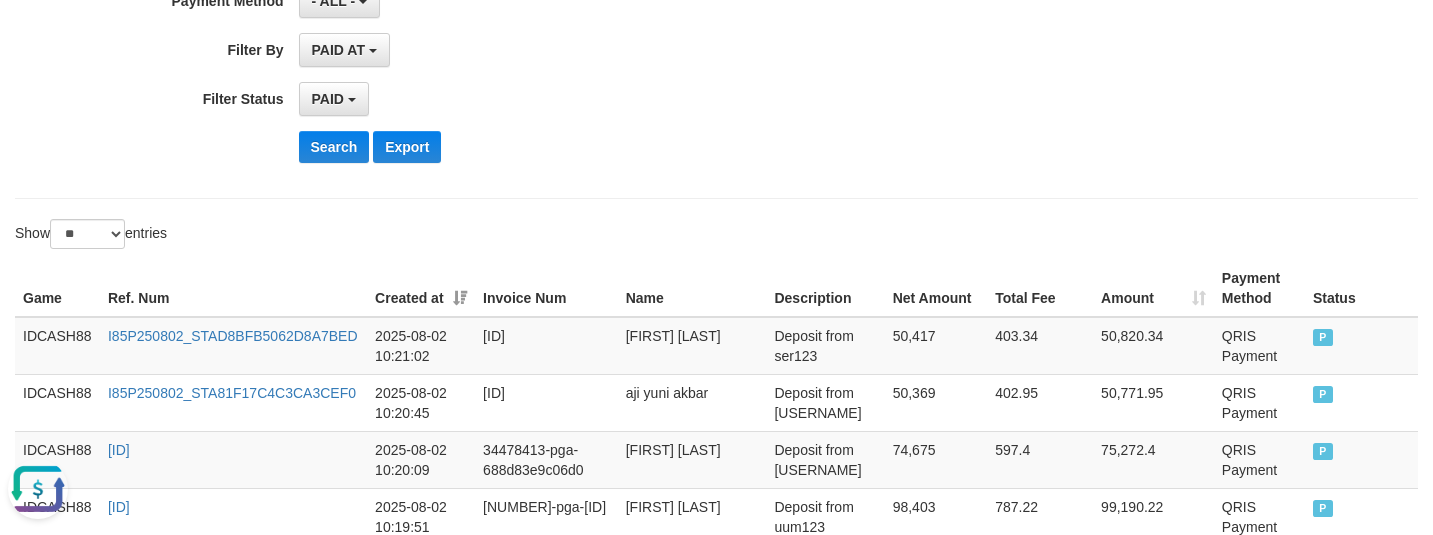 click on "**********" at bounding box center [597, -66] 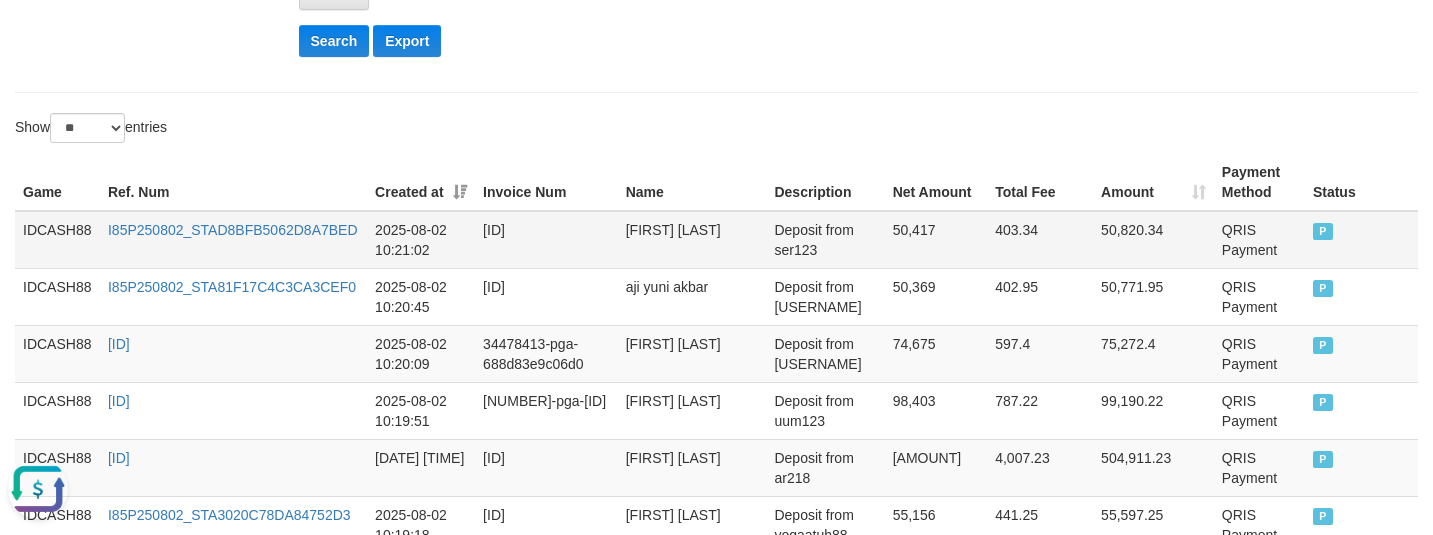 scroll, scrollTop: 553, scrollLeft: 0, axis: vertical 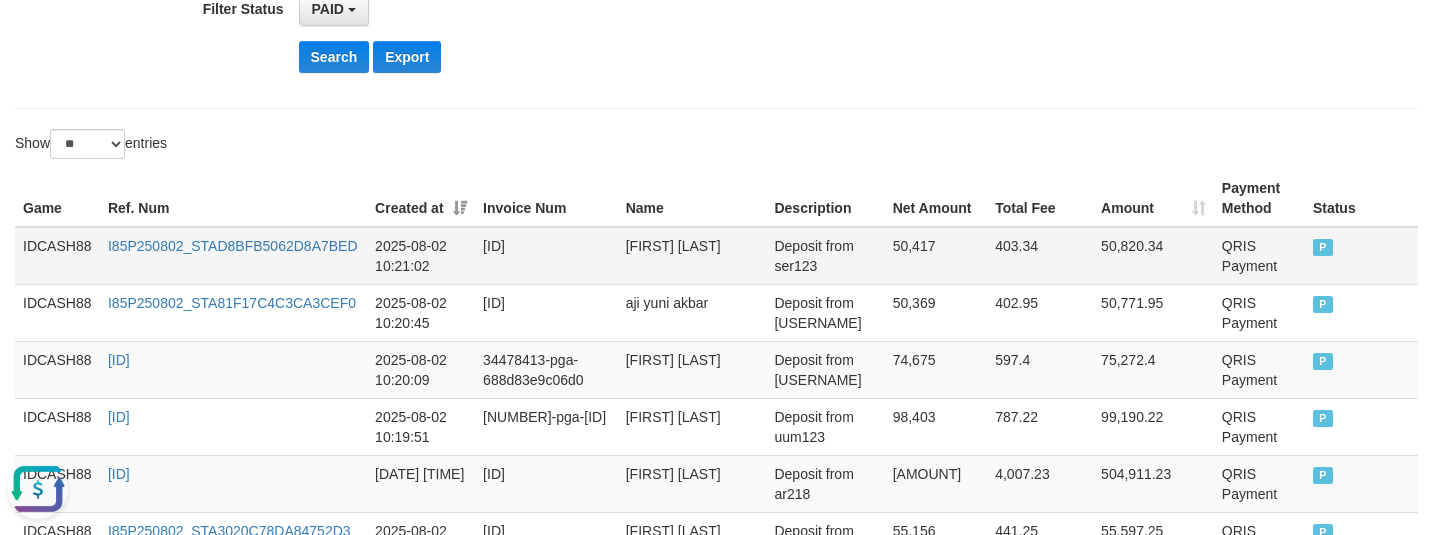 click on "IDCASH88" at bounding box center (57, 256) 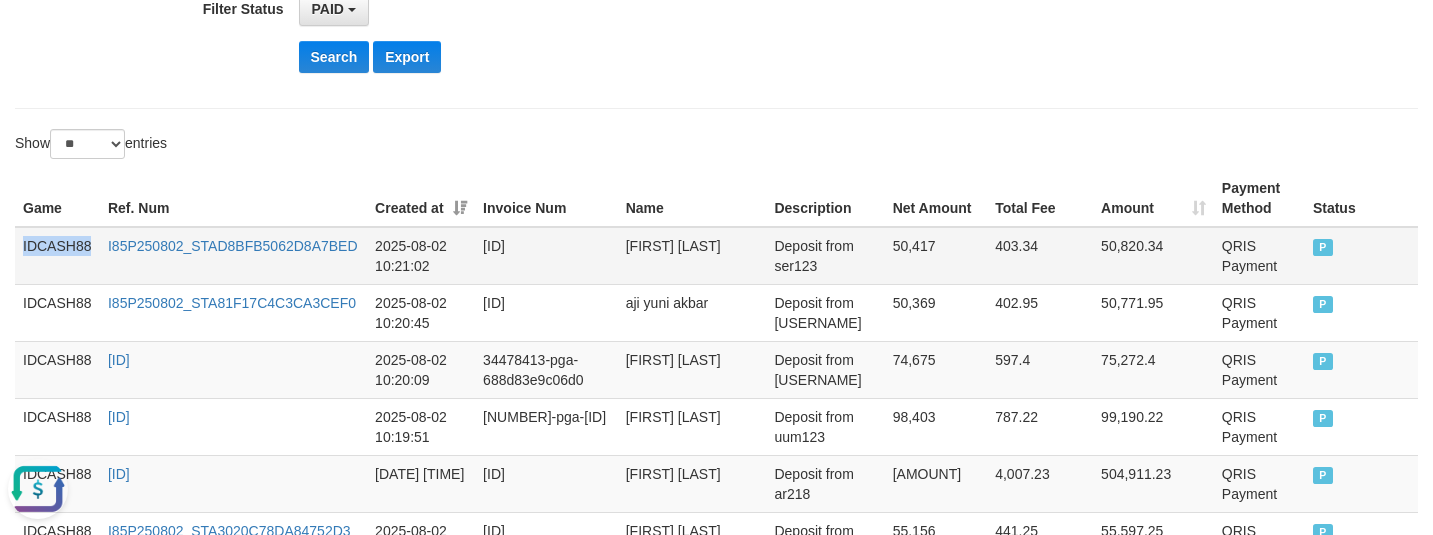 click on "IDCASH88" at bounding box center [57, 256] 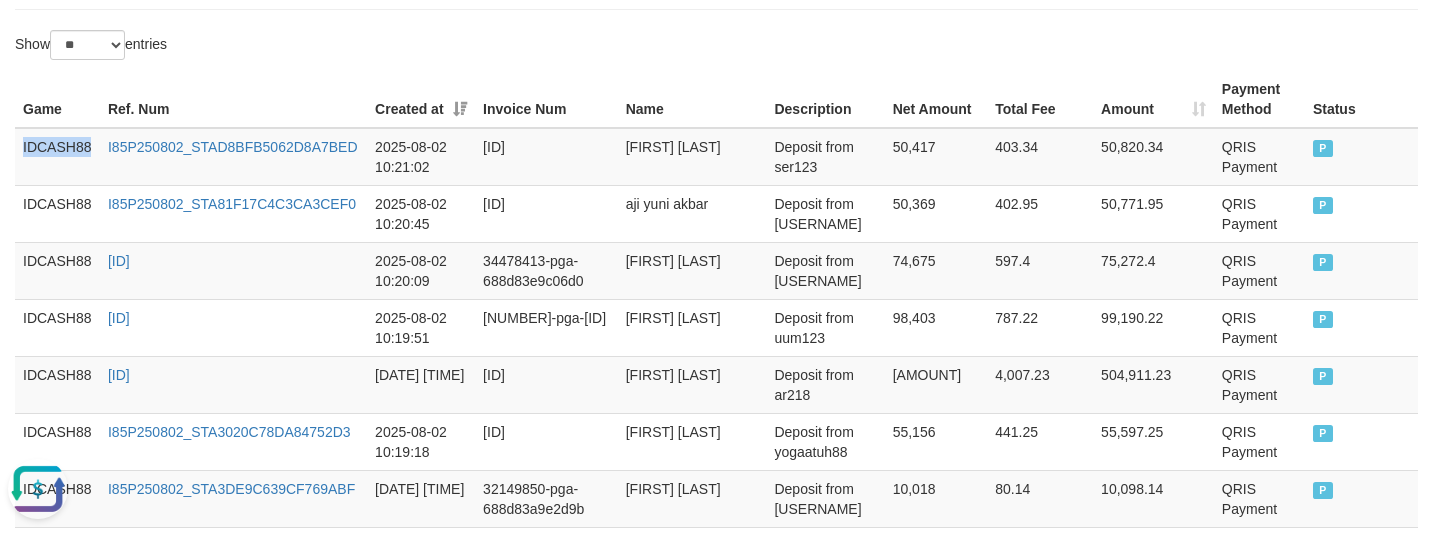 scroll, scrollTop: 928, scrollLeft: 0, axis: vertical 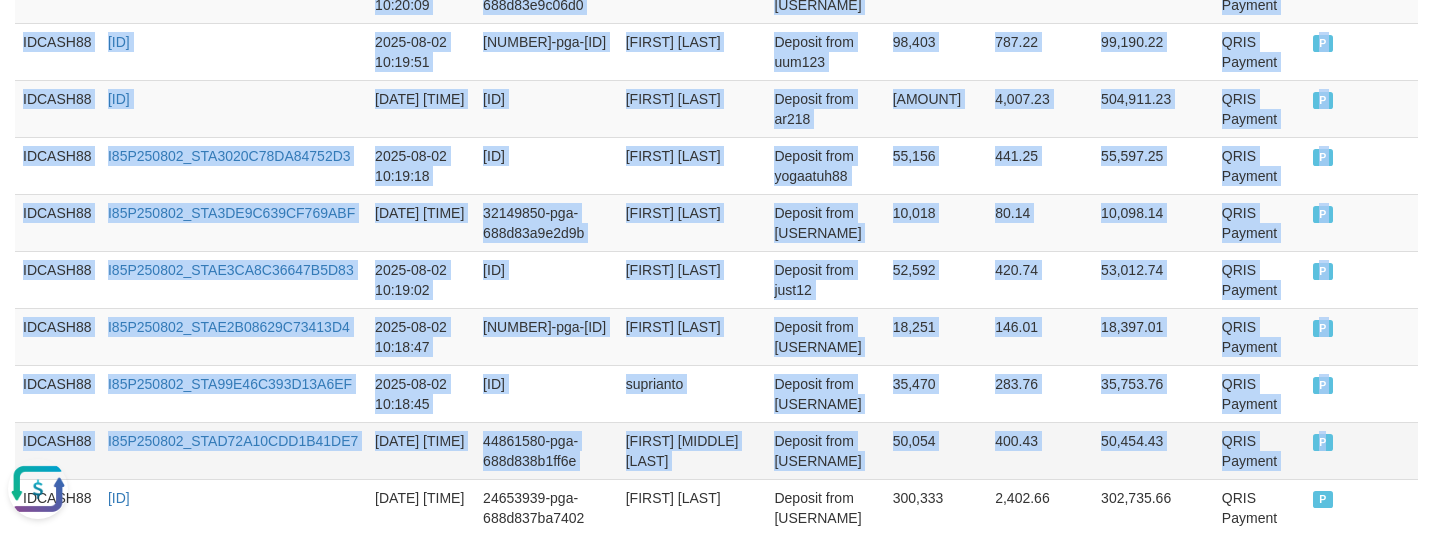 click on "P" at bounding box center [1361, 450] 